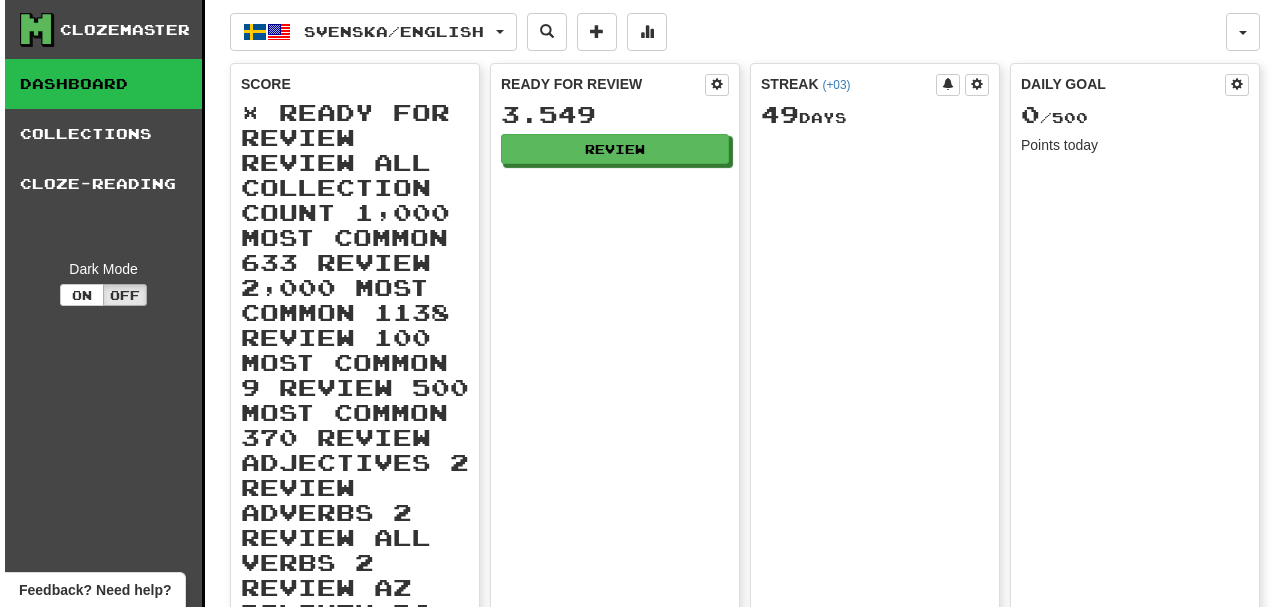 scroll, scrollTop: 0, scrollLeft: 0, axis: both 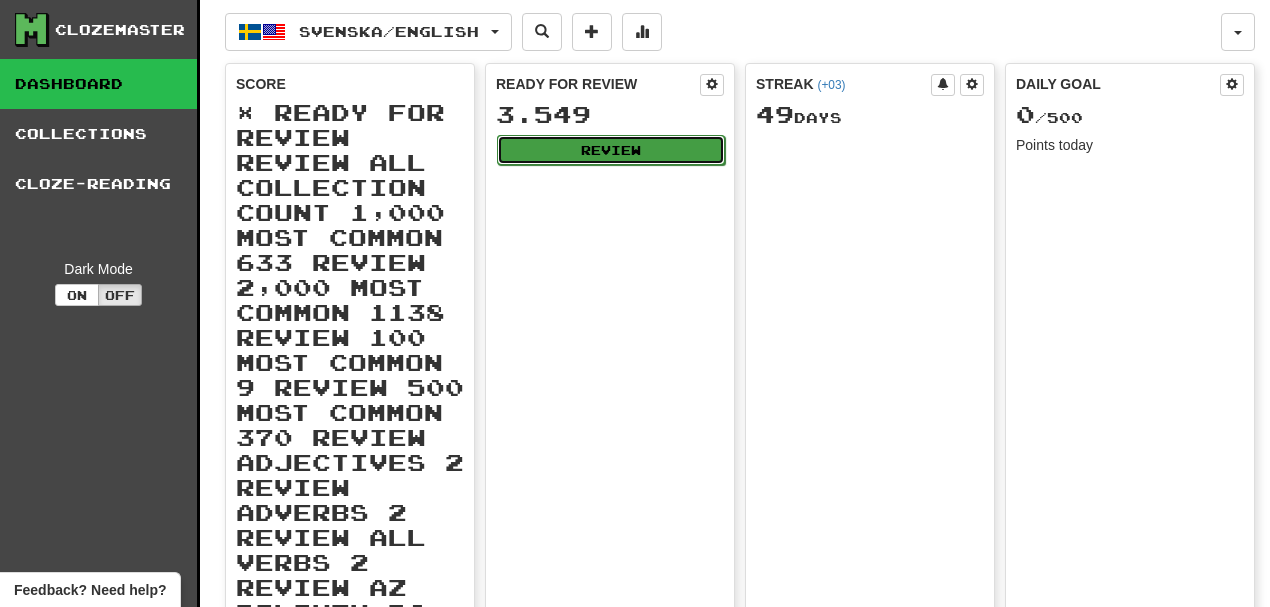 click on "Review" at bounding box center [611, 150] 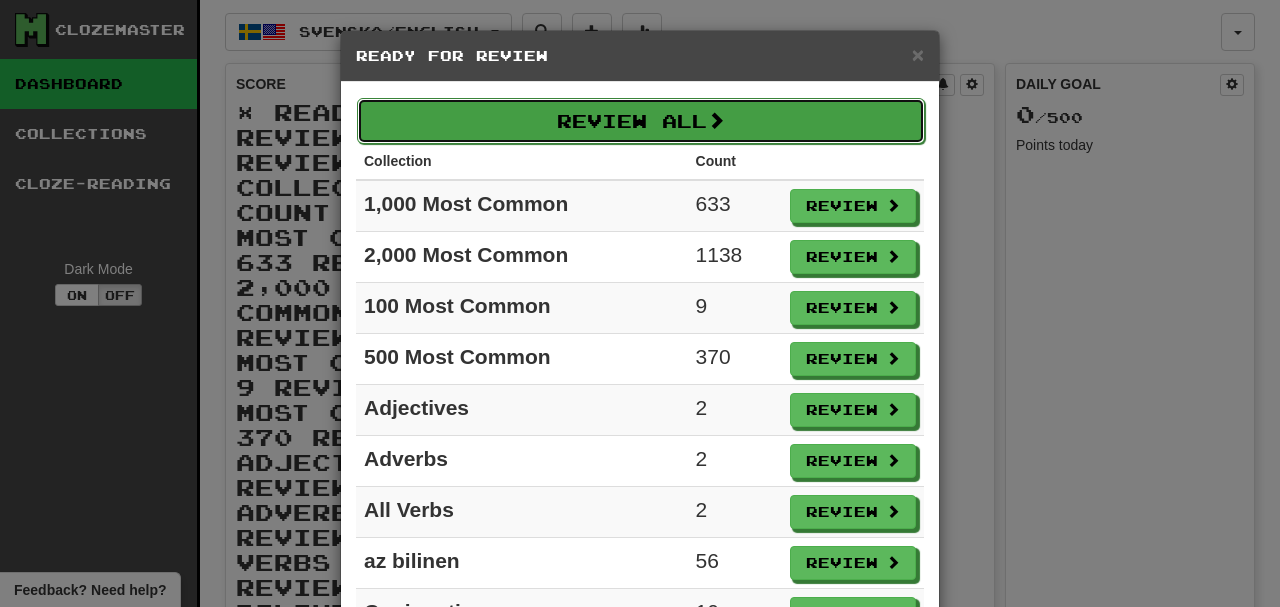 click on "Review All" at bounding box center (641, 121) 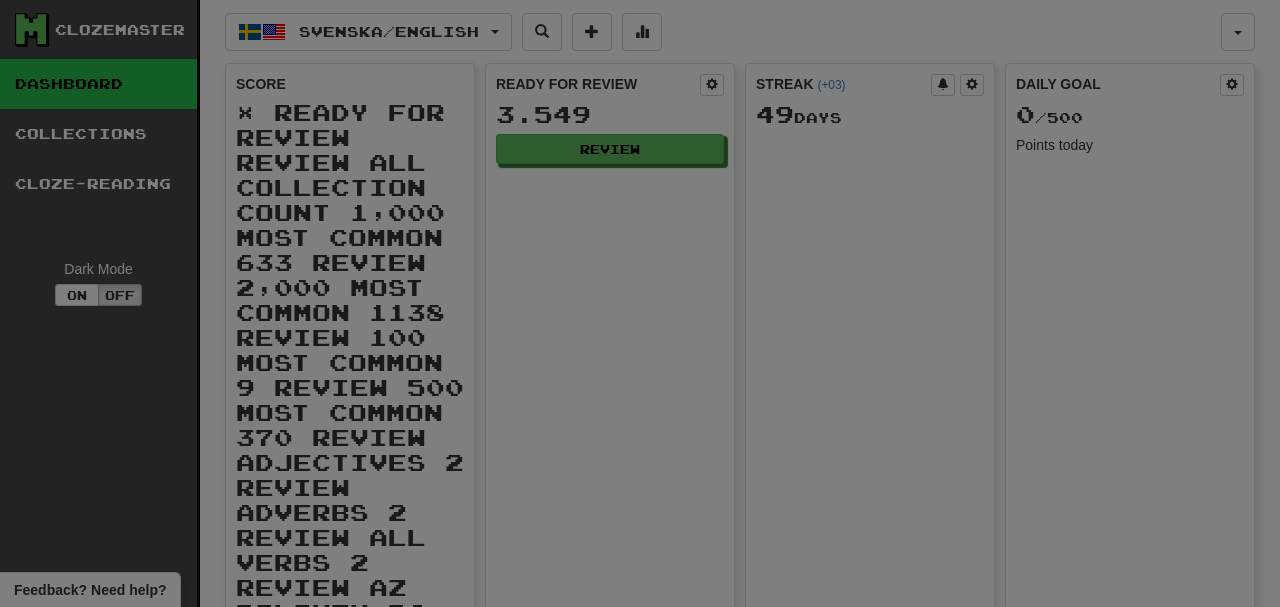 select on "**" 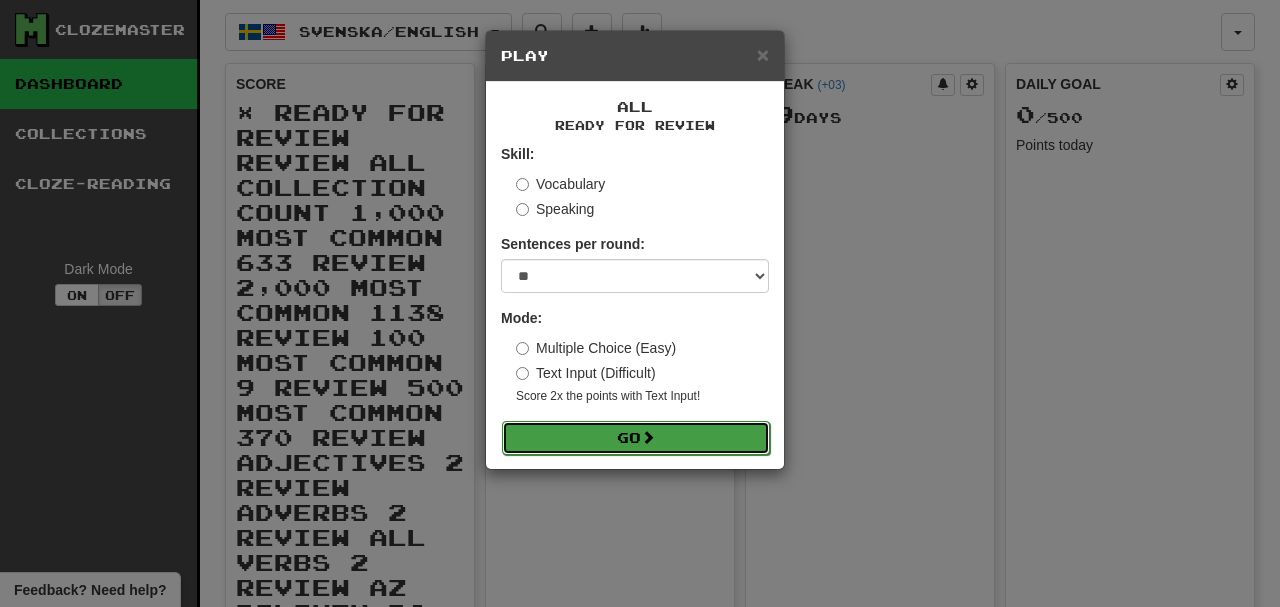 click on "Go" at bounding box center [636, 438] 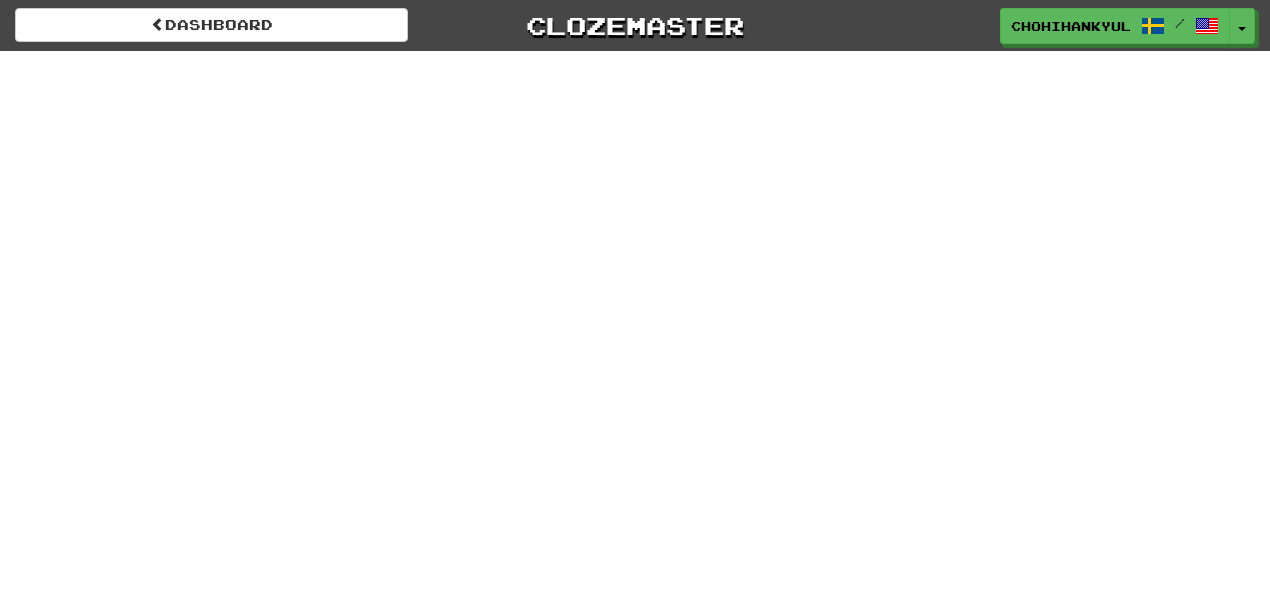 scroll, scrollTop: 0, scrollLeft: 0, axis: both 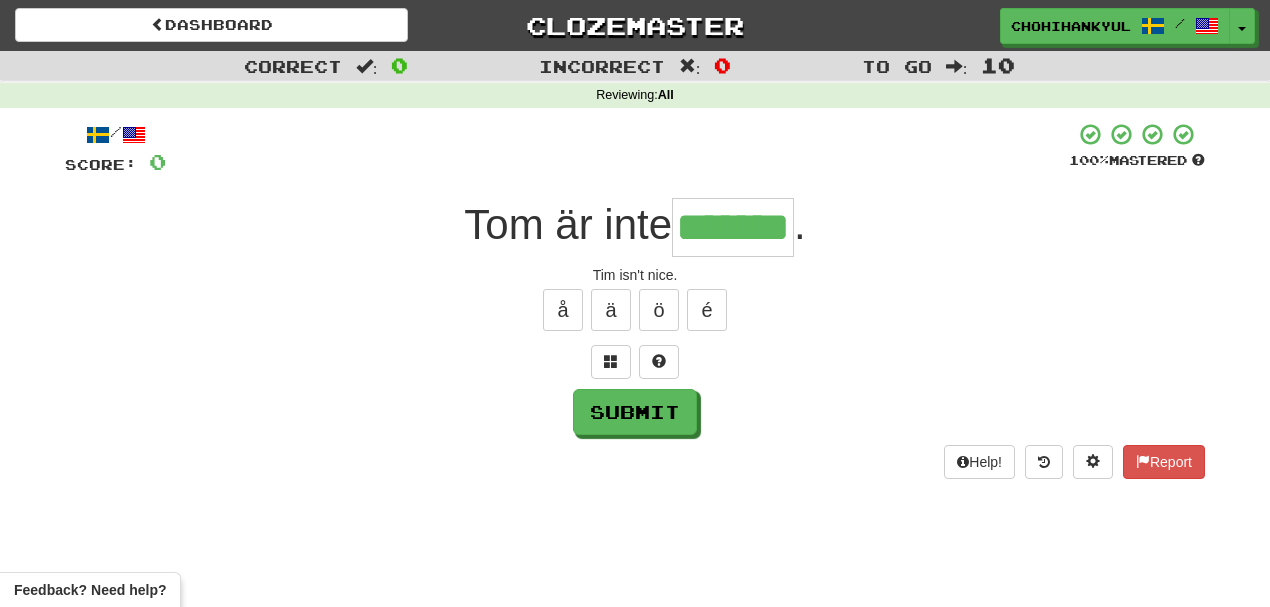 type on "*******" 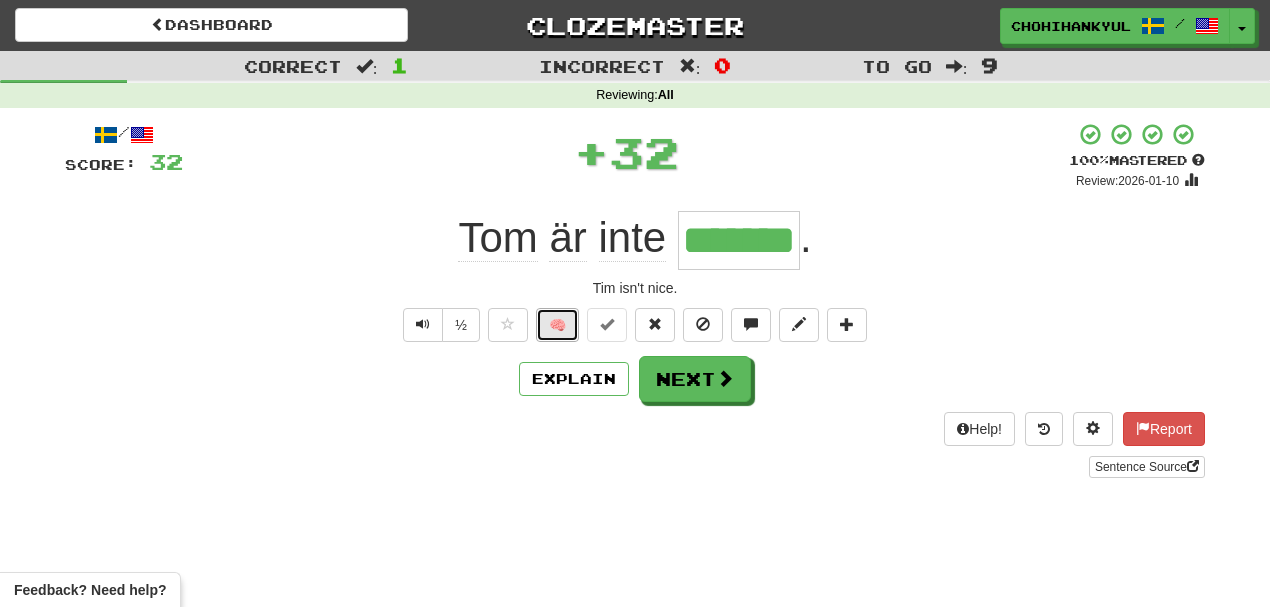 click on "🧠" at bounding box center (557, 325) 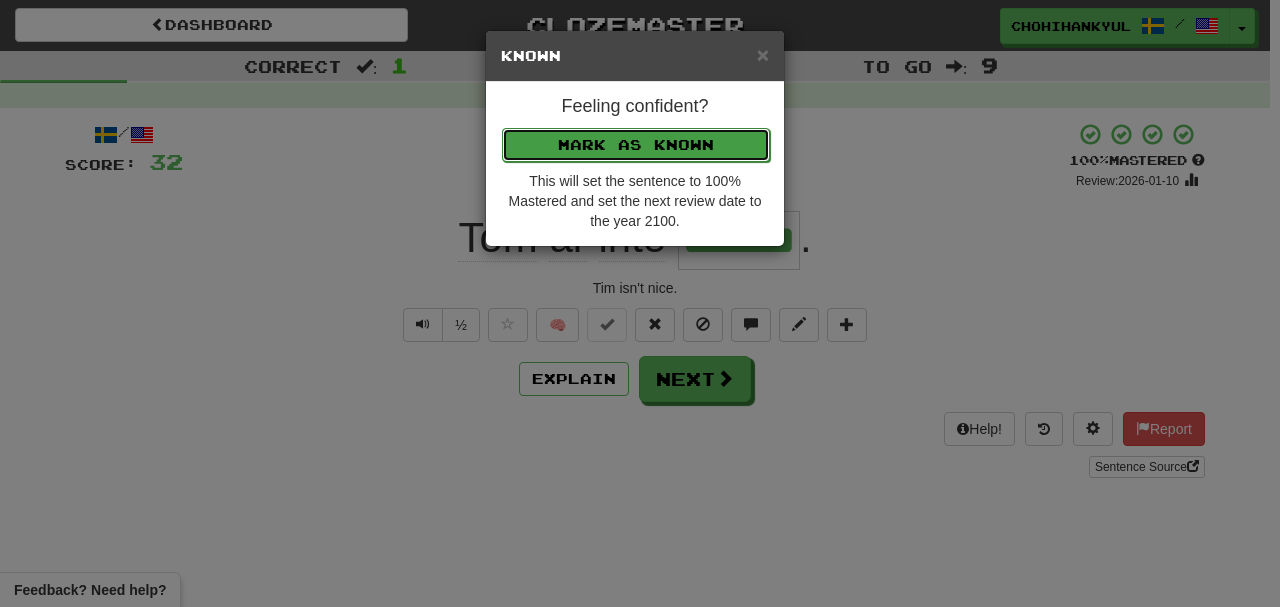 click on "Mark as Known" at bounding box center [636, 145] 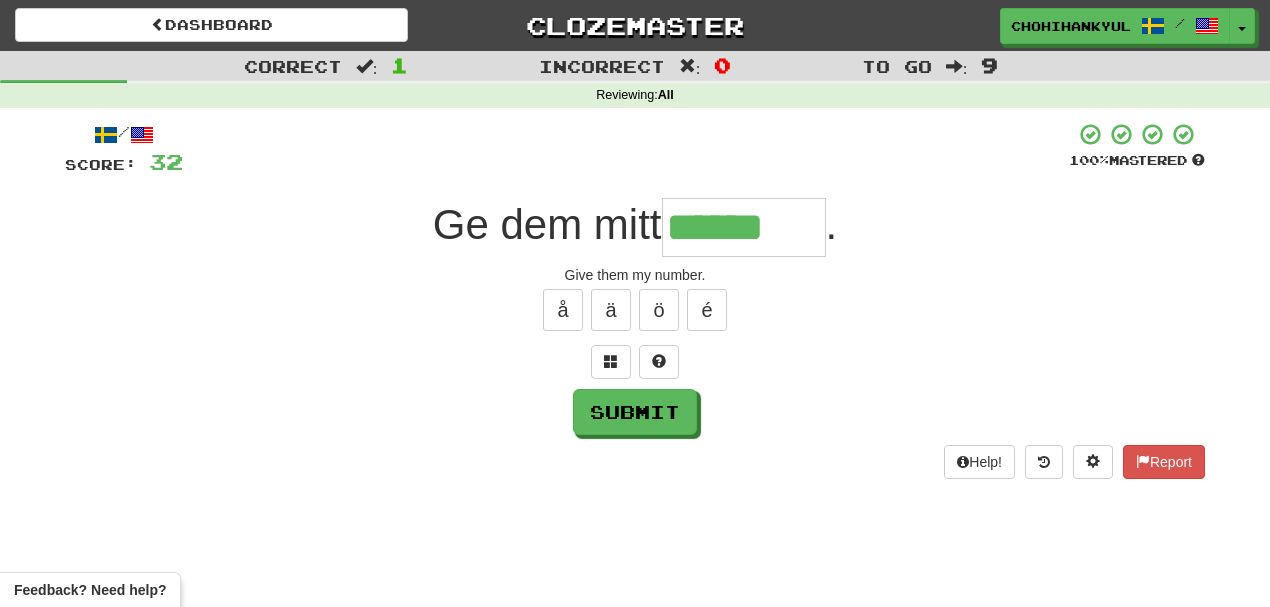 type on "******" 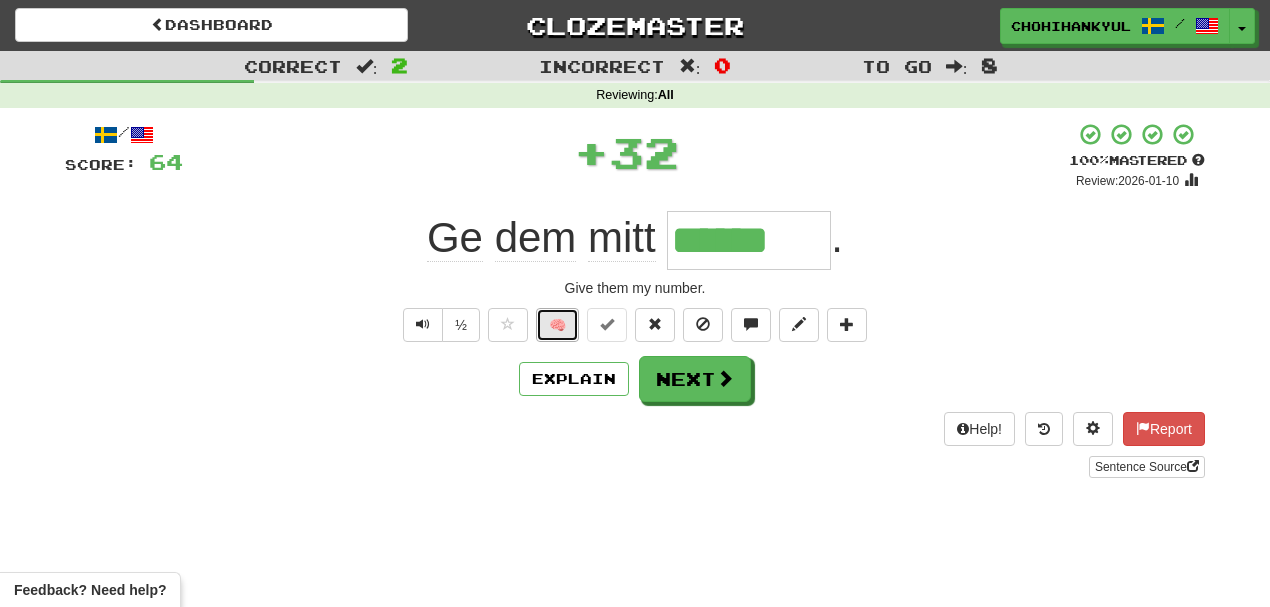 click on "🧠" at bounding box center (557, 325) 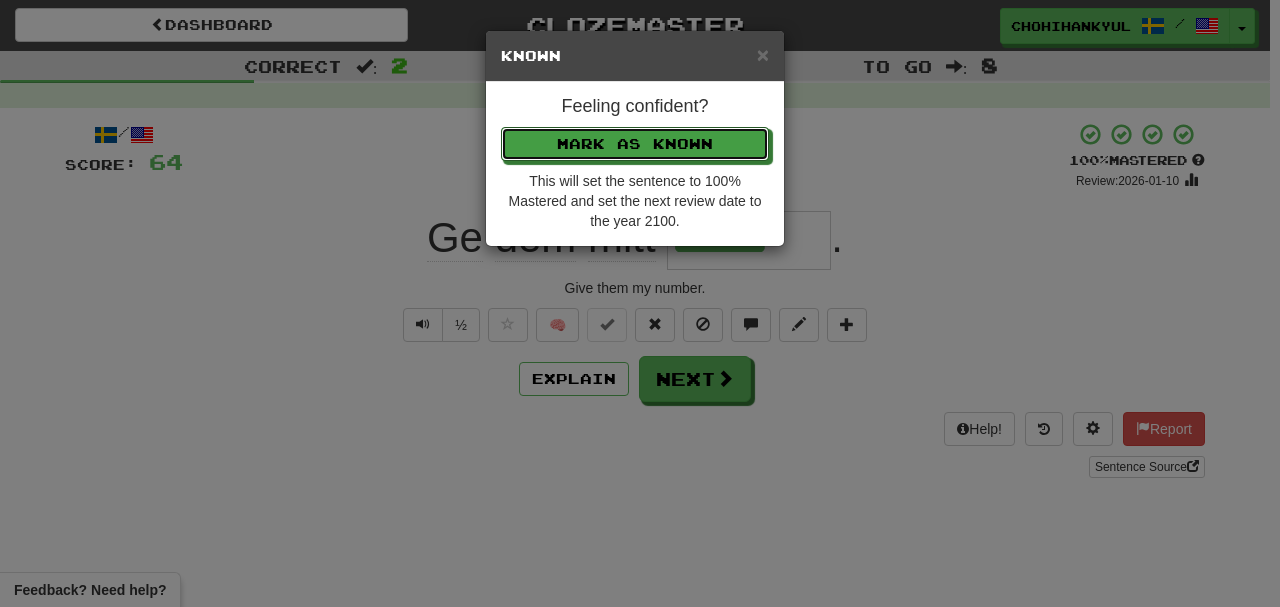 drag, startPoint x: 556, startPoint y: 145, endPoint x: 590, endPoint y: 206, distance: 69.83552 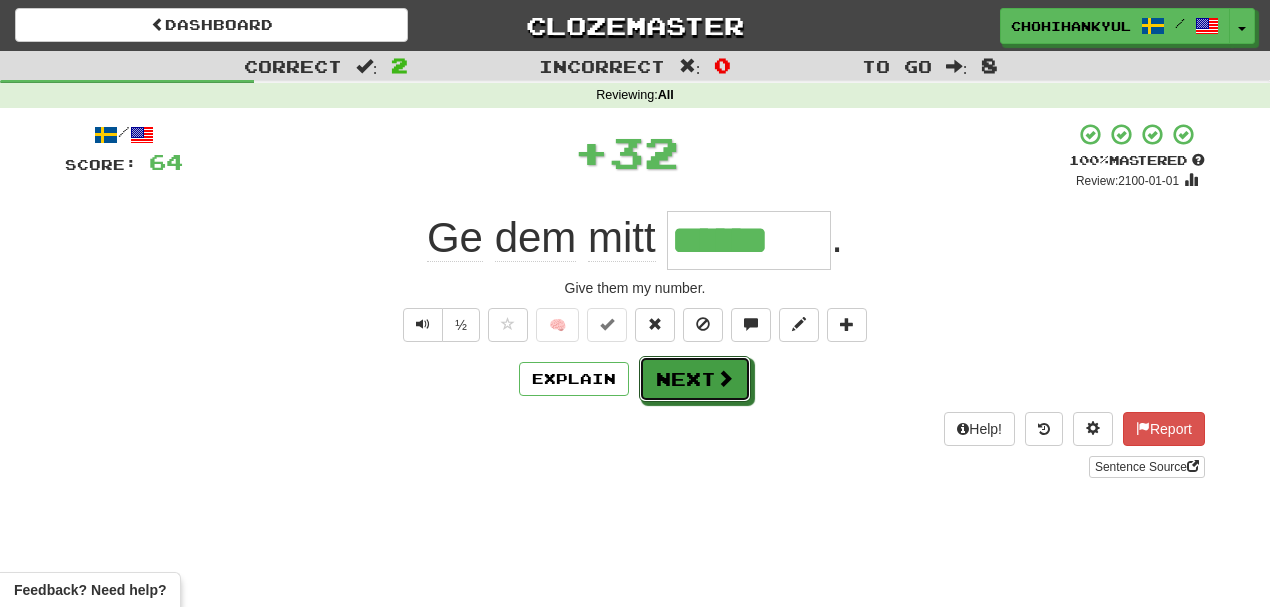 click on "Next" at bounding box center [695, 379] 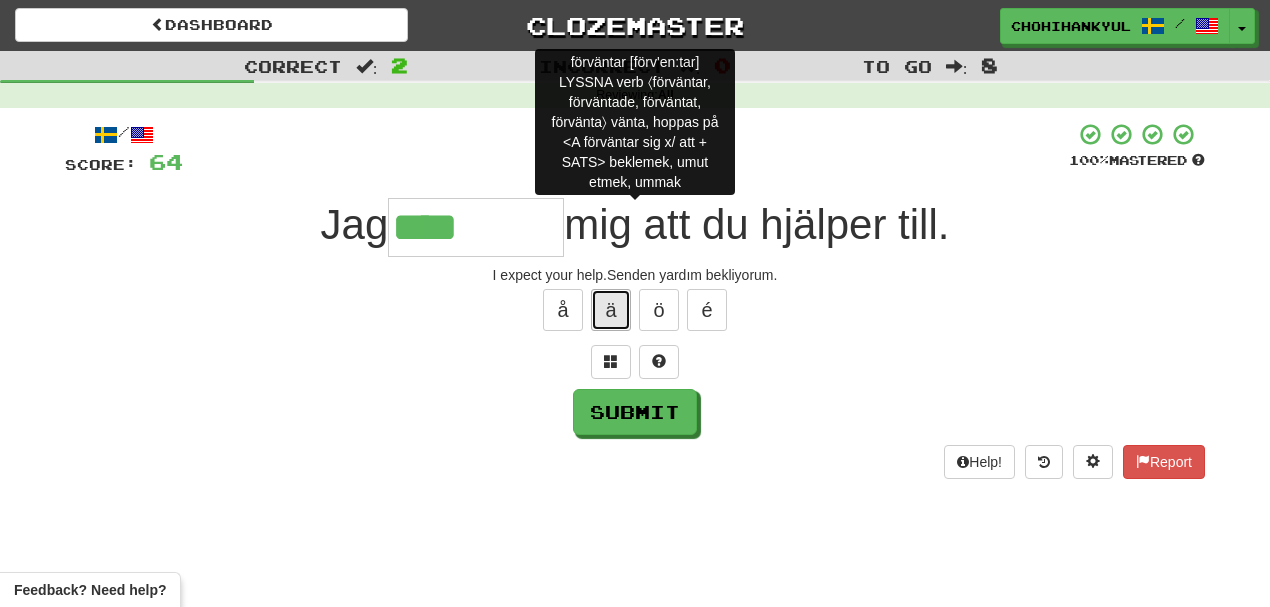 click on "ä" at bounding box center (611, 310) 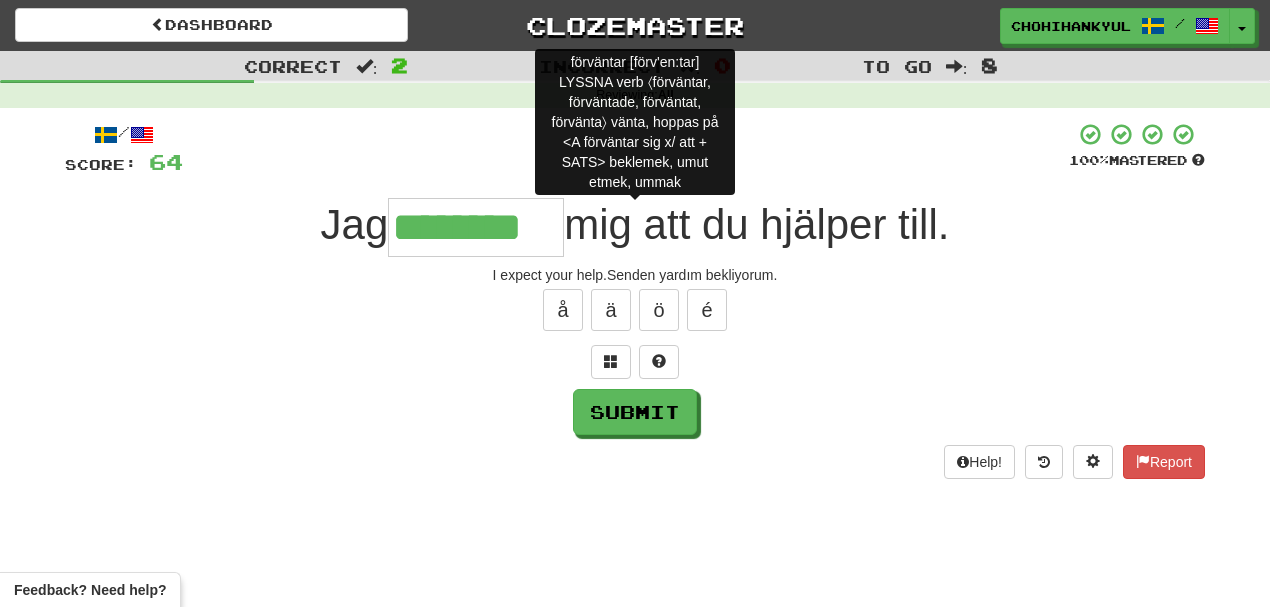 type on "*********" 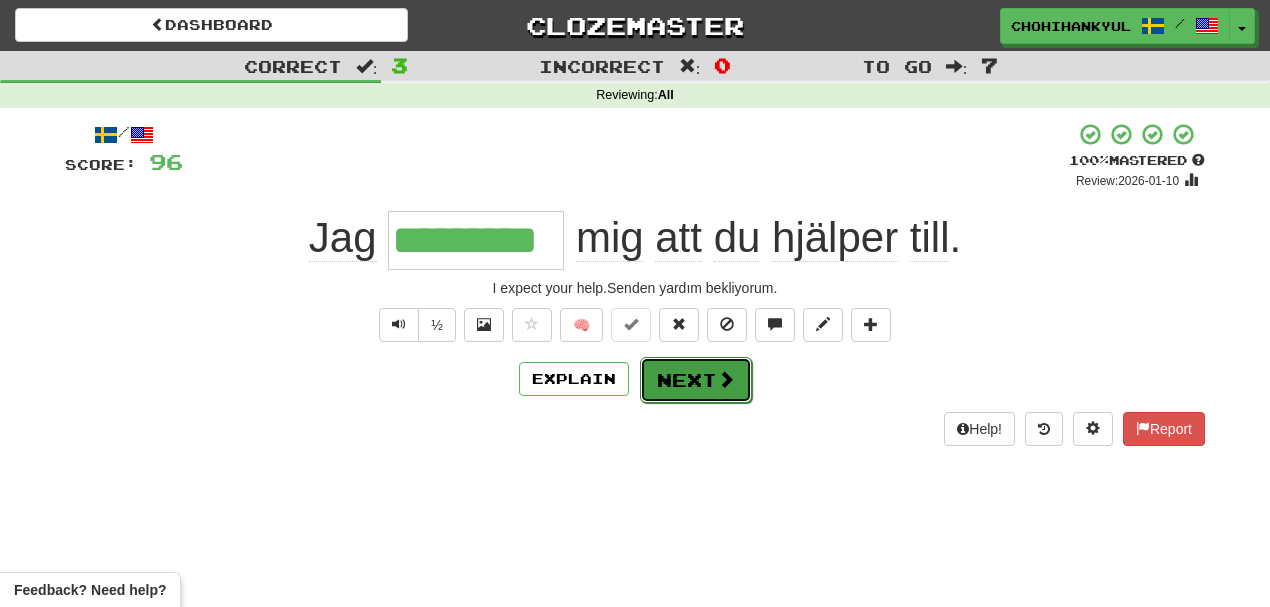 click on "Next" at bounding box center [696, 380] 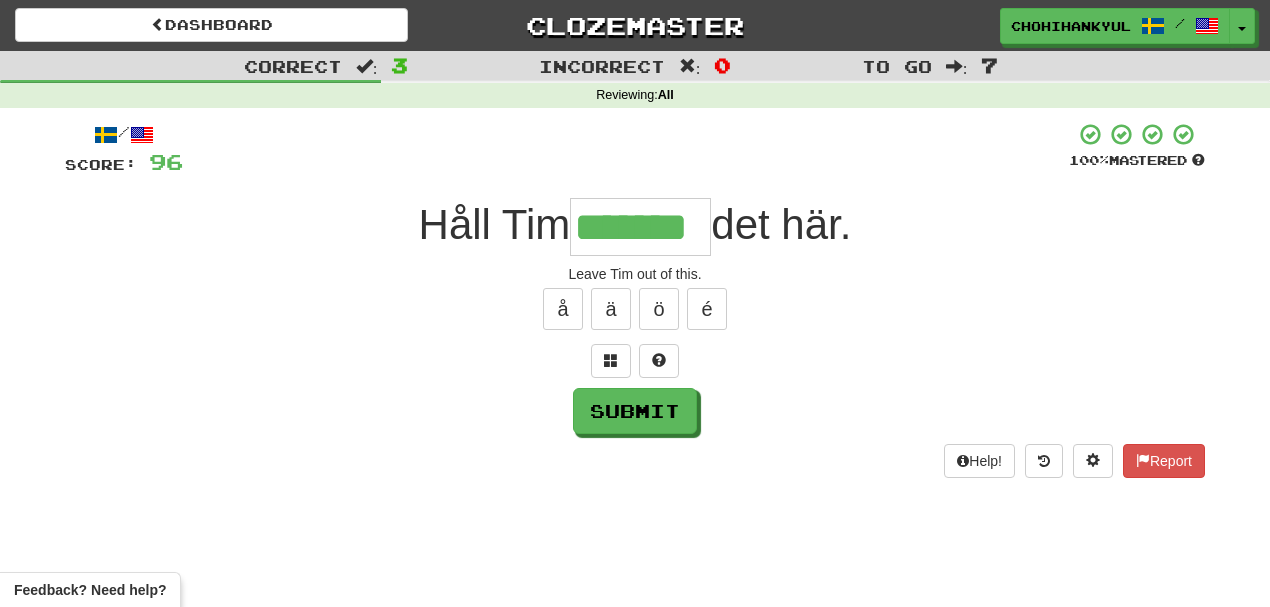 scroll, scrollTop: 0, scrollLeft: 0, axis: both 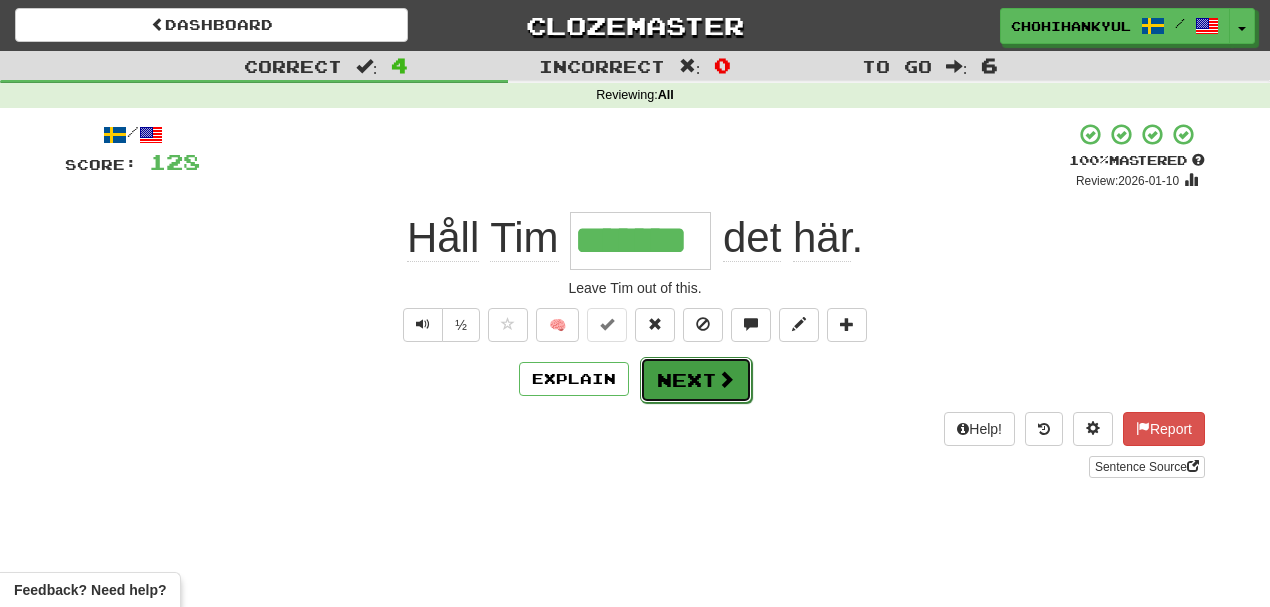 click on "Next" at bounding box center (696, 380) 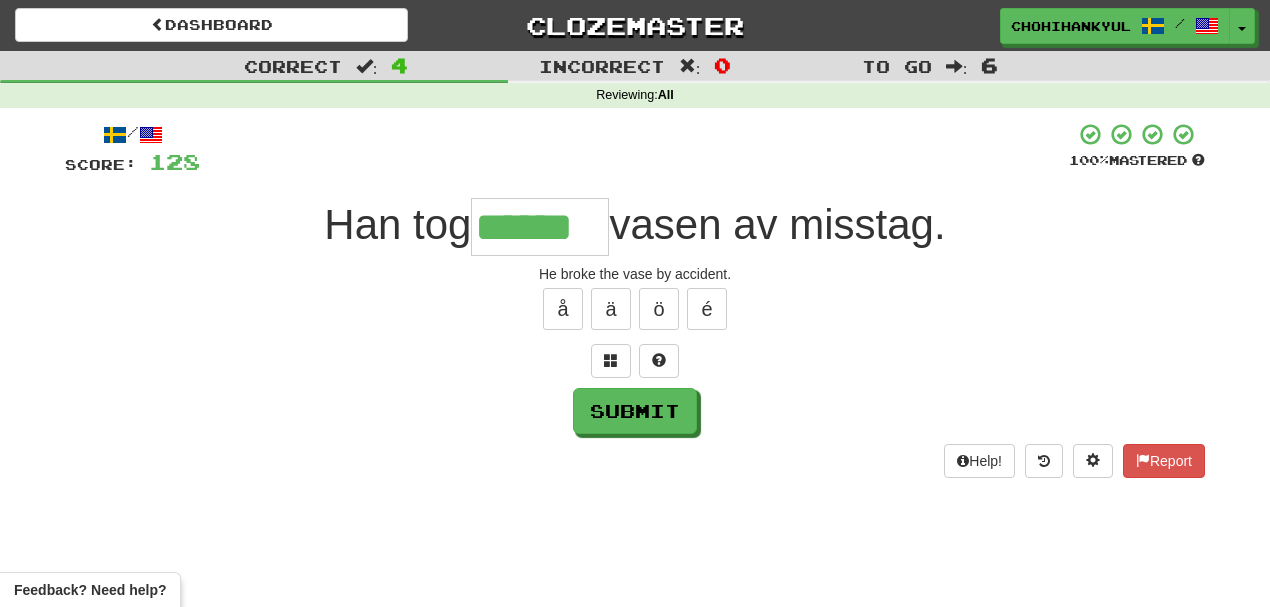 type on "******" 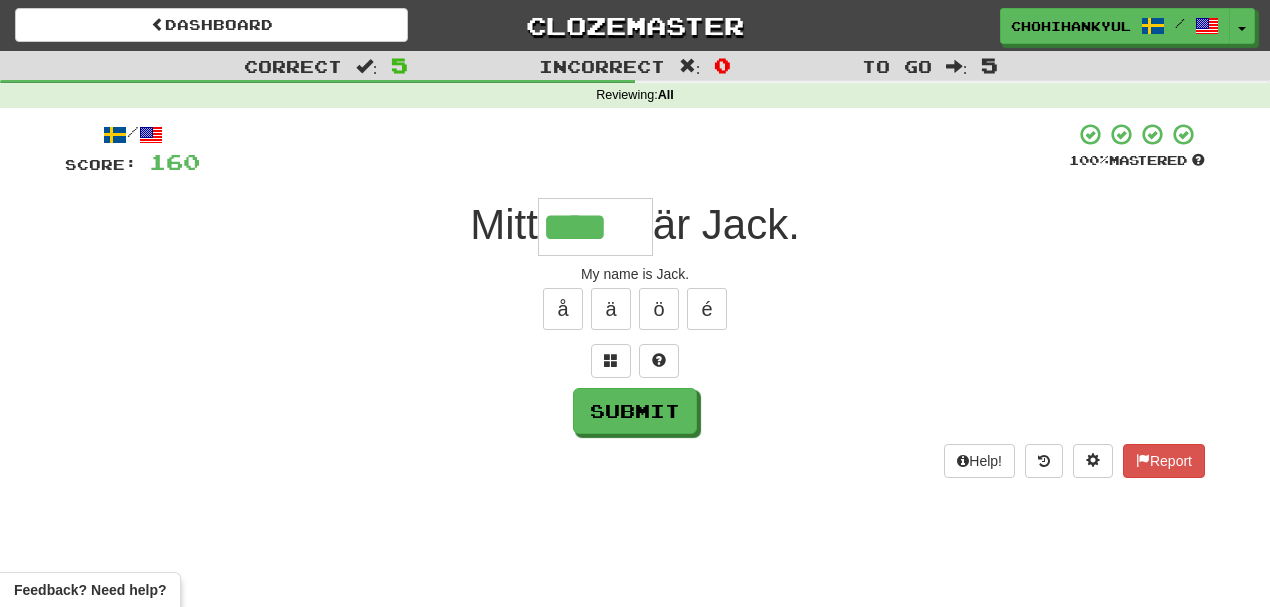 type on "****" 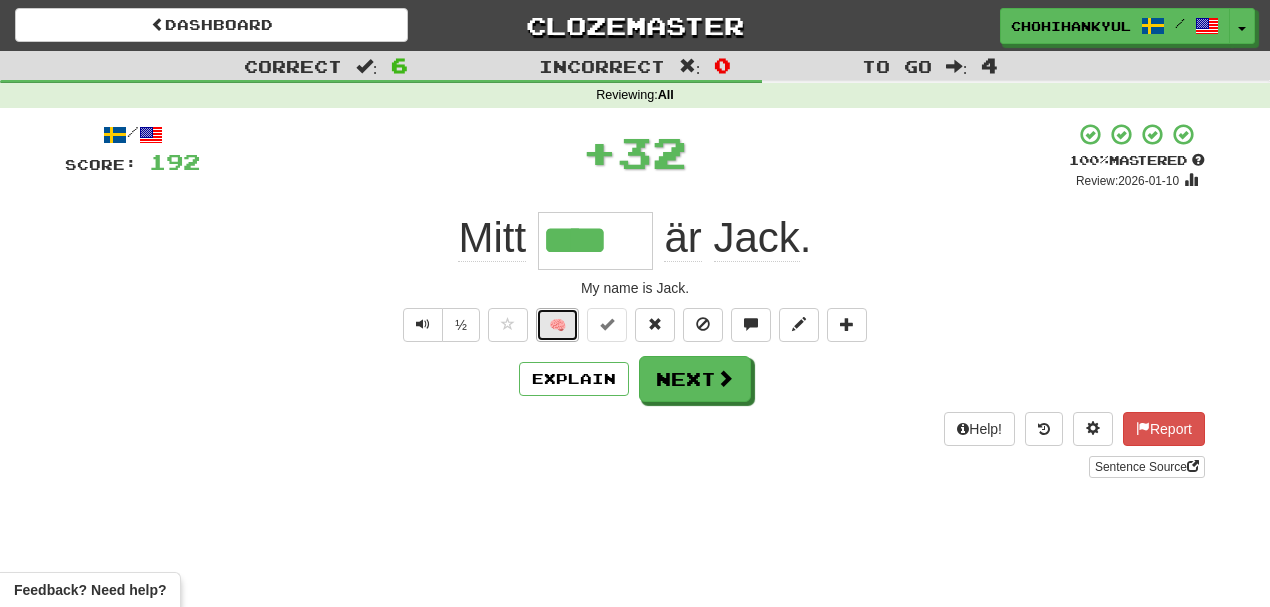 click on "🧠" at bounding box center [557, 325] 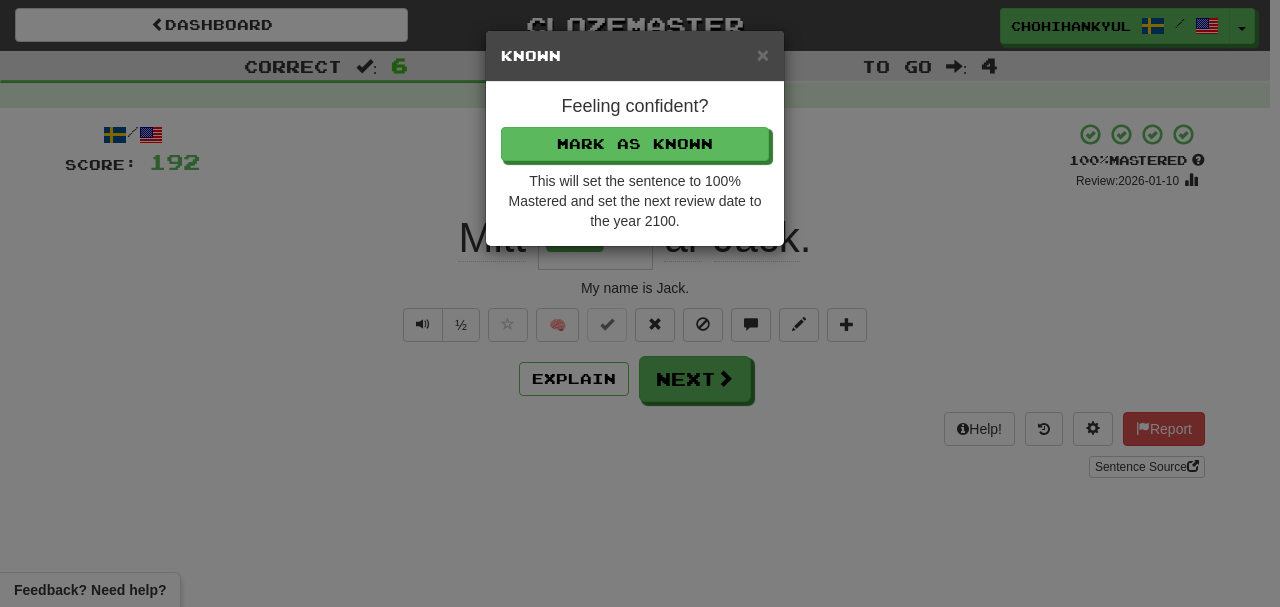 click on "This will set the sentence to 100% Mastered and set the next review date to the year 2100." at bounding box center (635, 201) 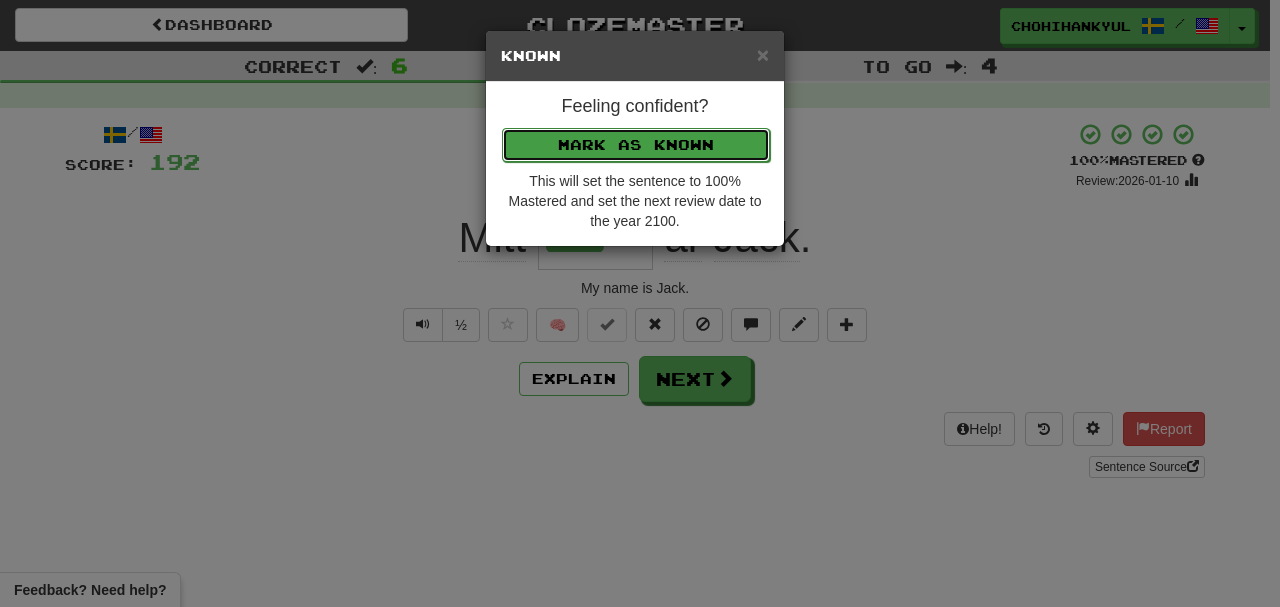 click on "Mark as Known" at bounding box center [636, 145] 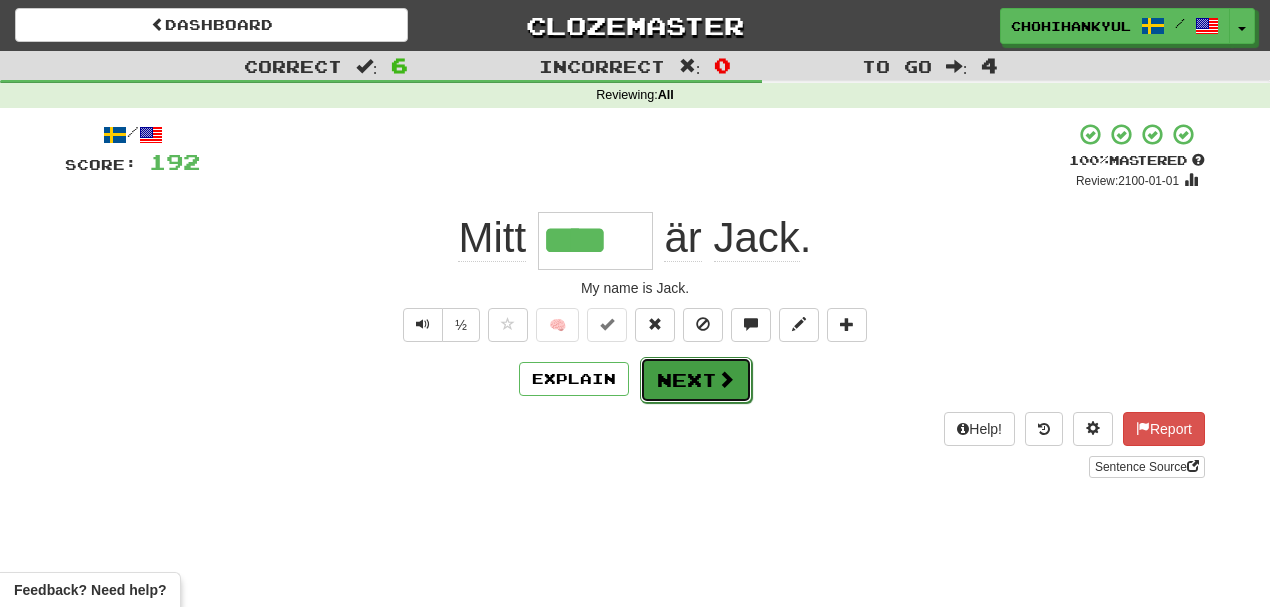 click on "Next" at bounding box center (696, 380) 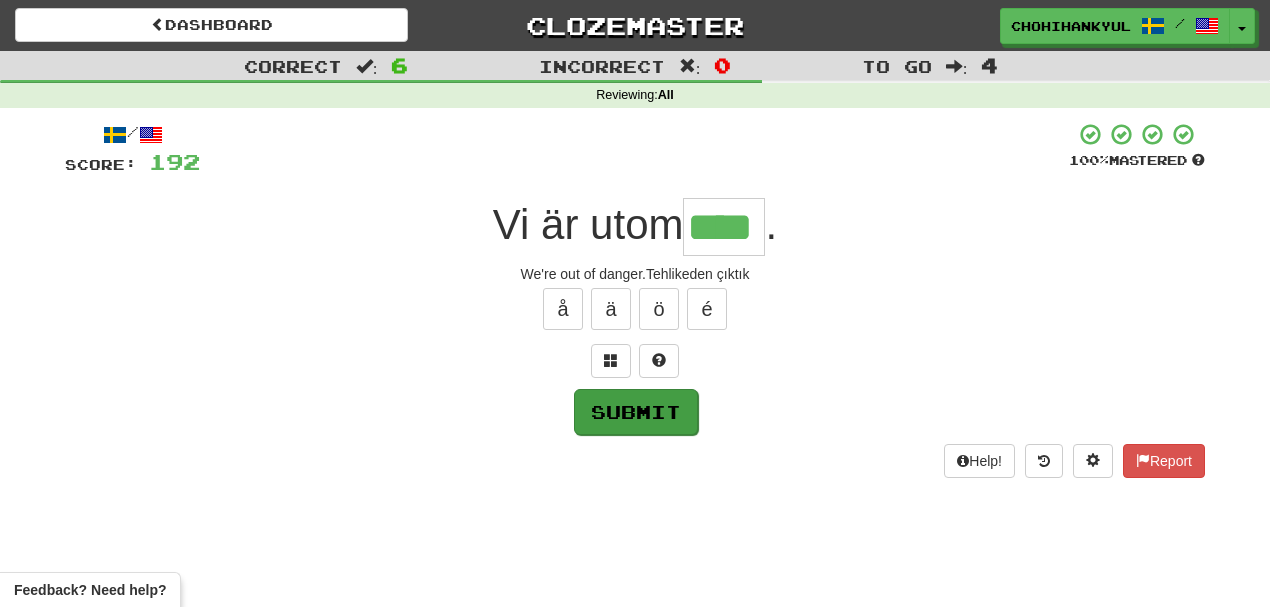 type on "****" 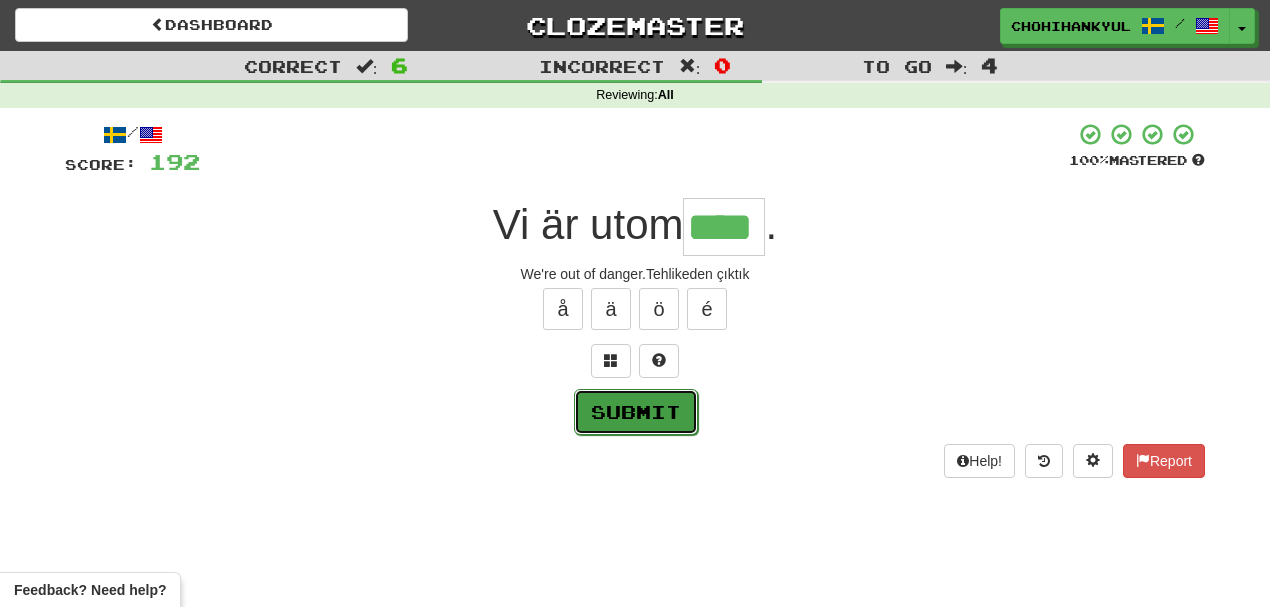 click on "Submit" at bounding box center (636, 412) 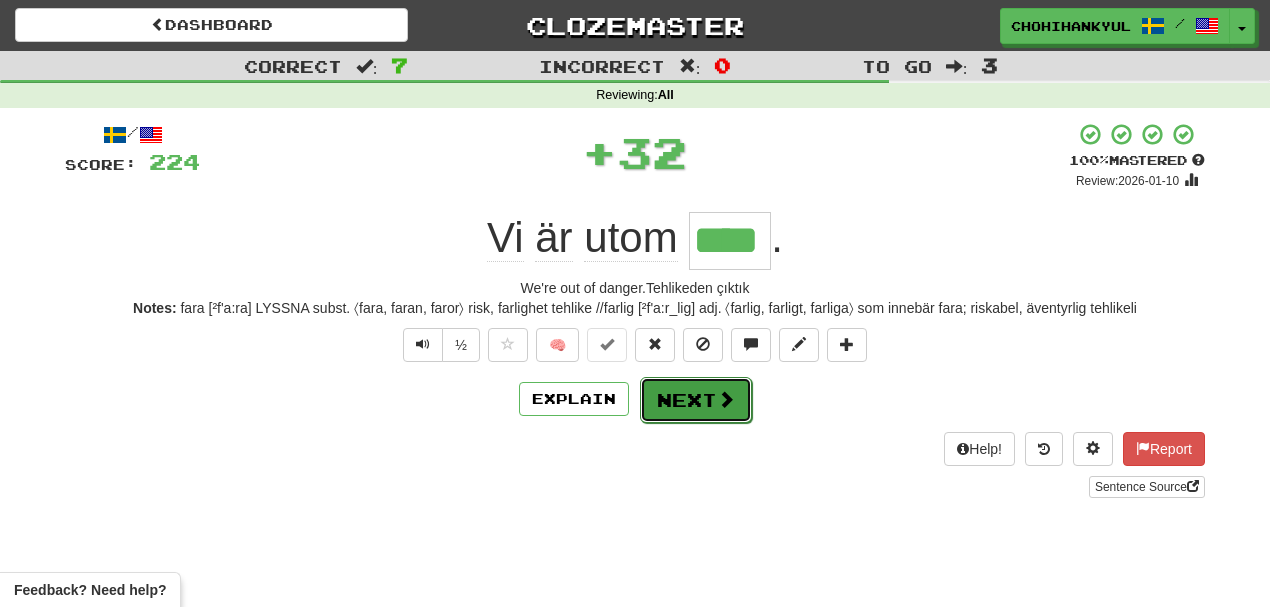 click on "Next" at bounding box center (696, 400) 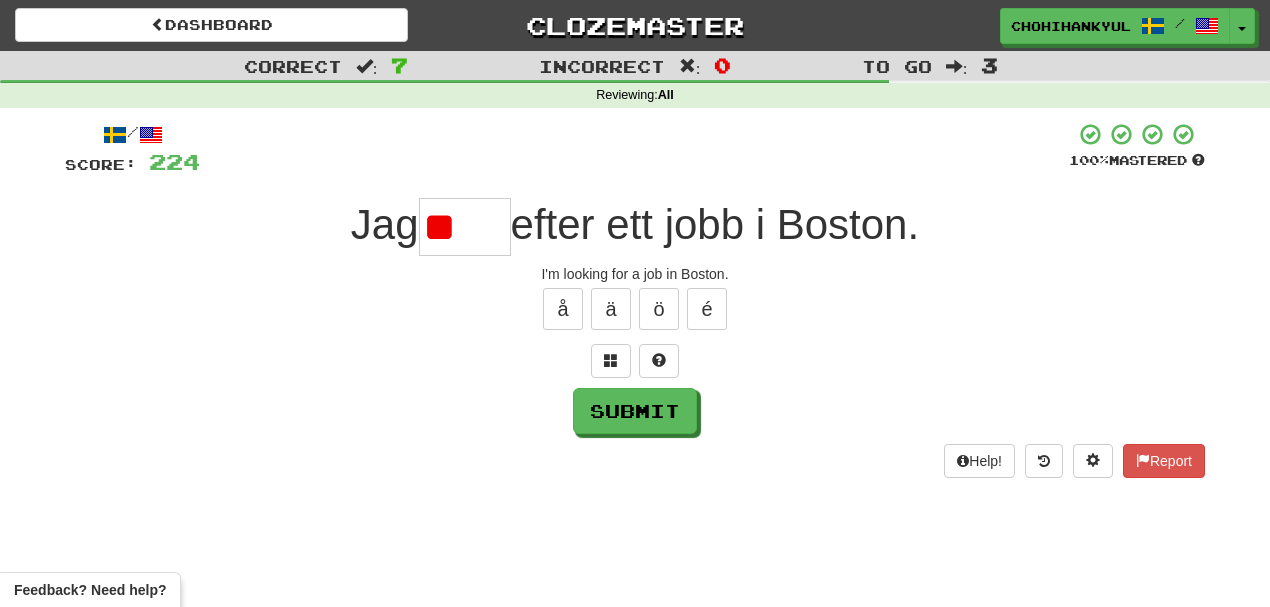 type on "*" 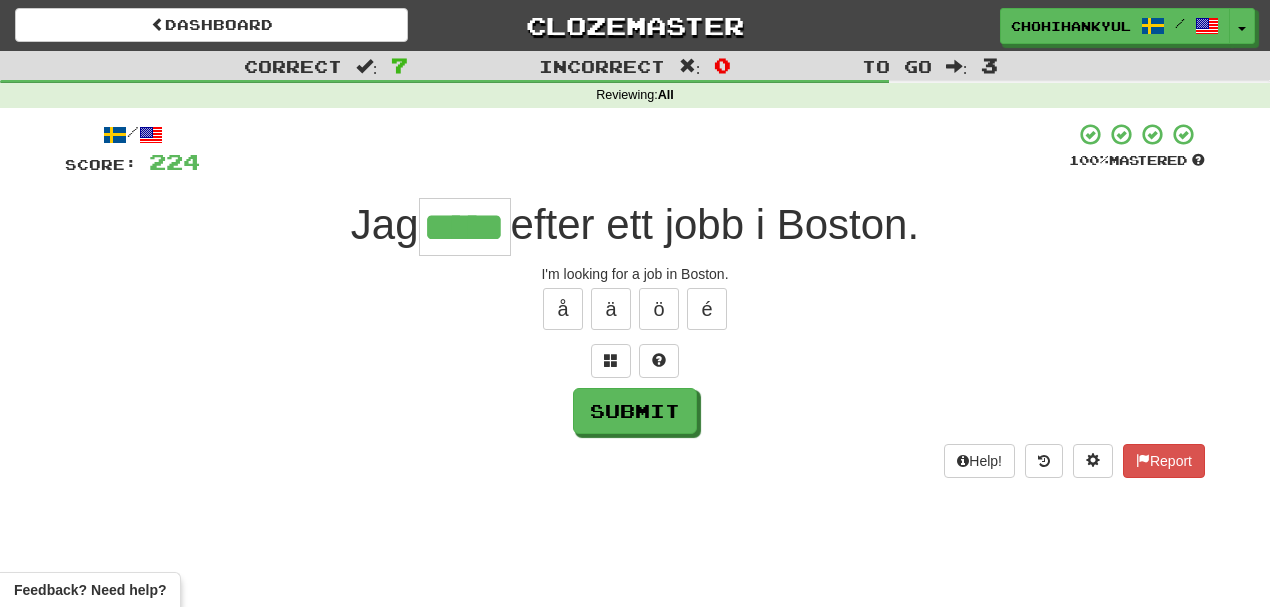 type on "*****" 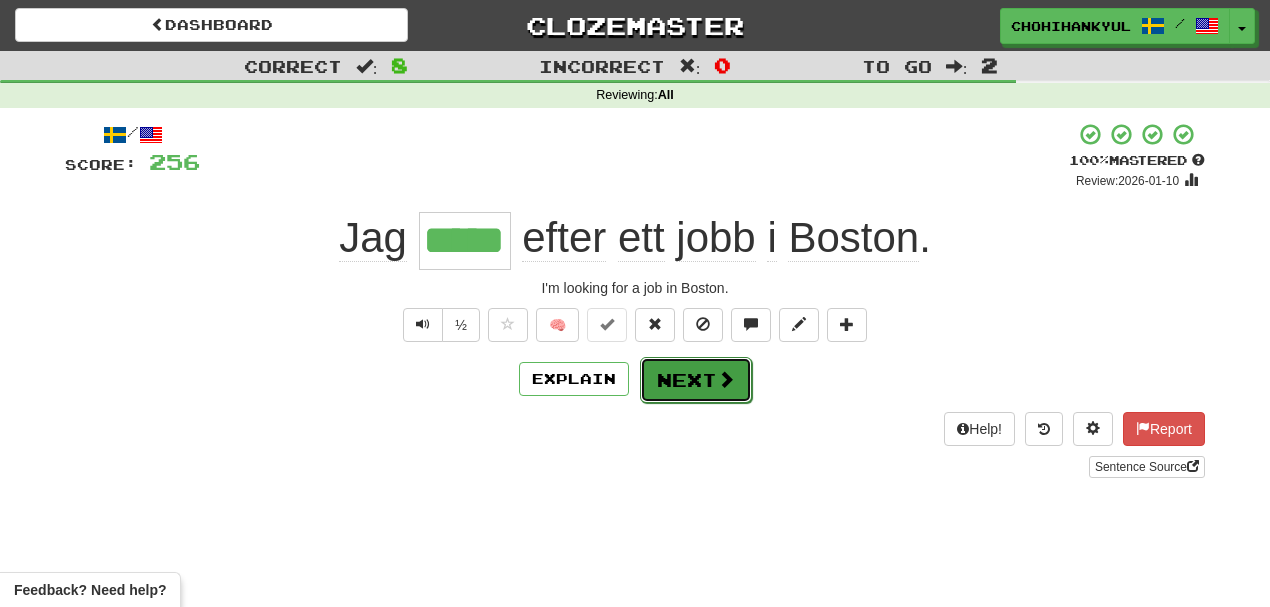 click at bounding box center (726, 379) 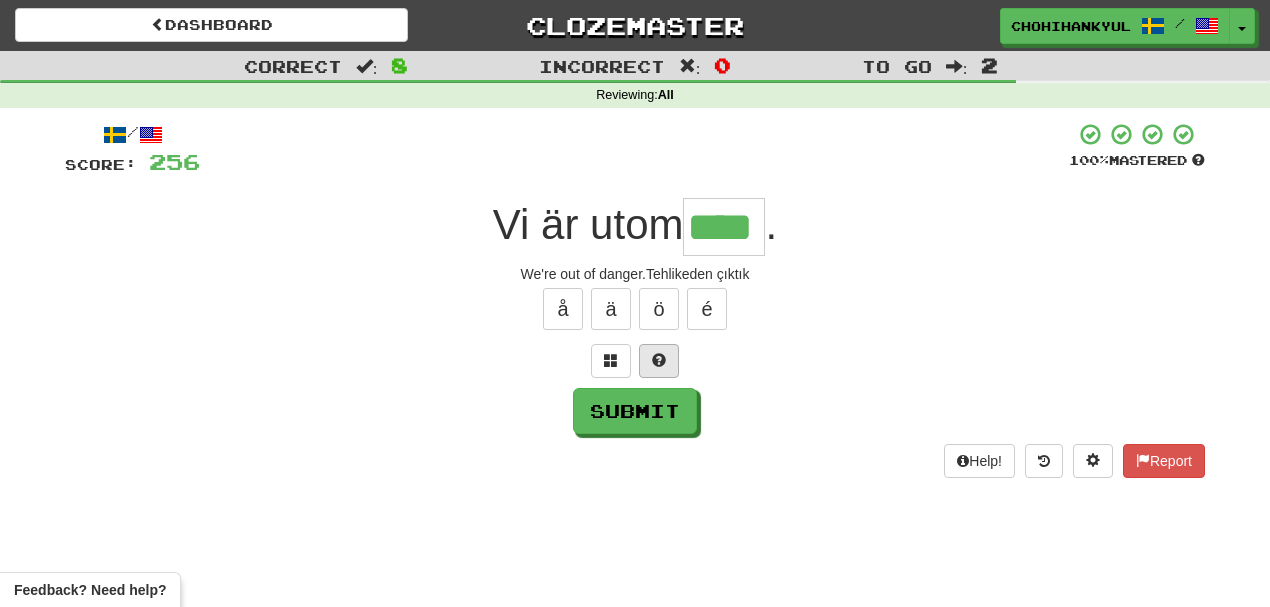 type on "****" 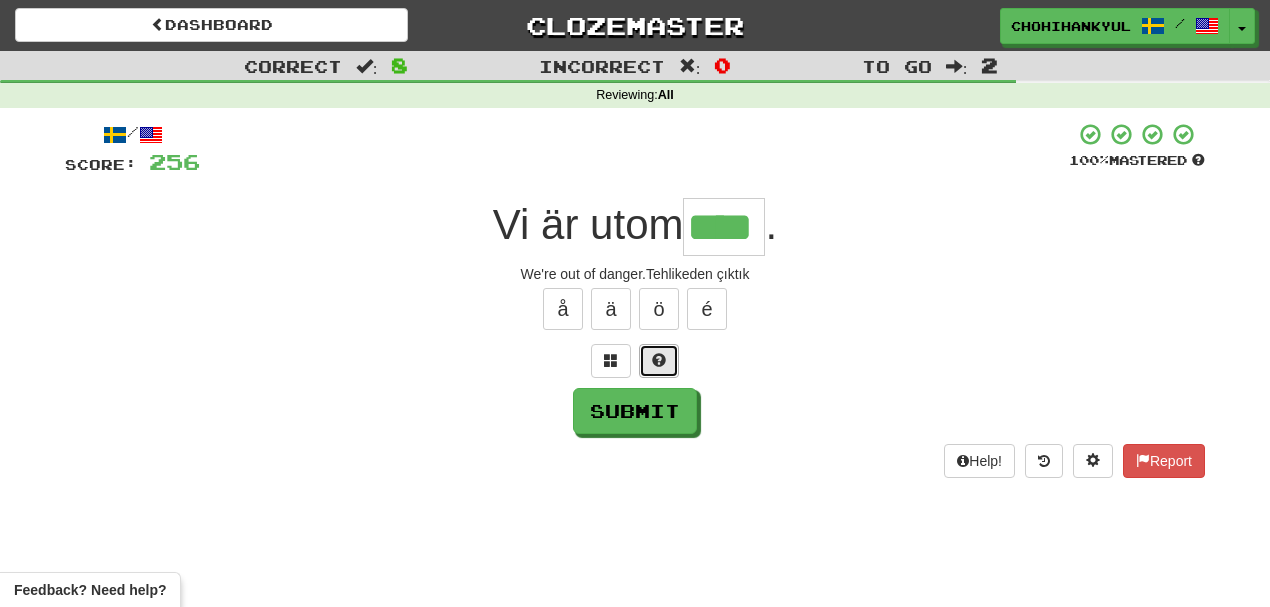 click at bounding box center (659, 361) 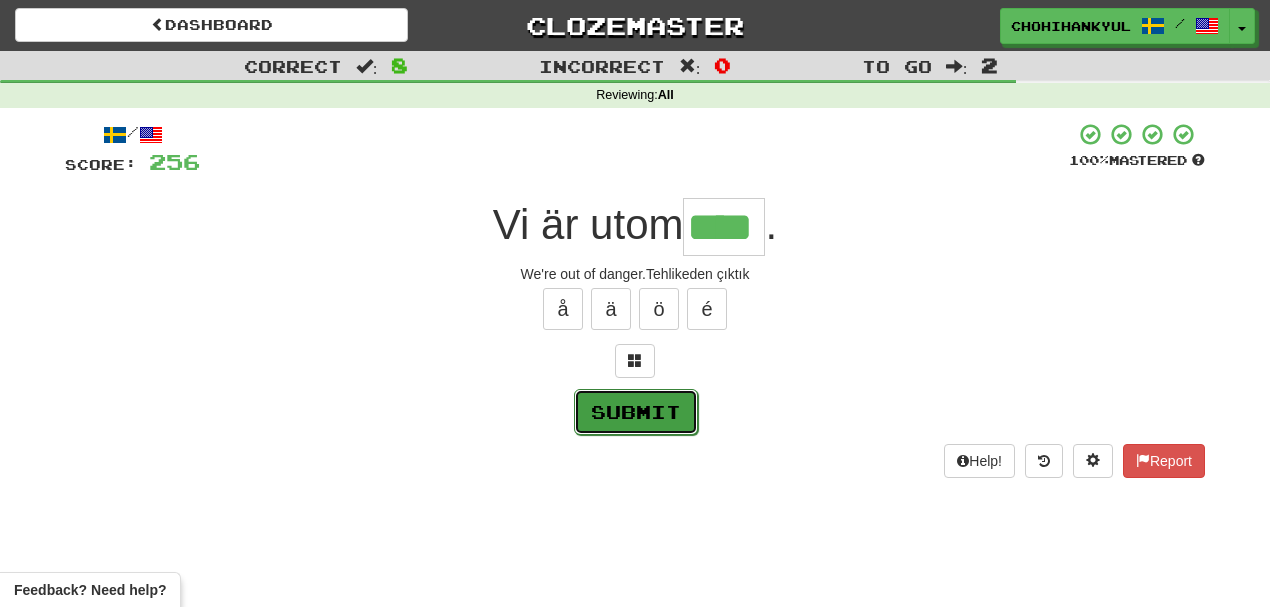 click on "Submit" at bounding box center [636, 412] 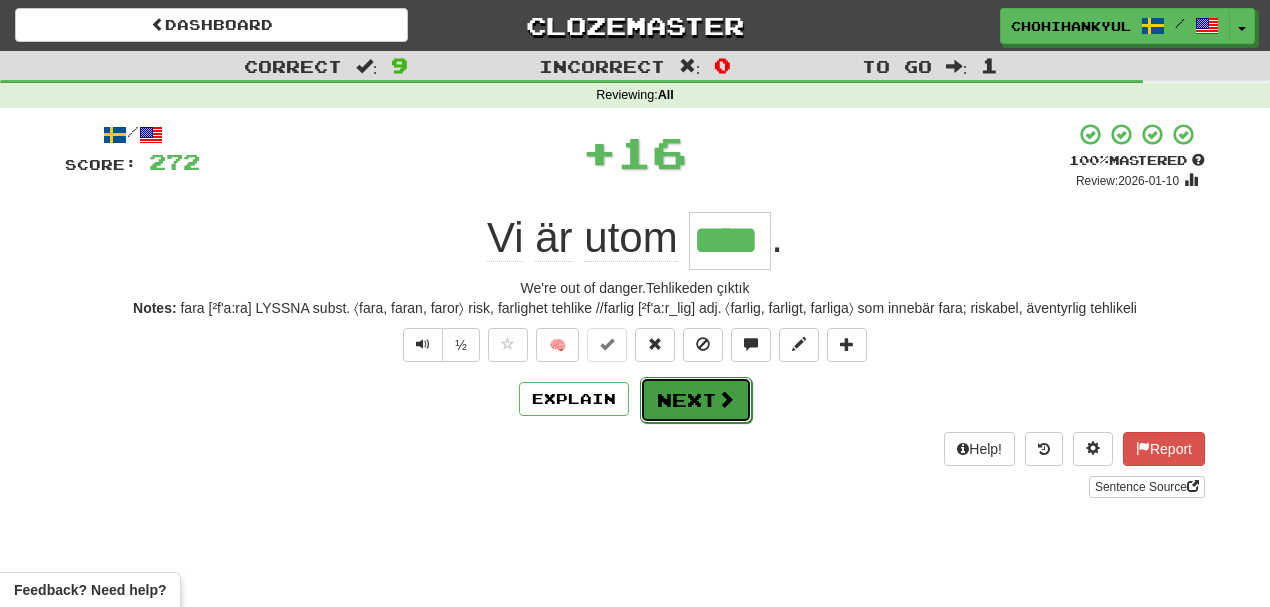 click on "Next" at bounding box center [696, 400] 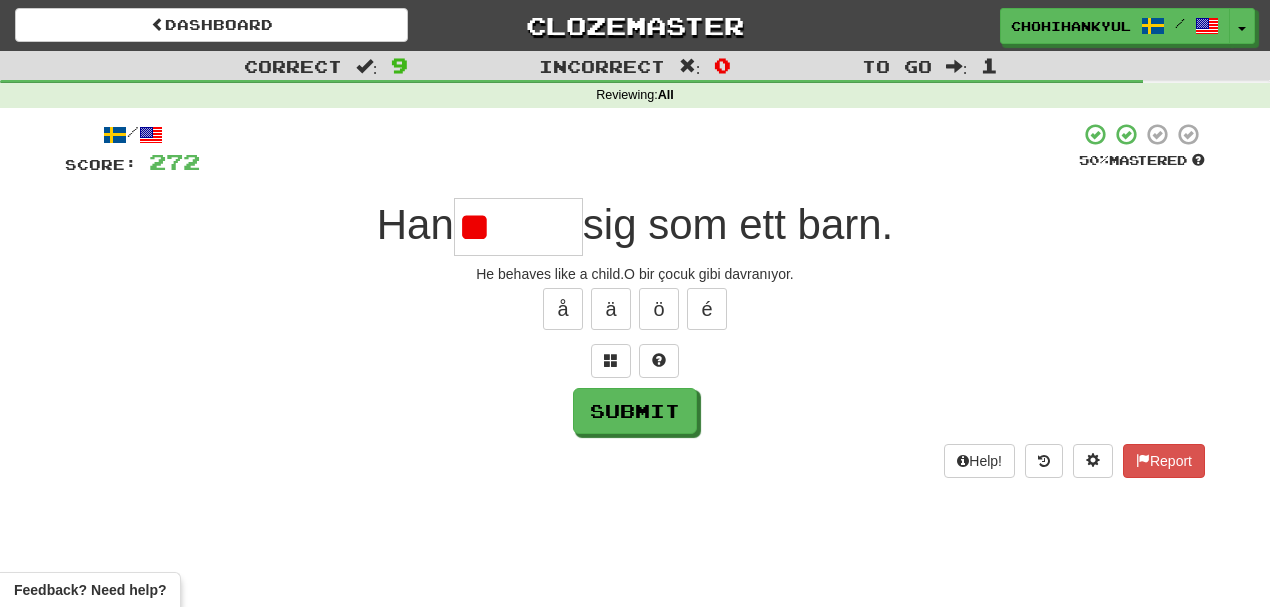 type on "*" 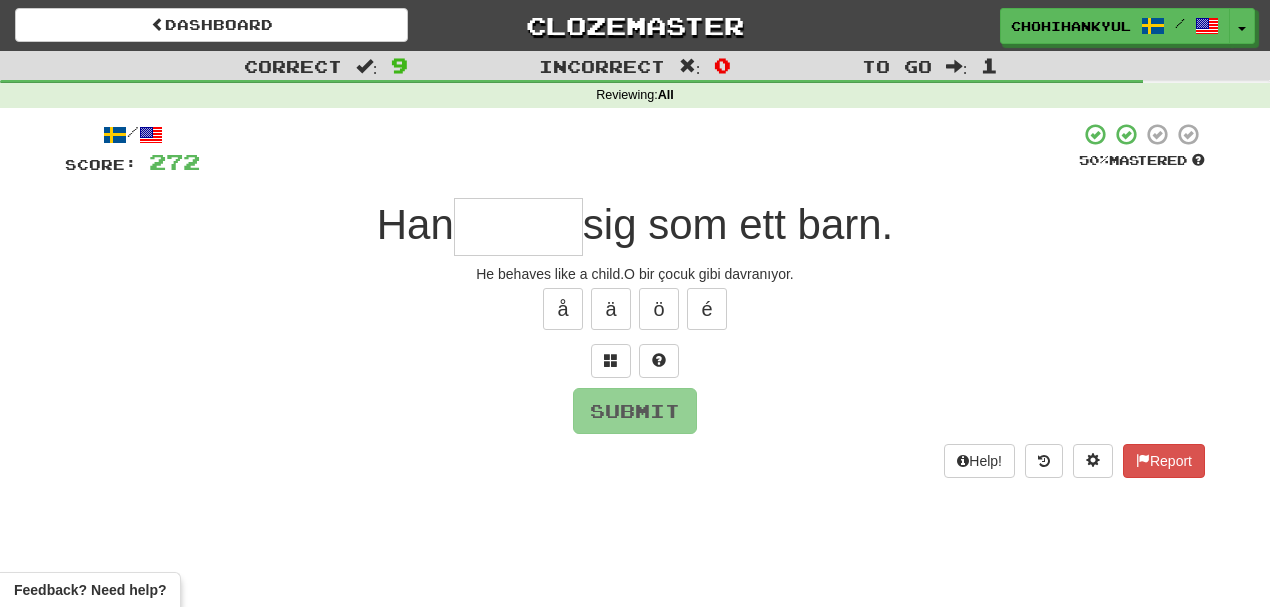 type on "*" 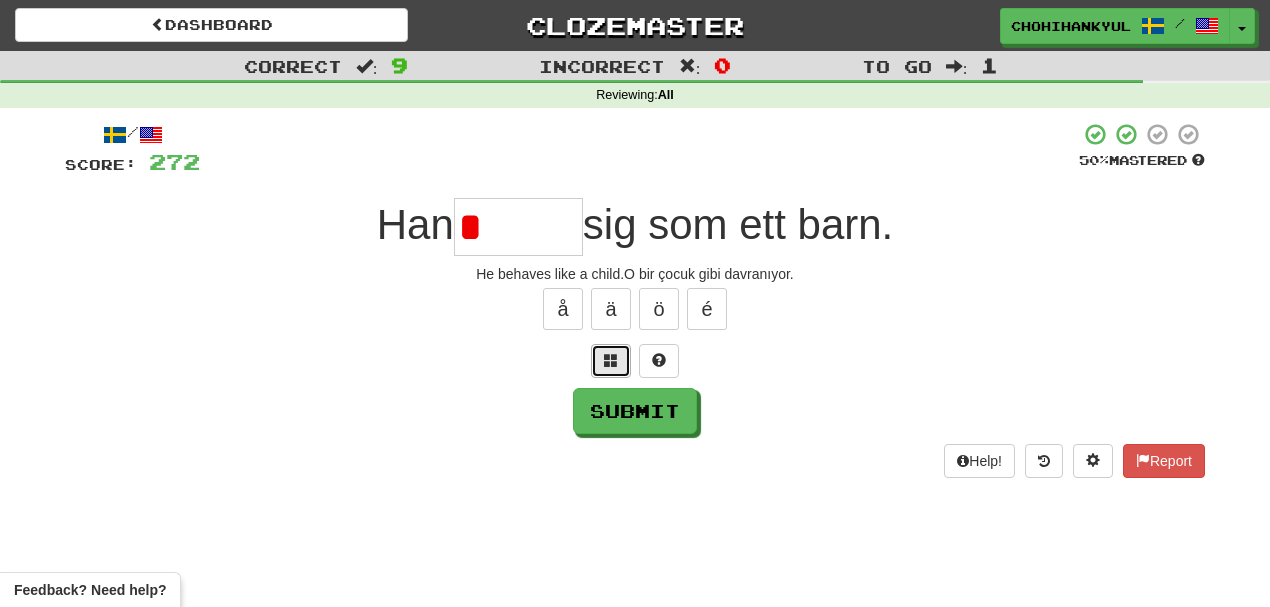 click at bounding box center (611, 360) 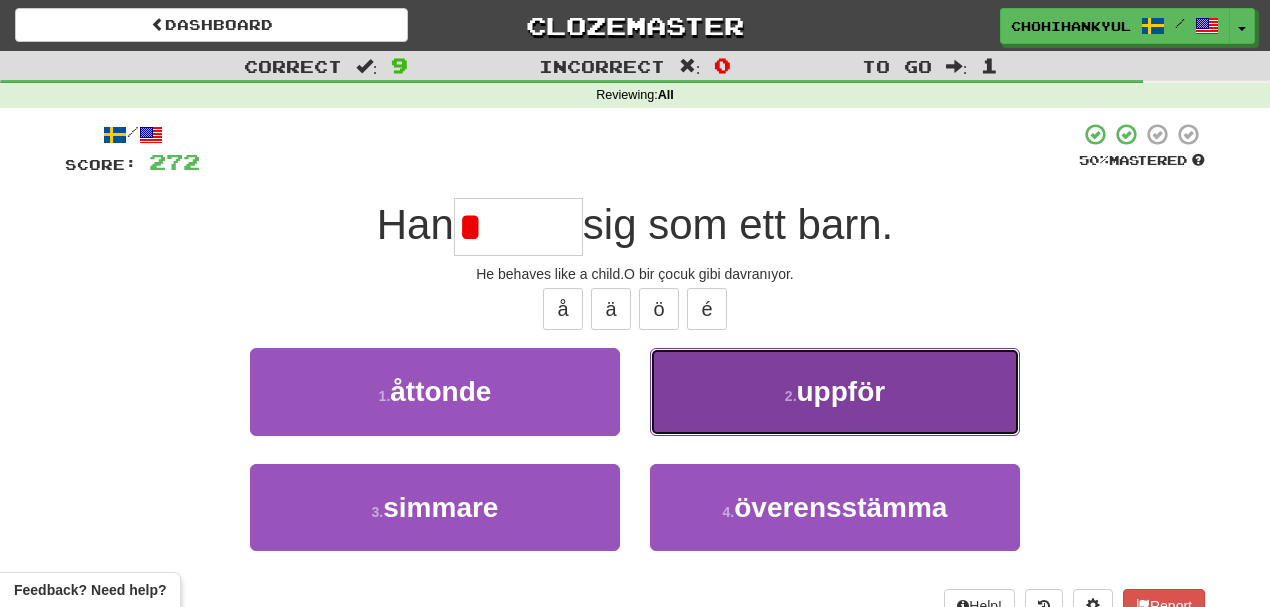 click on "2 .  uppför" at bounding box center [835, 391] 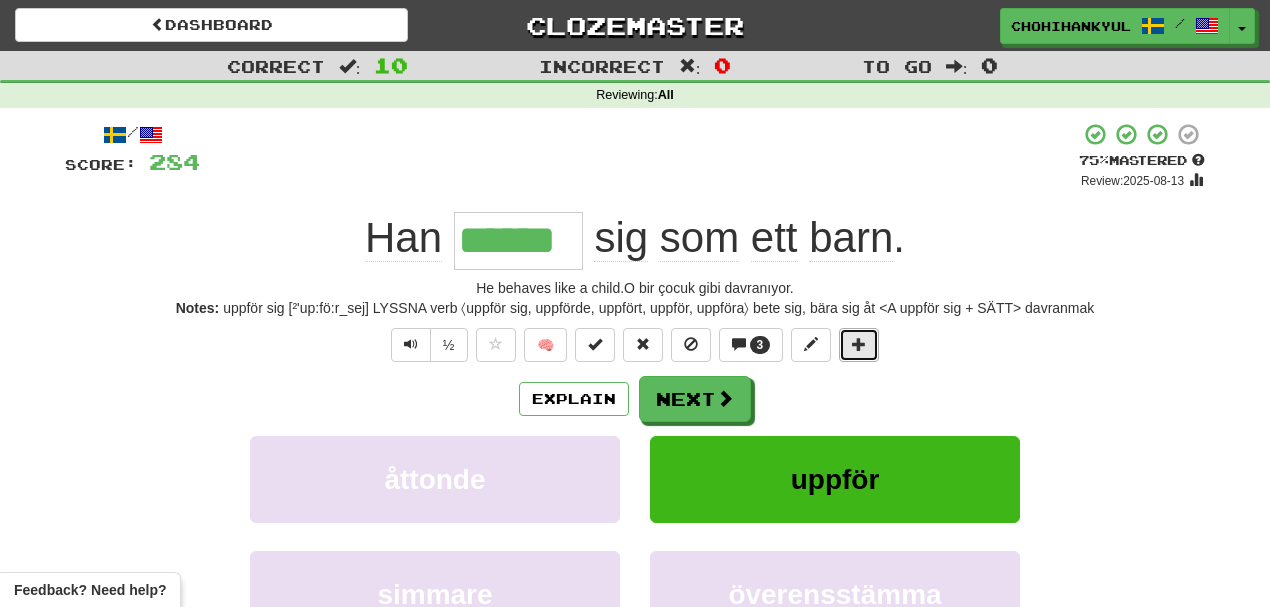 click at bounding box center [859, 344] 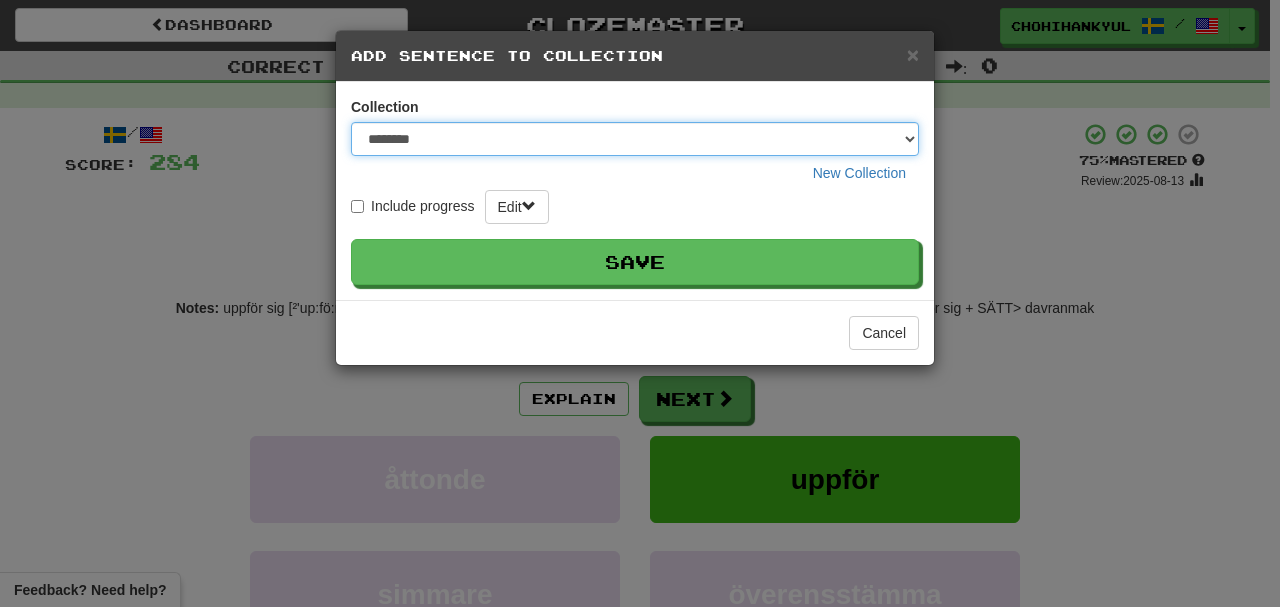click on "**********" at bounding box center [635, 139] 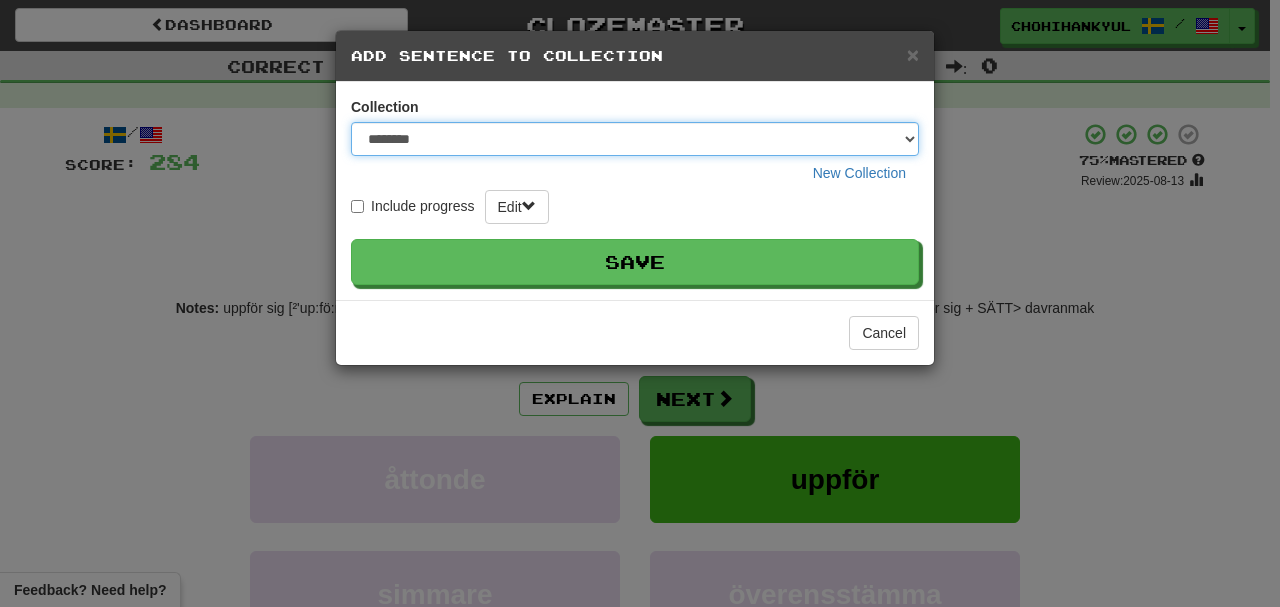 select on "*****" 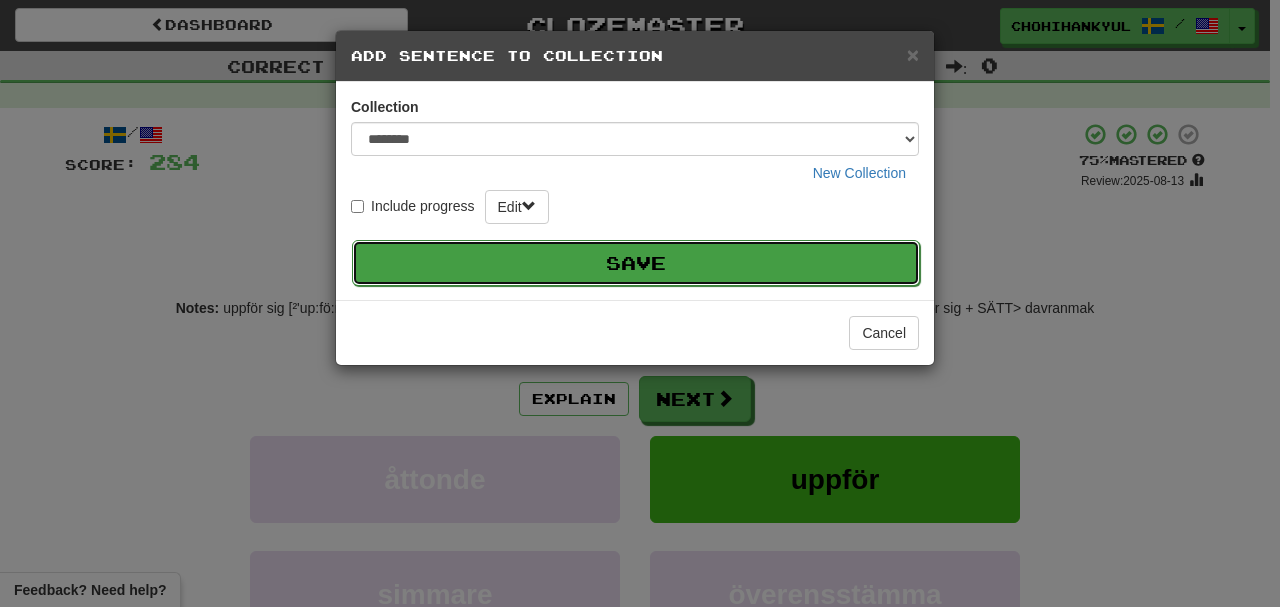 click on "Save" at bounding box center [636, 263] 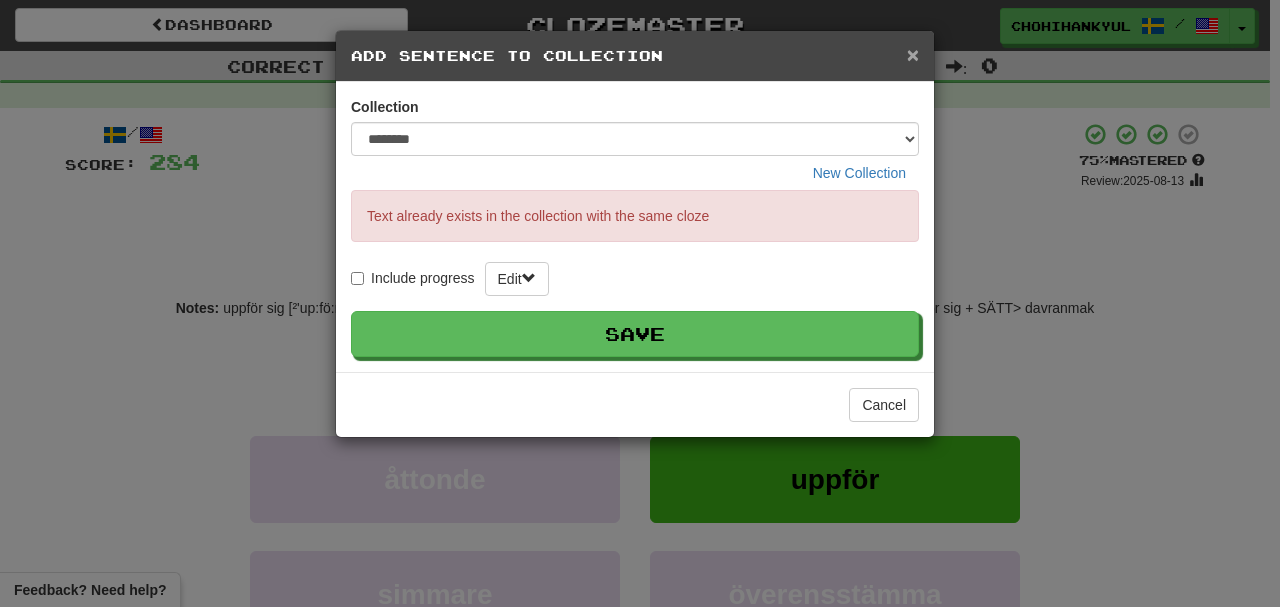 click on "×" at bounding box center (913, 54) 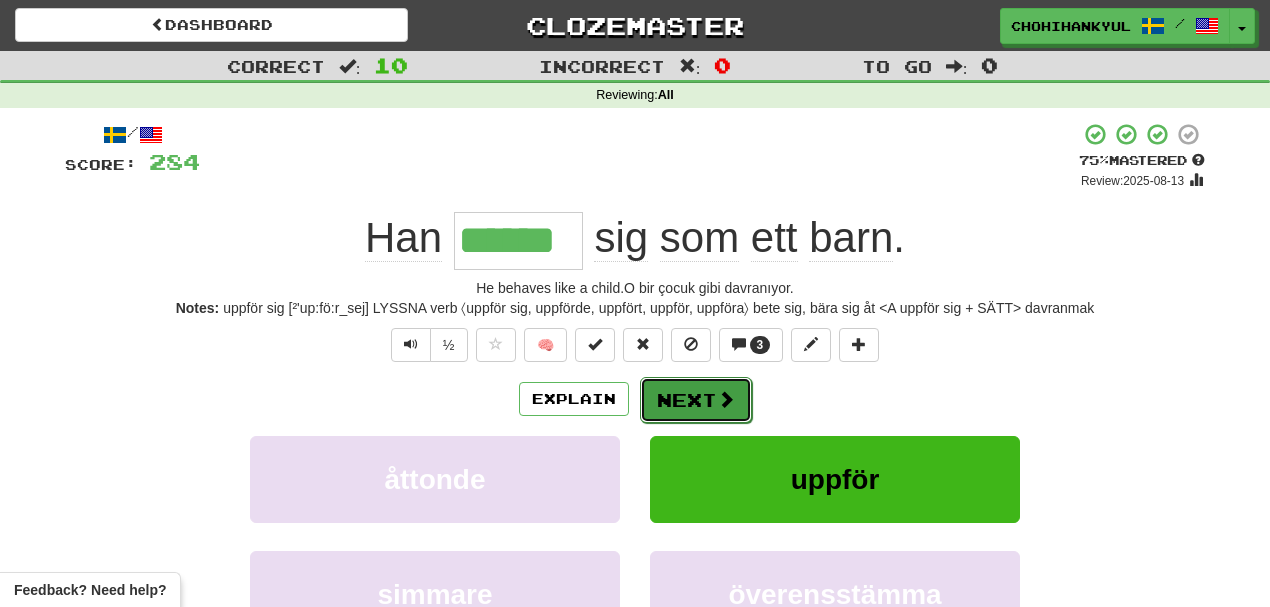 click at bounding box center [726, 399] 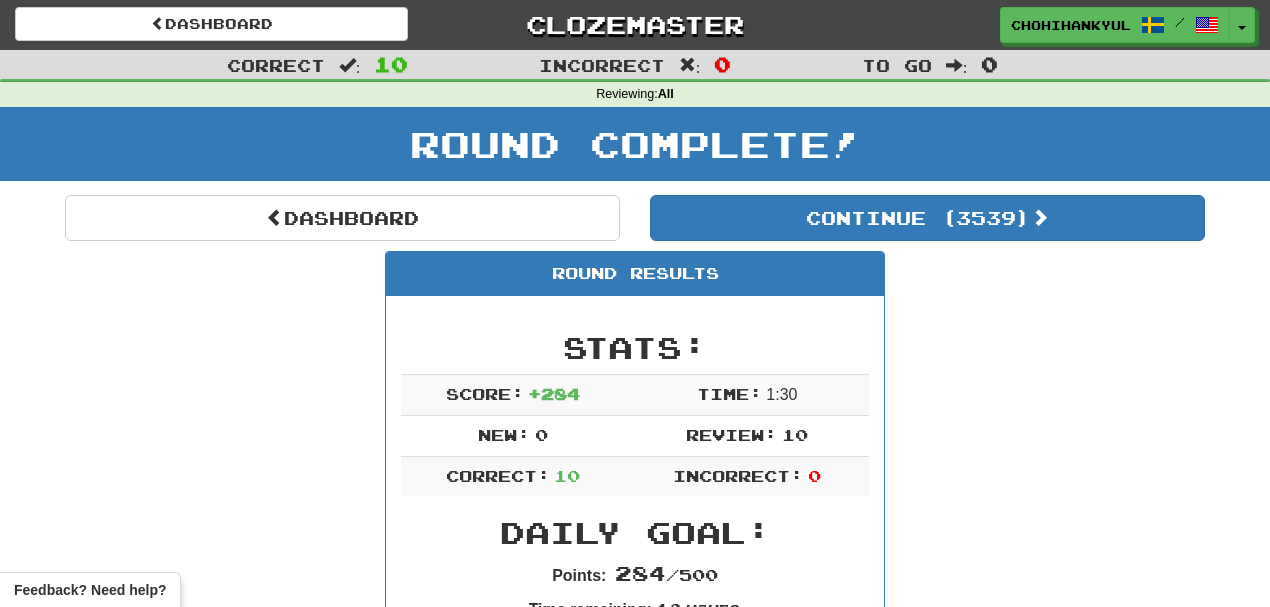 scroll, scrollTop: 0, scrollLeft: 0, axis: both 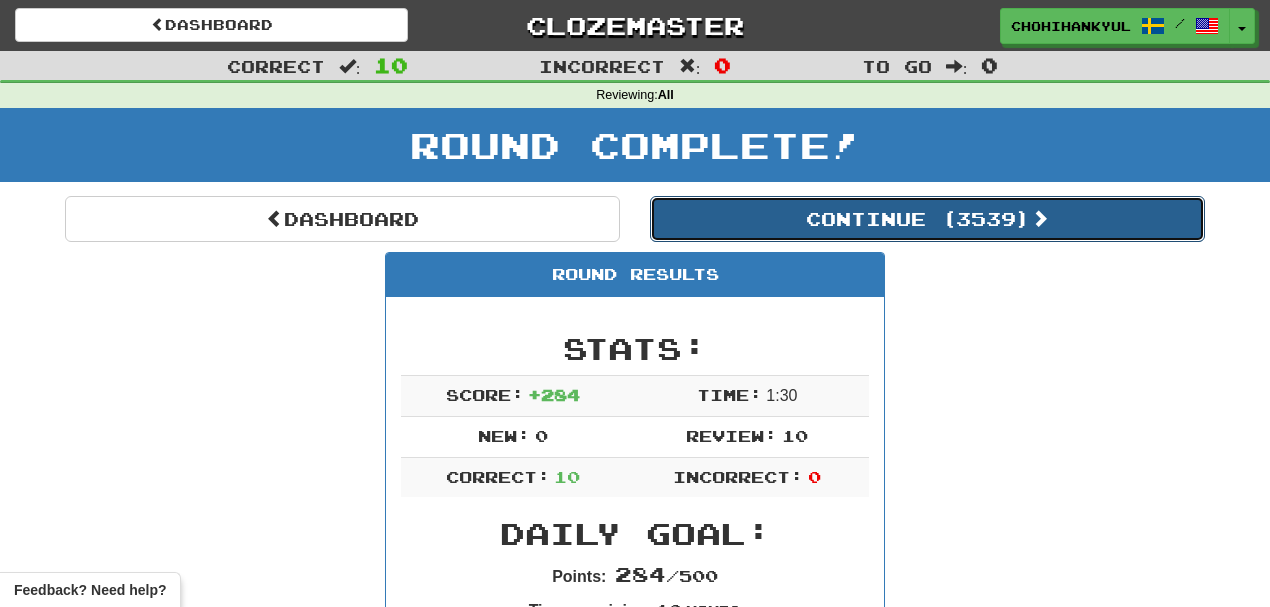 click on "Continue ( 3539 )" at bounding box center [927, 219] 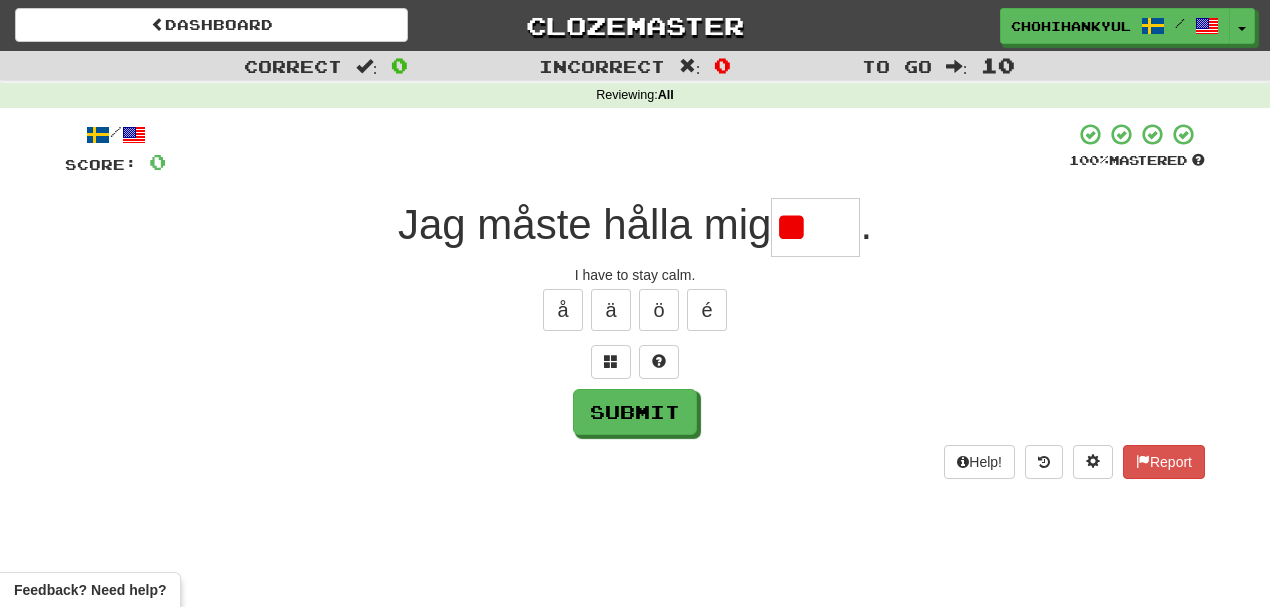 type on "*" 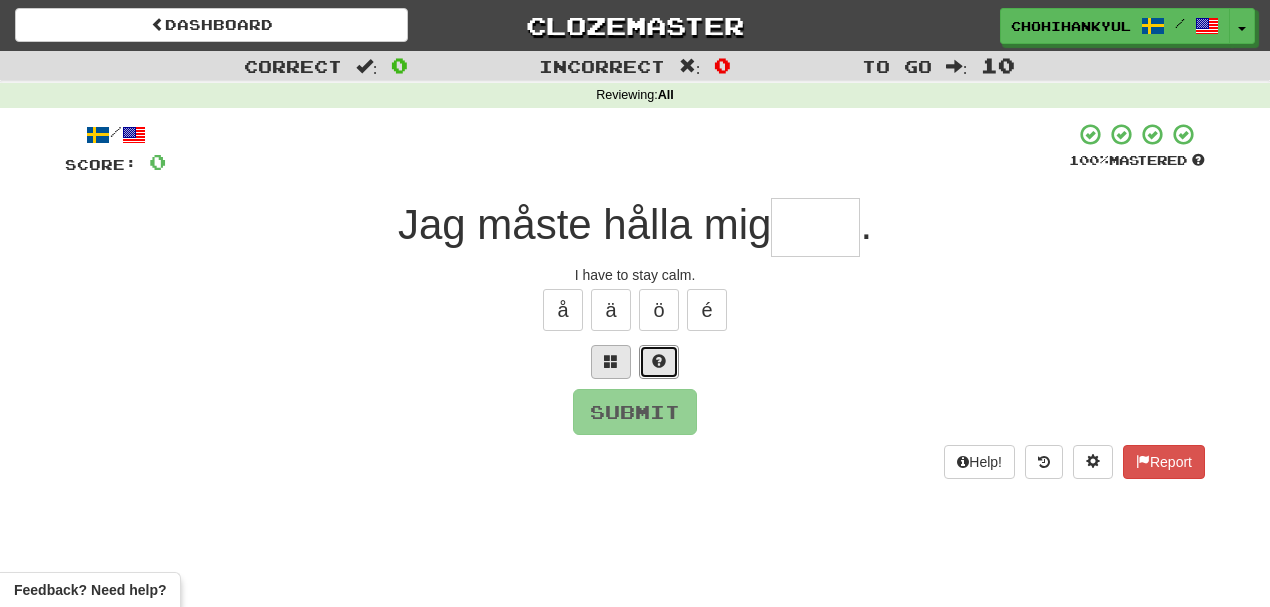 click at bounding box center [659, 362] 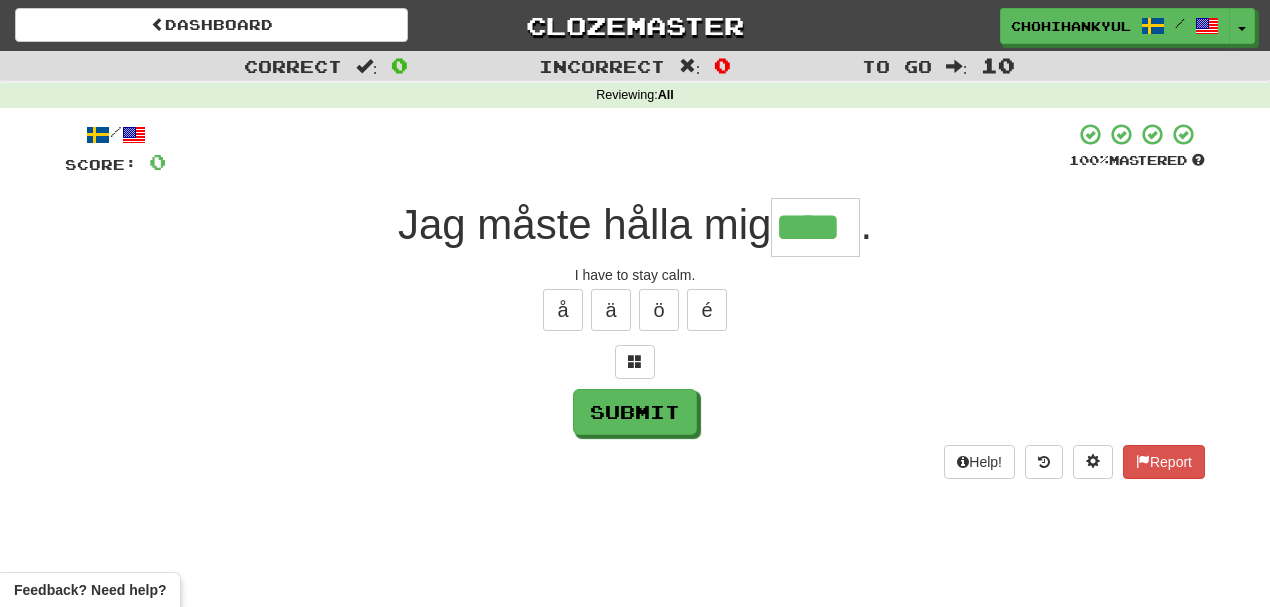 type on "****" 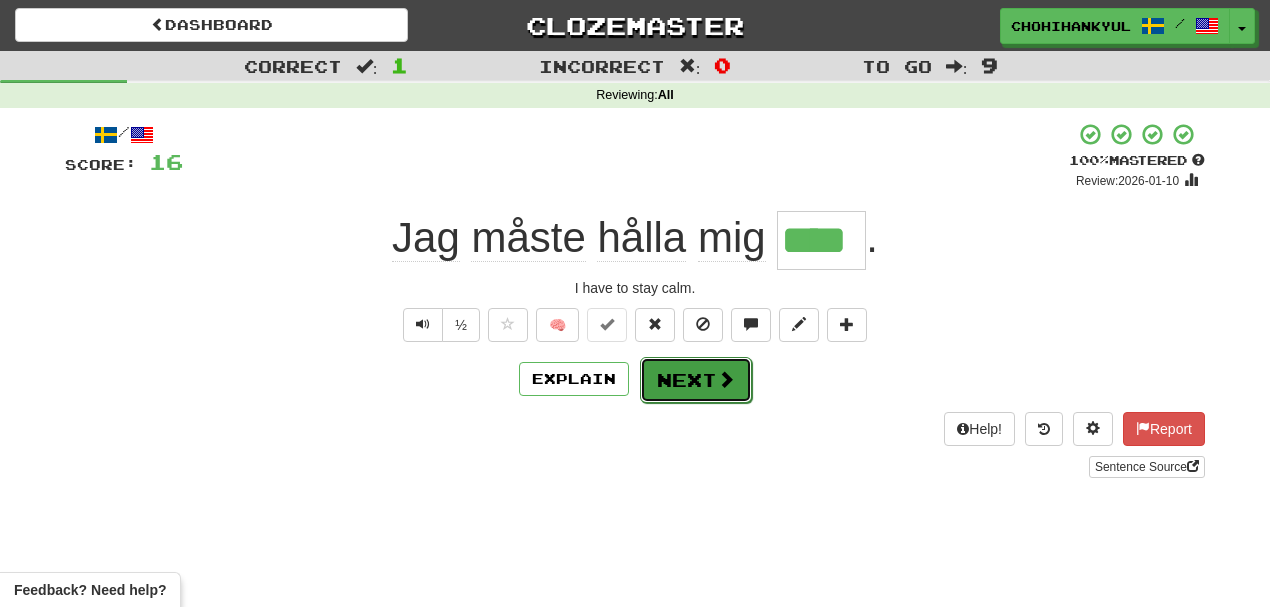 click on "Next" at bounding box center (696, 380) 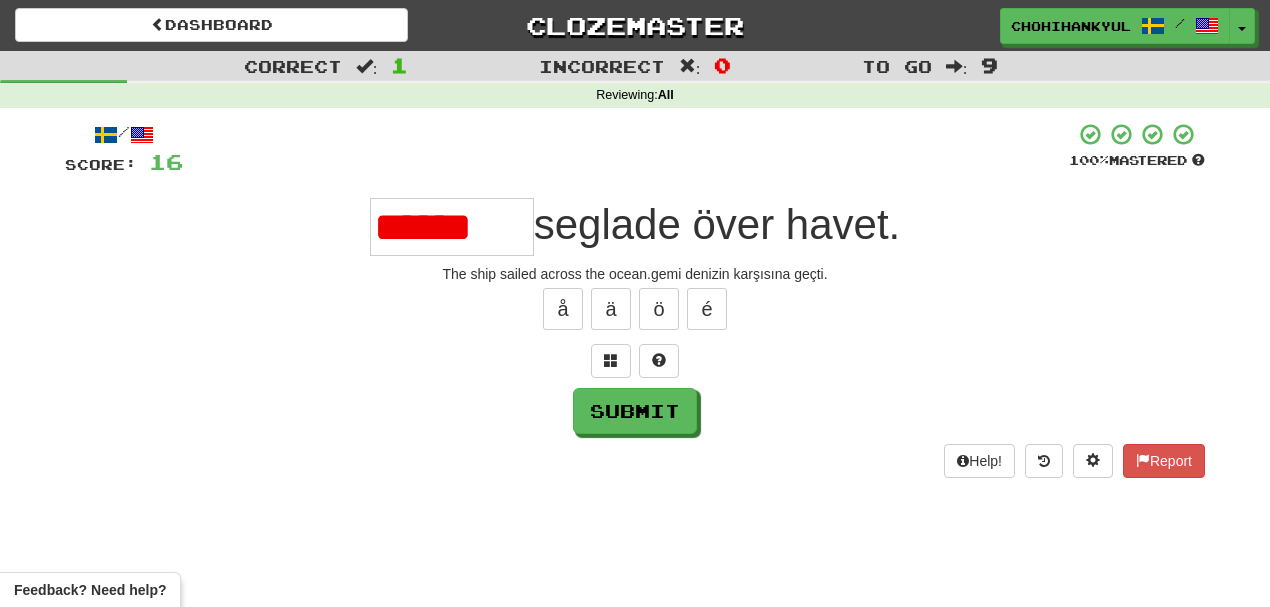 scroll, scrollTop: 0, scrollLeft: 0, axis: both 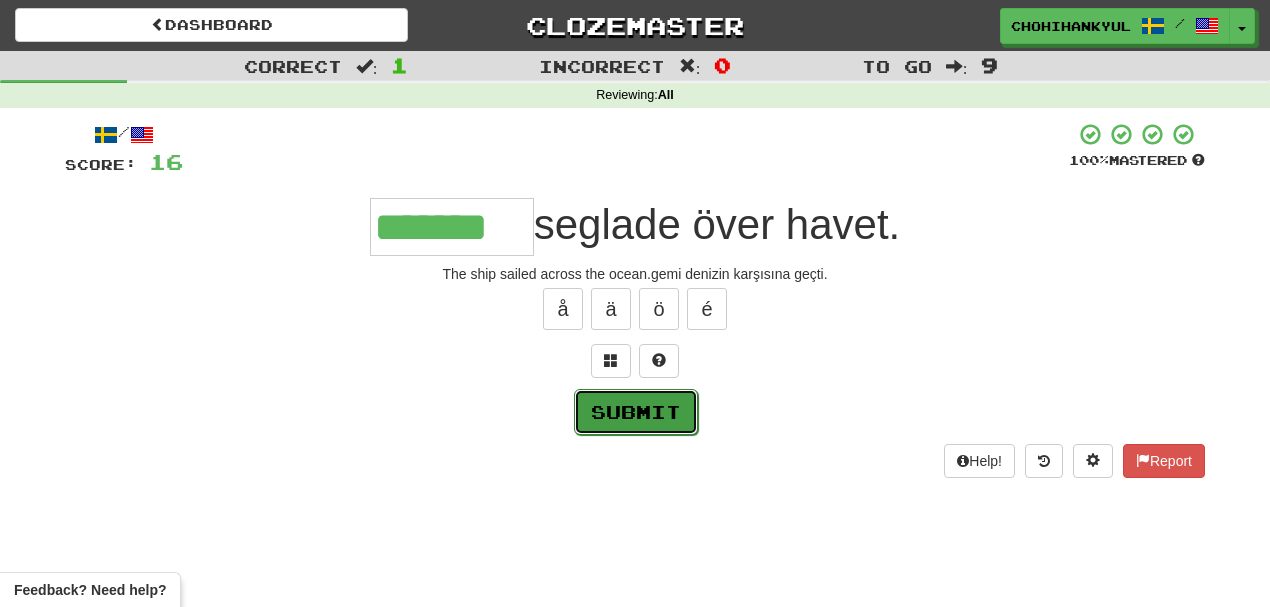 click on "Submit" at bounding box center (636, 412) 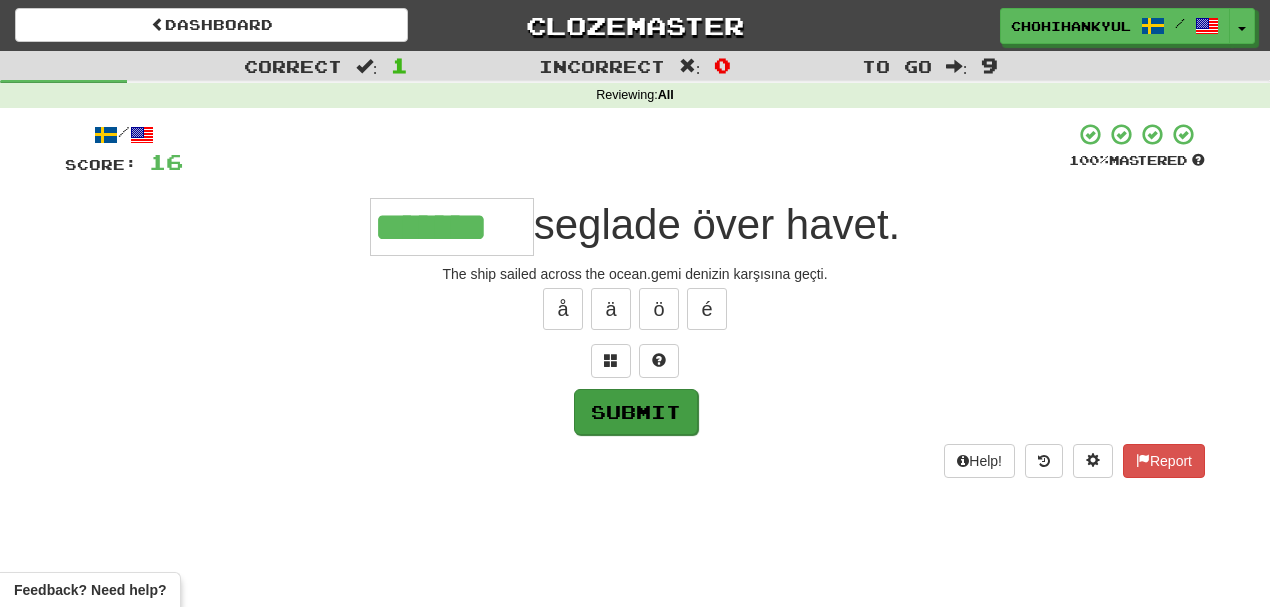 type on "********" 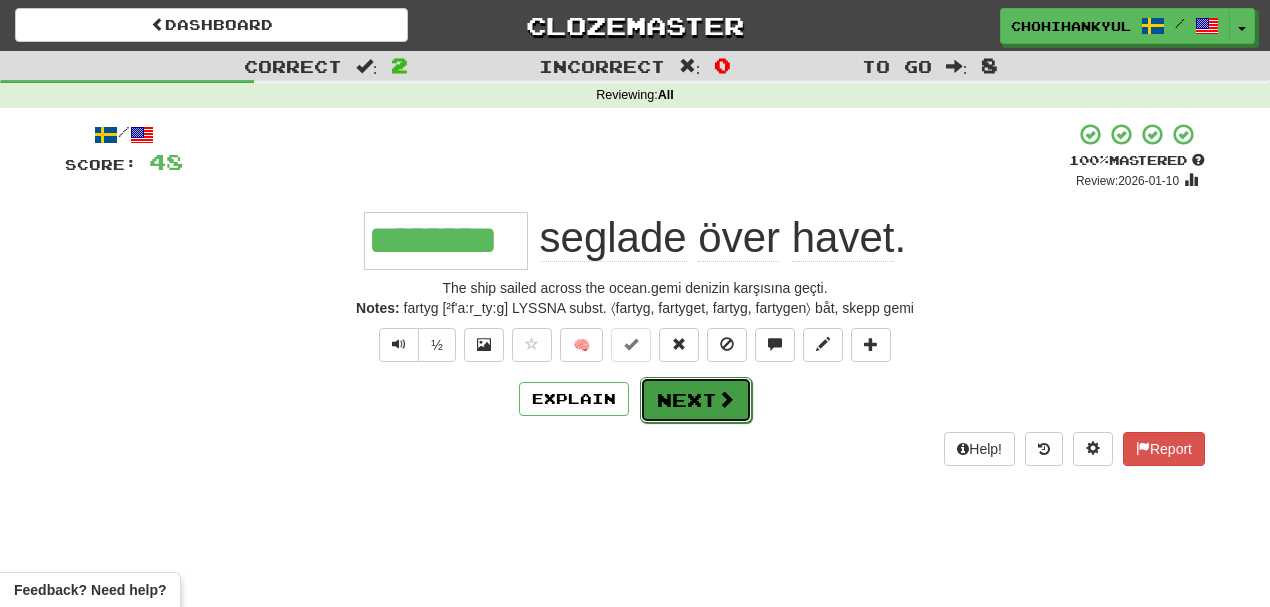 click on "Next" at bounding box center (696, 400) 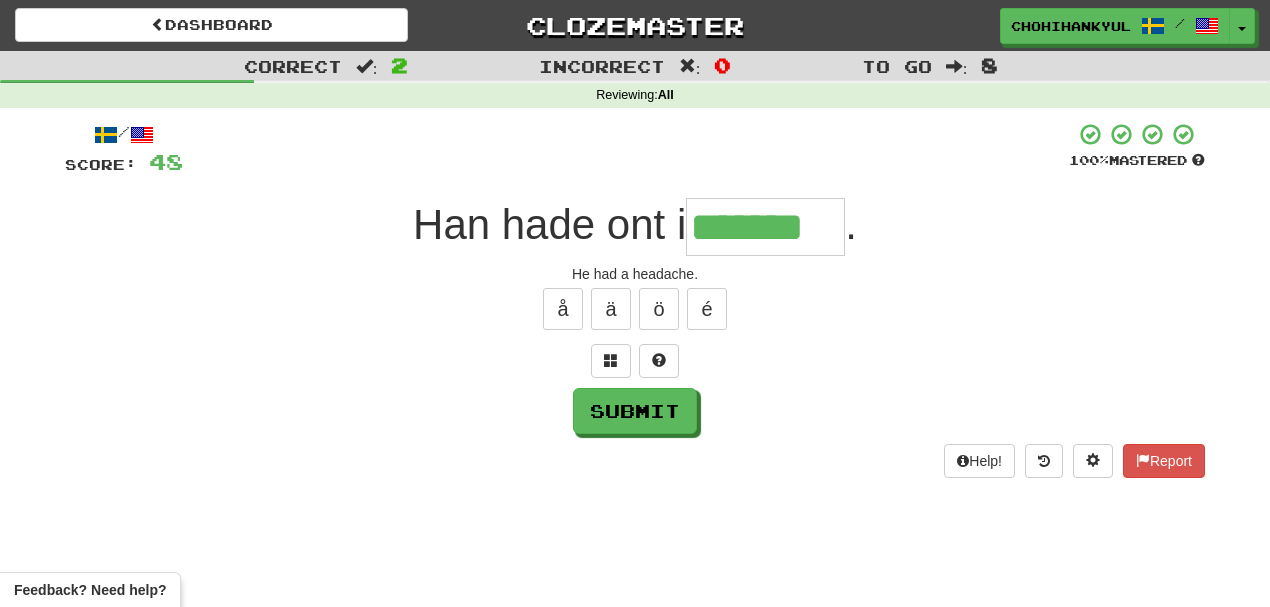 type on "*******" 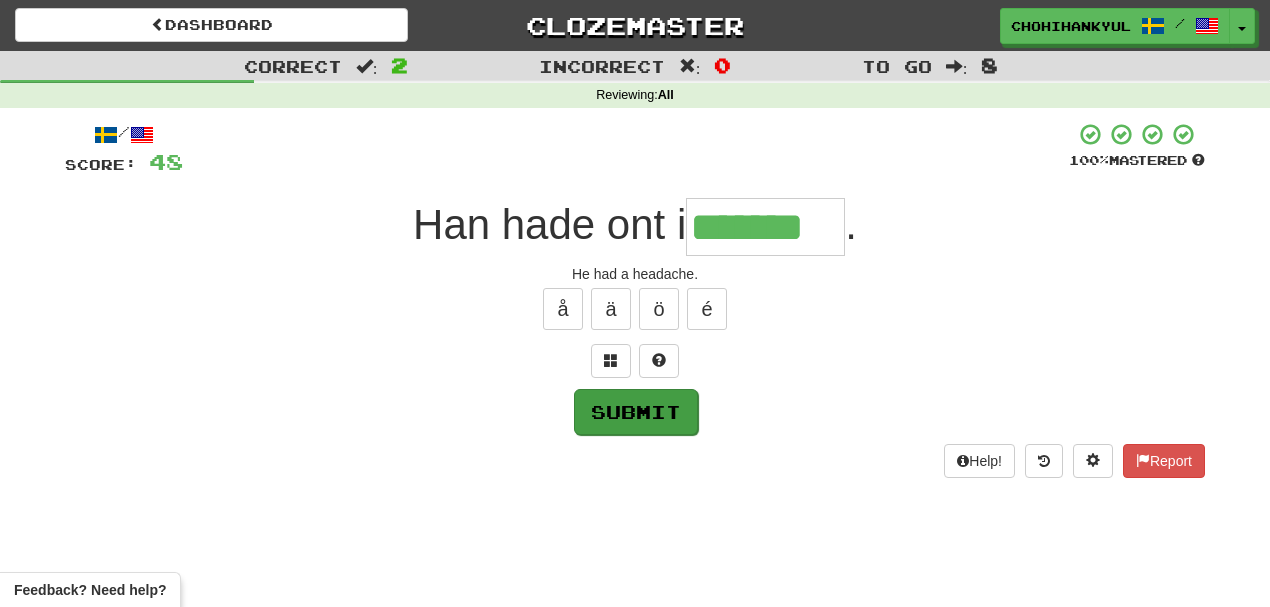 drag, startPoint x: 614, startPoint y: 436, endPoint x: 624, endPoint y: 421, distance: 18.027756 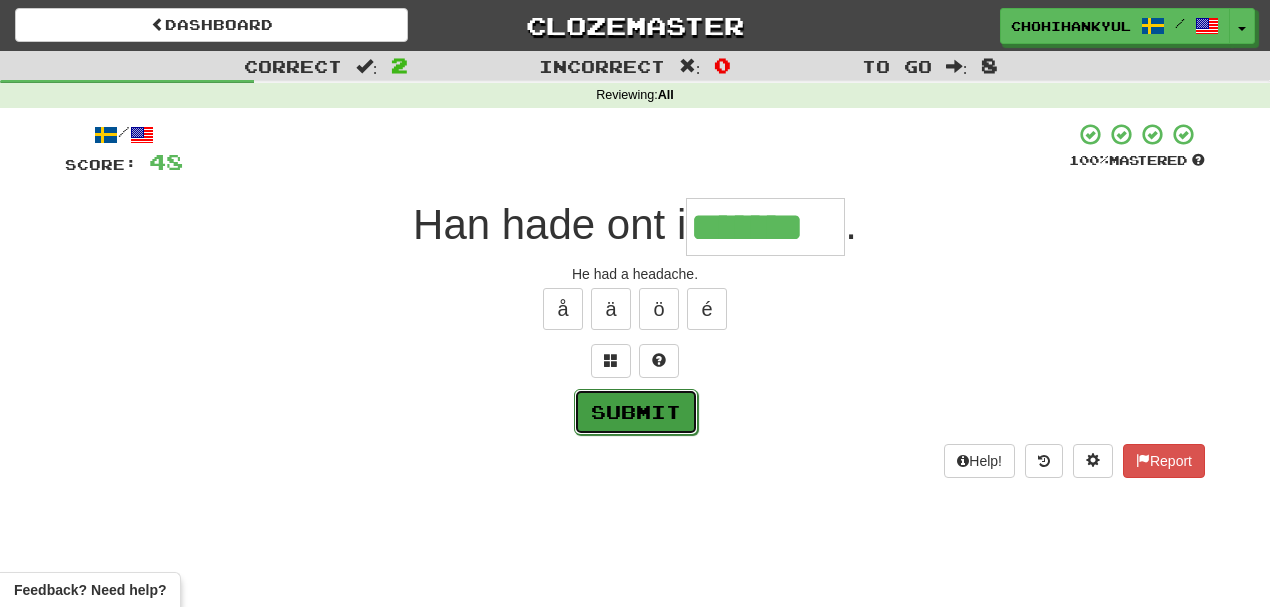 click on "Submit" at bounding box center [636, 412] 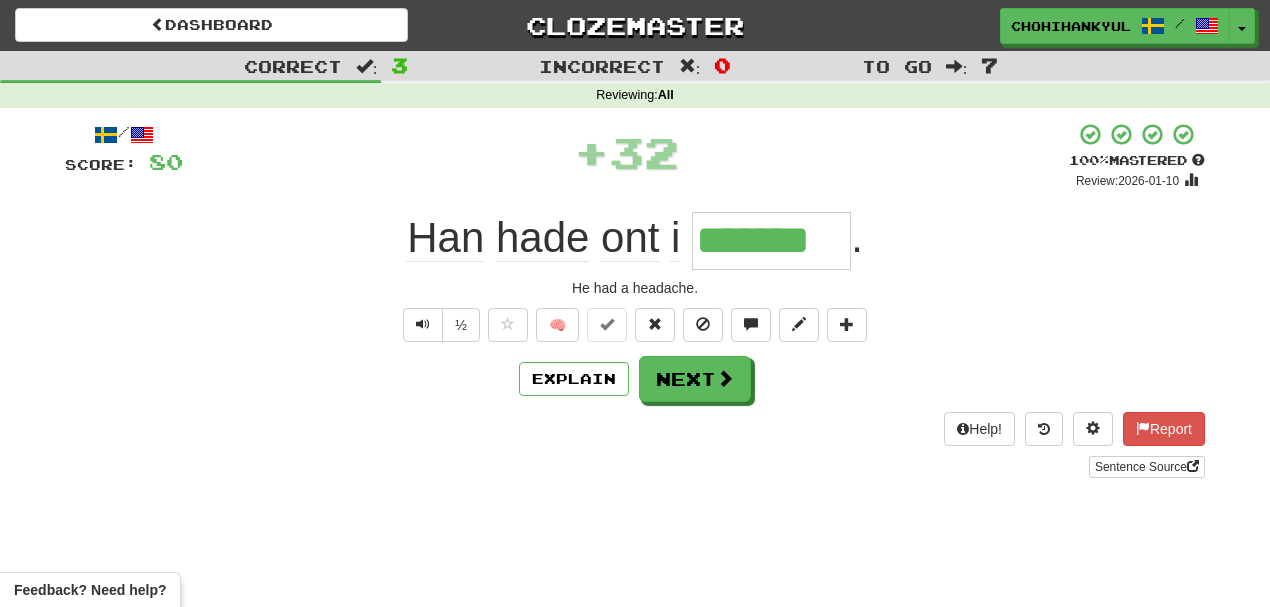 click on "/  Score:   80 + 32 100 %  Mastered Review:  2026-01-10 Han   hade   ont   i   ******* . He had a headache. ½ 🧠 Explain Next  Help!  Report Sentence Source" at bounding box center [635, 300] 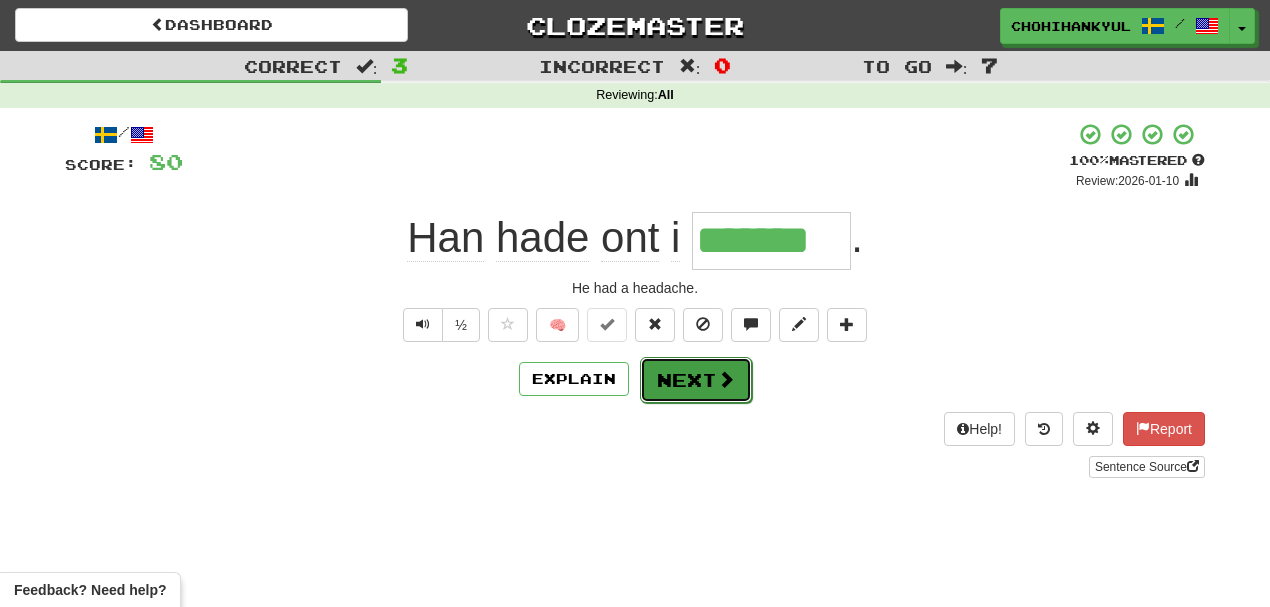 click on "Next" at bounding box center [696, 380] 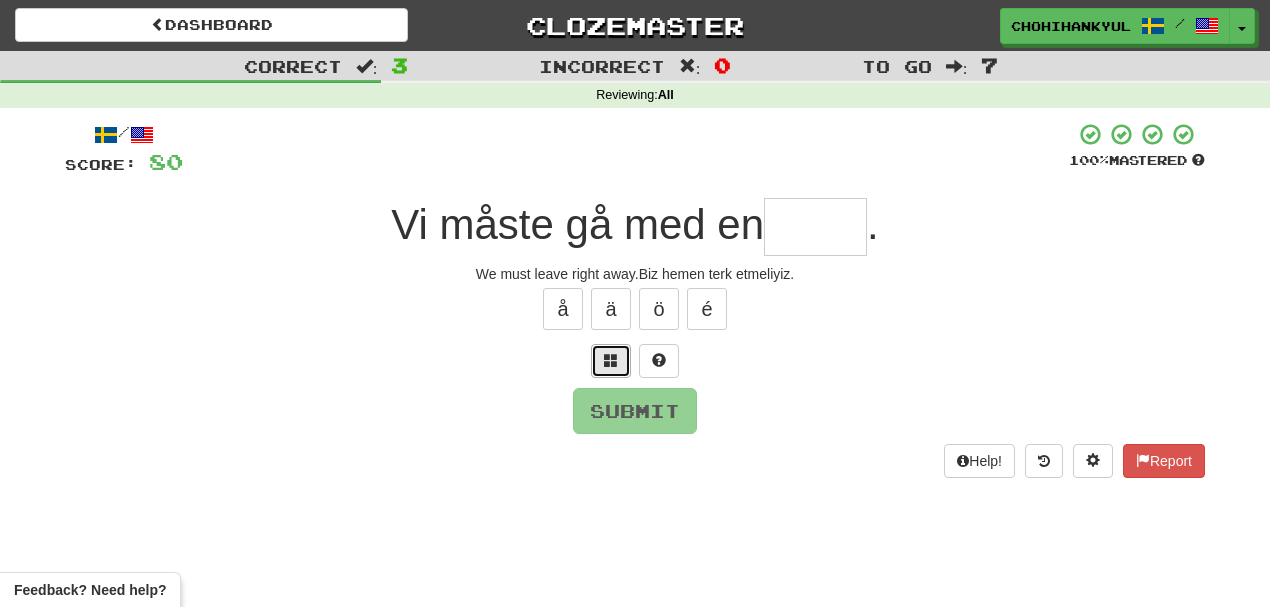 click at bounding box center (611, 361) 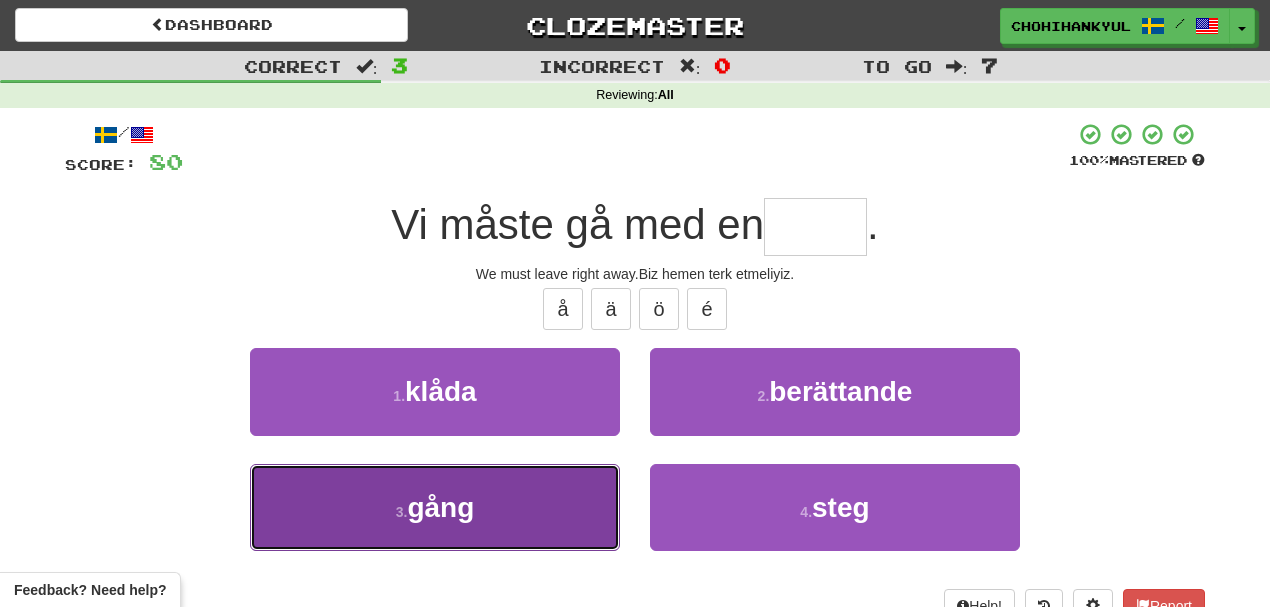 click on "3 .  gång" at bounding box center (435, 507) 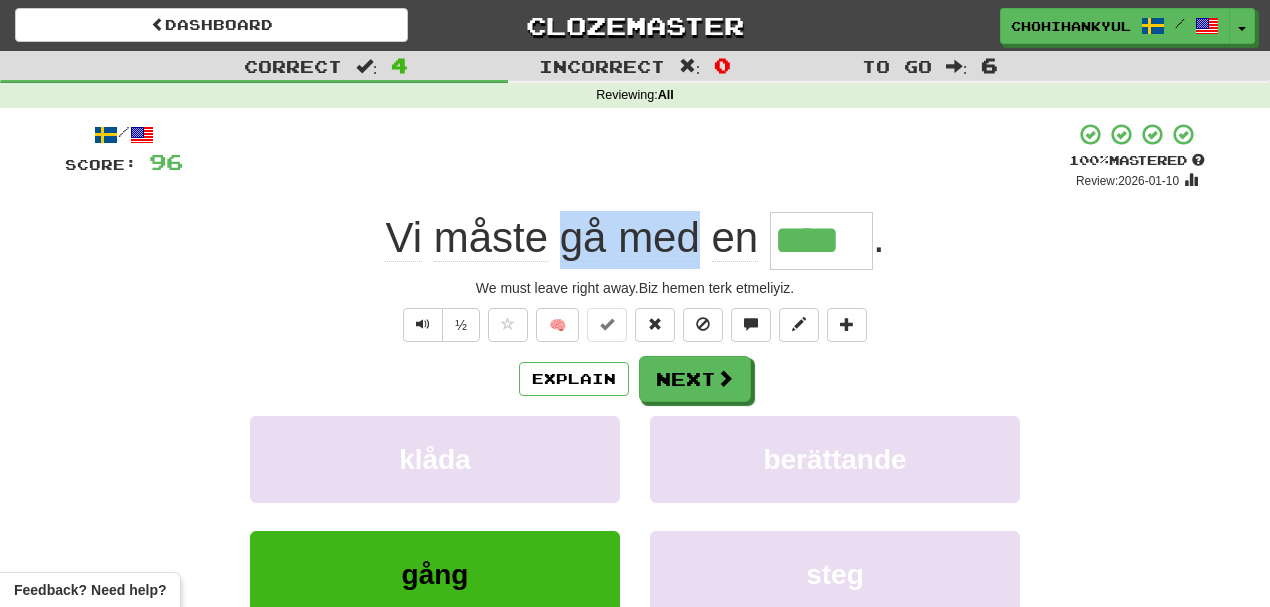drag, startPoint x: 565, startPoint y: 235, endPoint x: 698, endPoint y: 218, distance: 134.08206 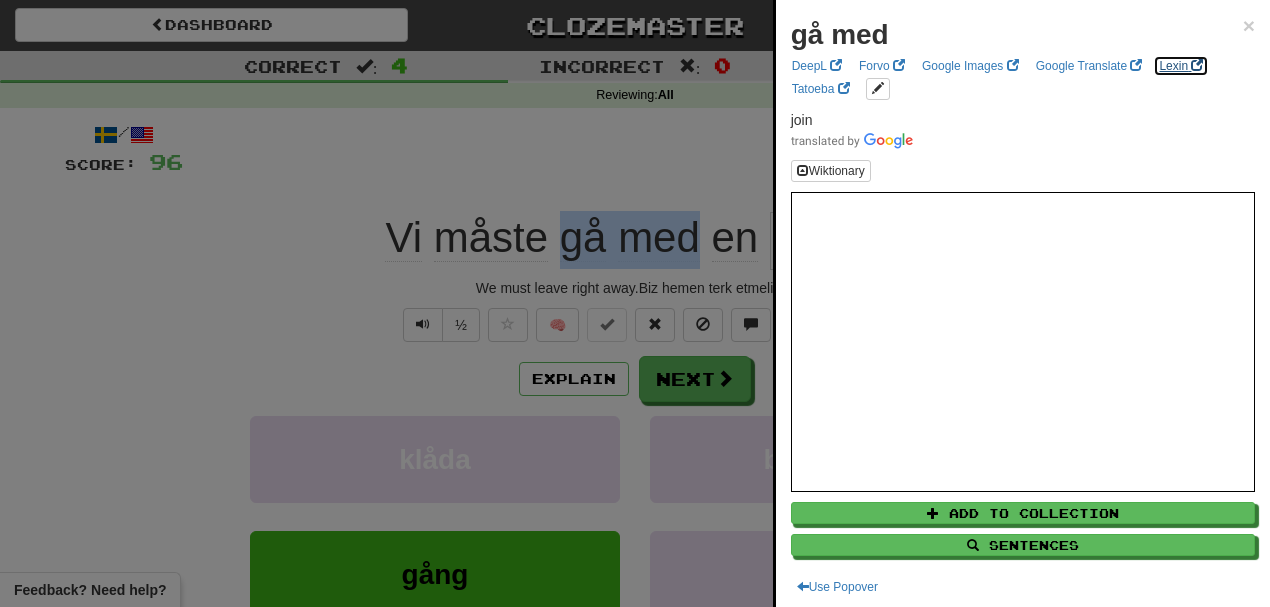 click on "Lexin" at bounding box center [1181, 66] 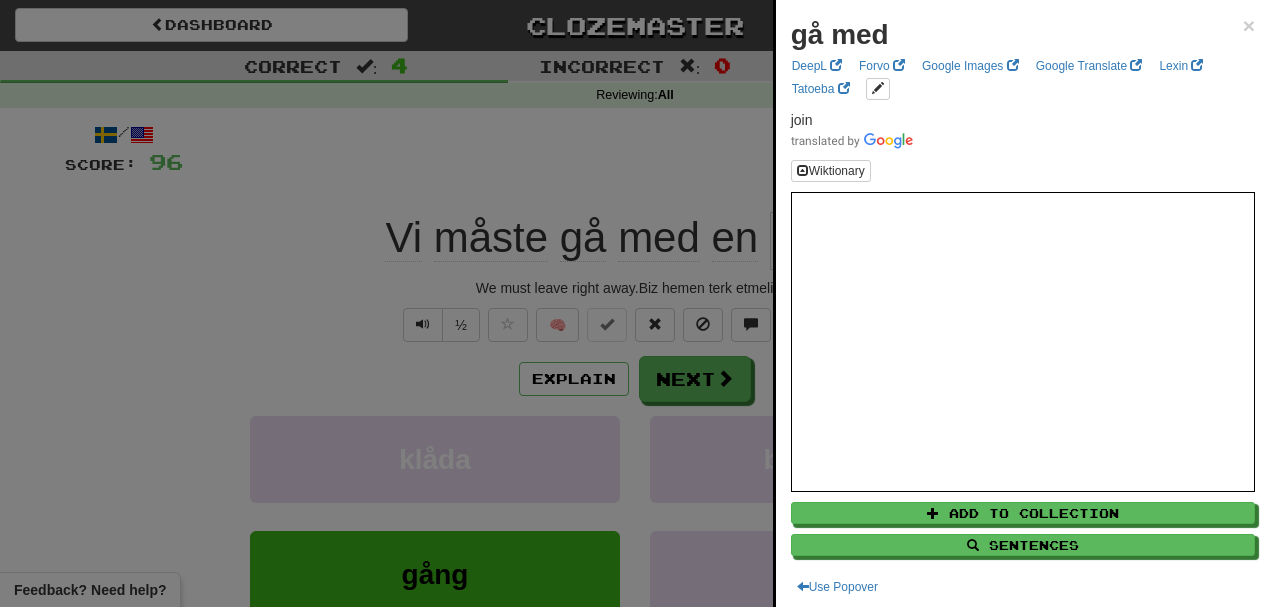click at bounding box center [635, 303] 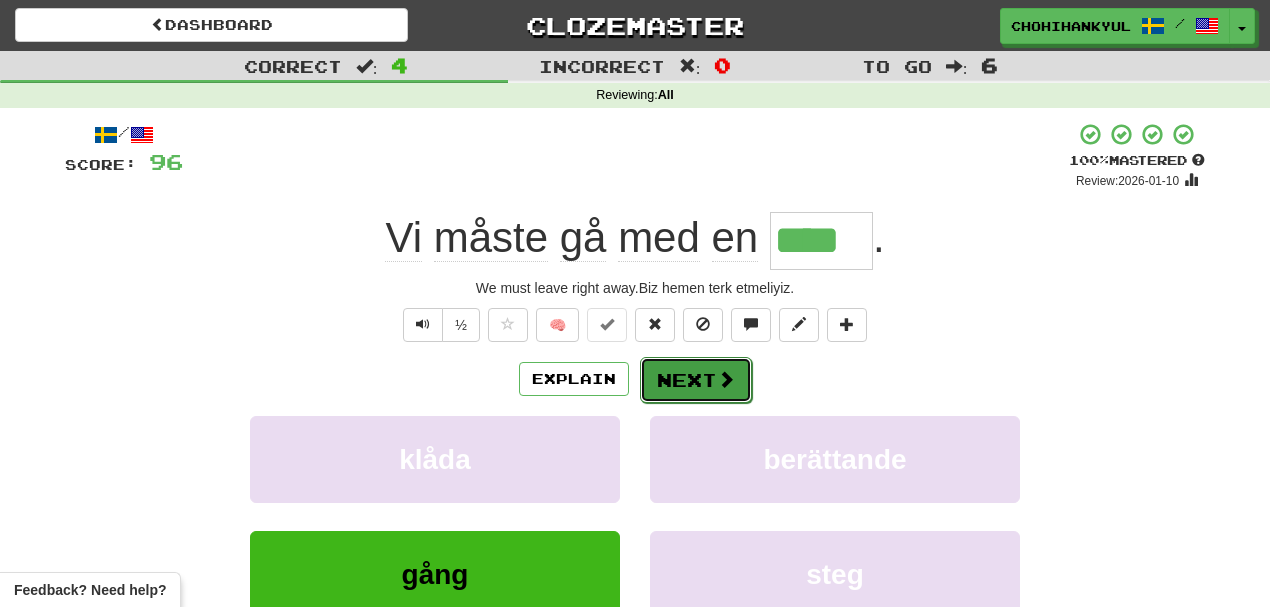 click on "Next" at bounding box center [696, 380] 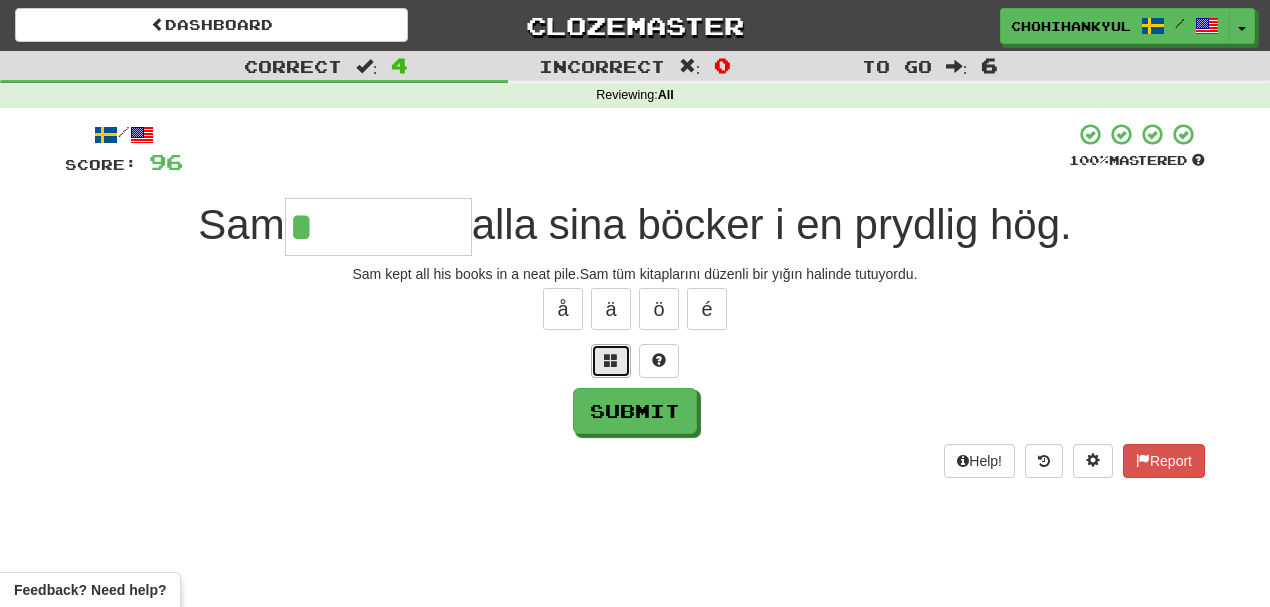 click at bounding box center (611, 361) 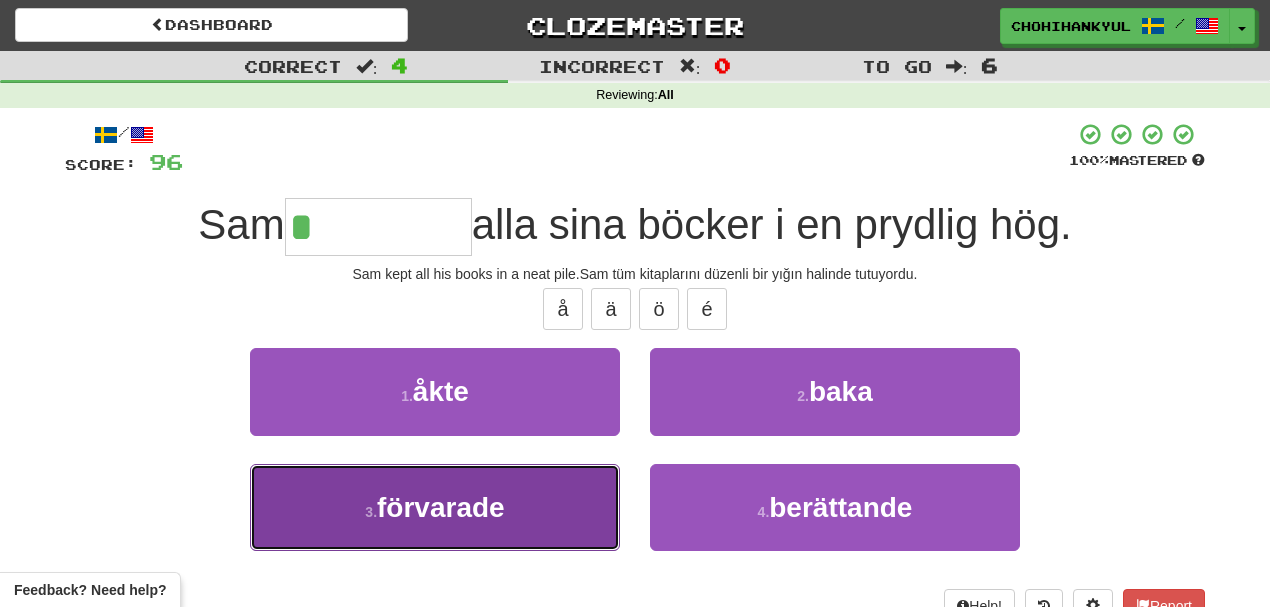 click on "3 .  förvarade" at bounding box center [435, 507] 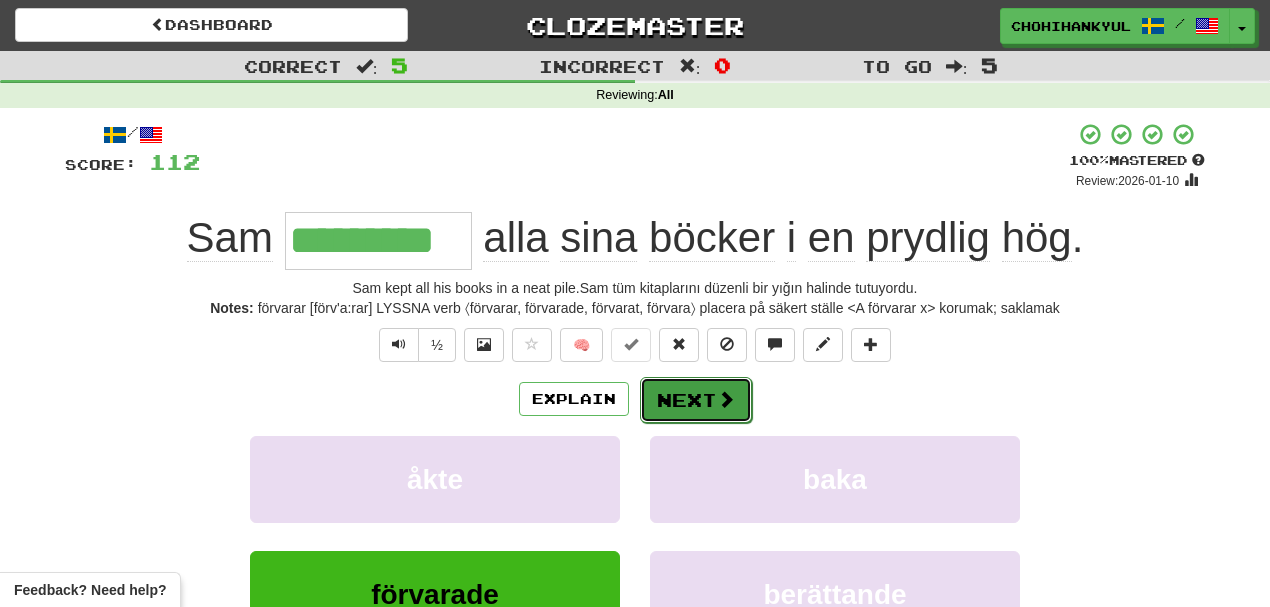 click on "Next" at bounding box center [696, 400] 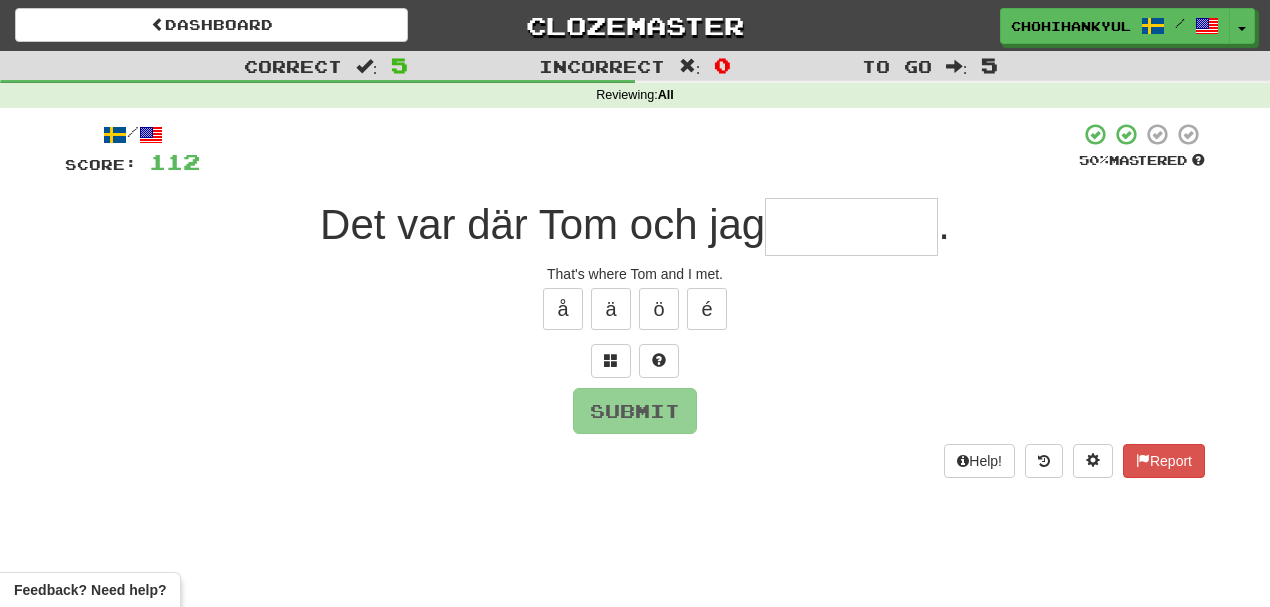 click at bounding box center (851, 227) 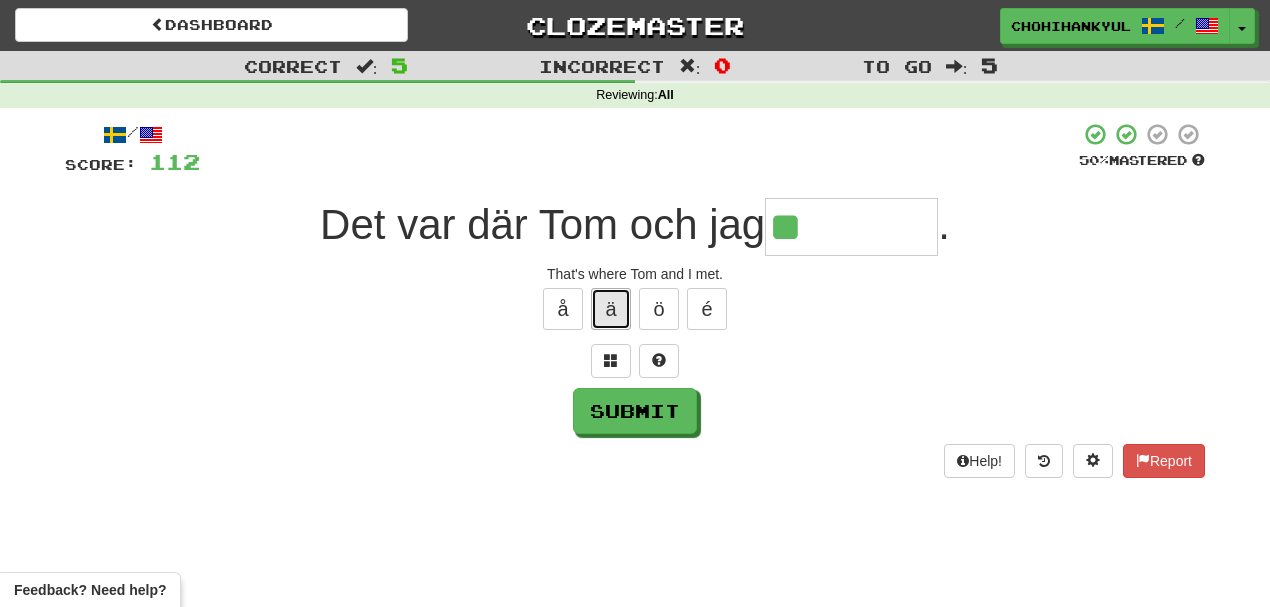 click on "ä" at bounding box center (611, 309) 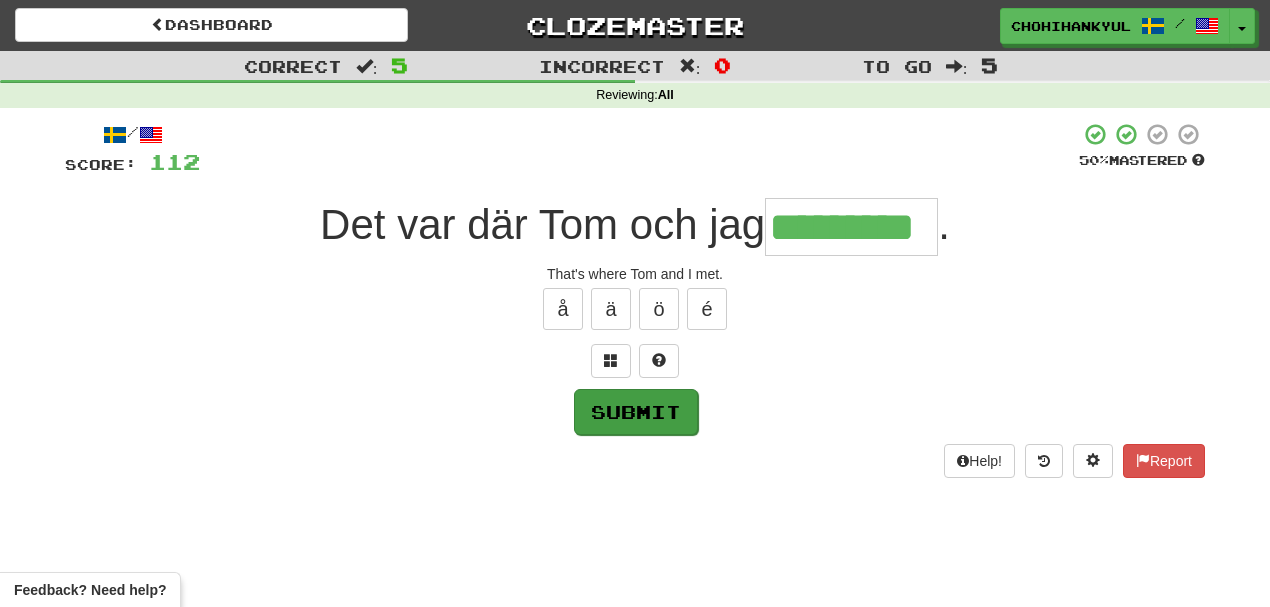 type on "*********" 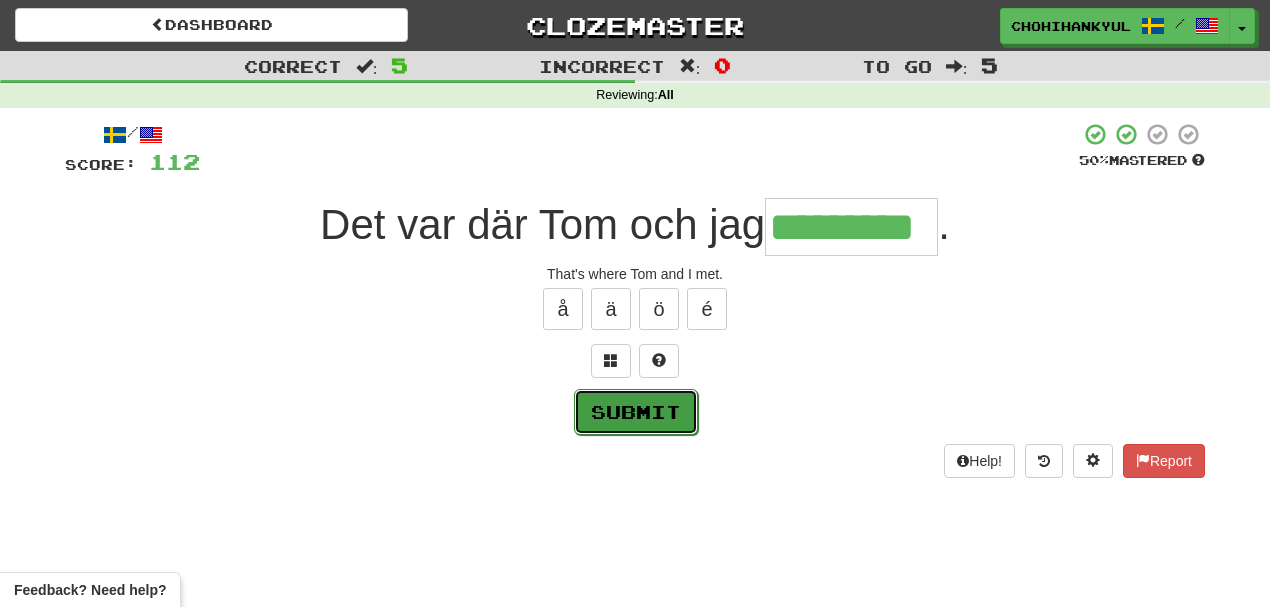 click on "Submit" at bounding box center [636, 412] 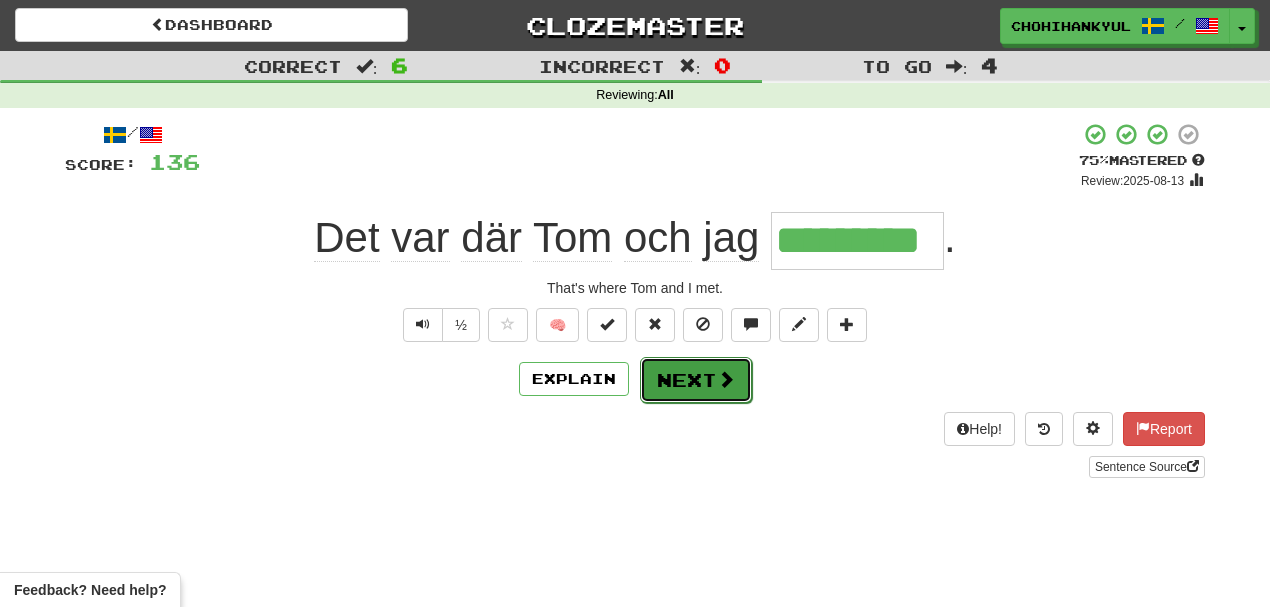click at bounding box center [726, 379] 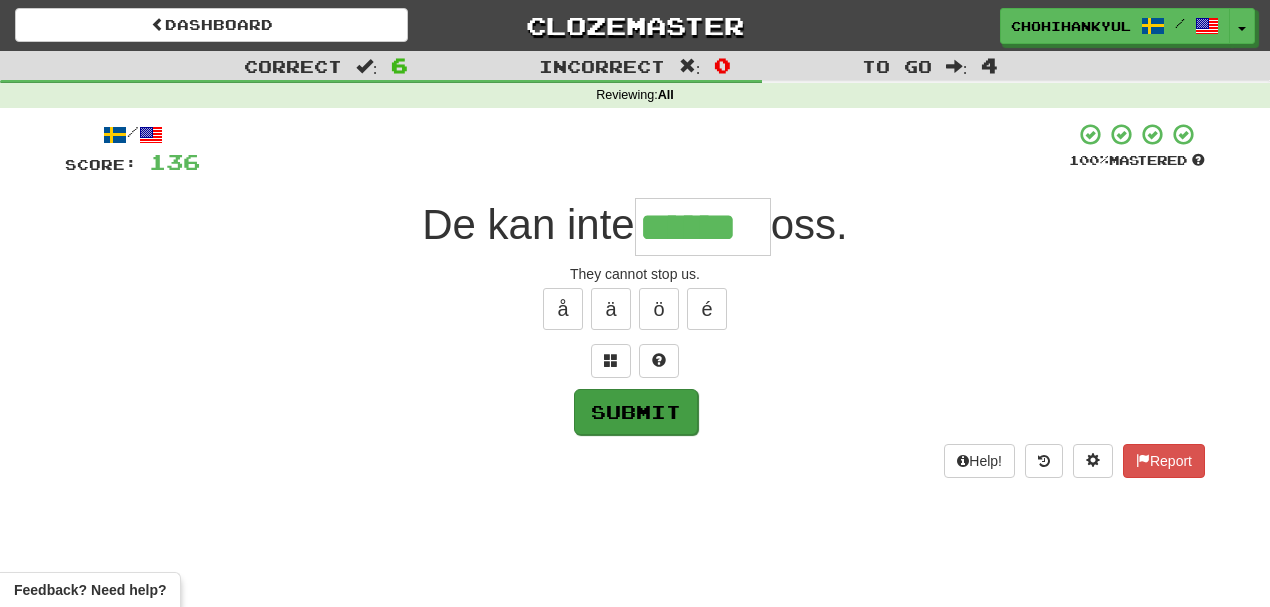 type on "******" 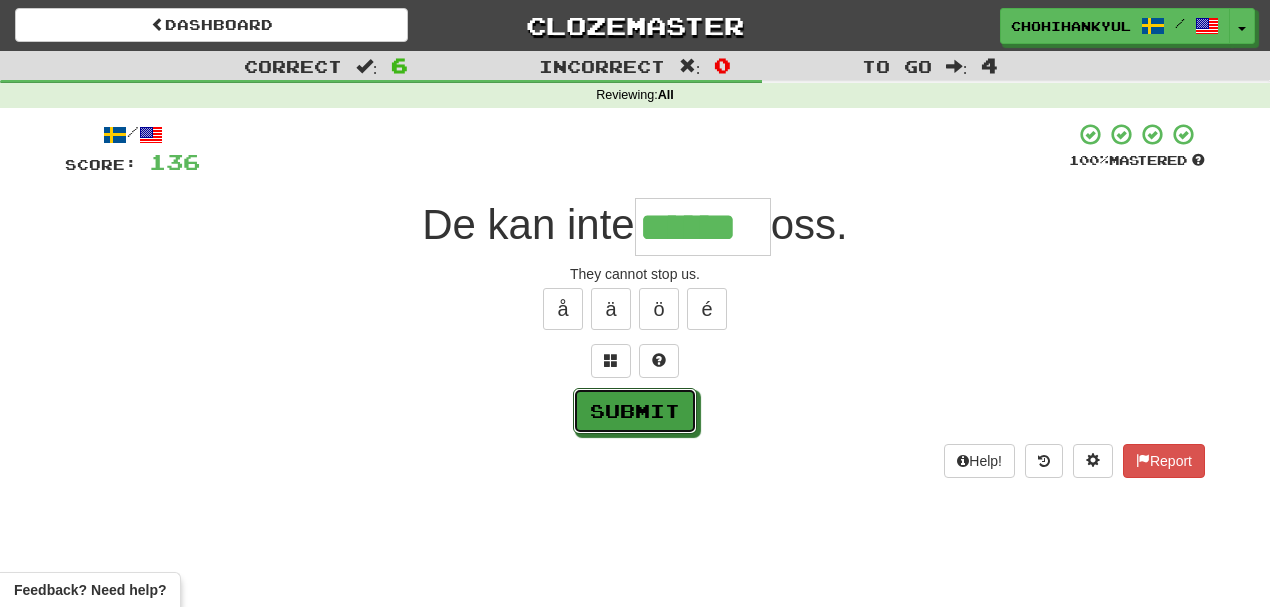 click on "Submit" at bounding box center [635, 411] 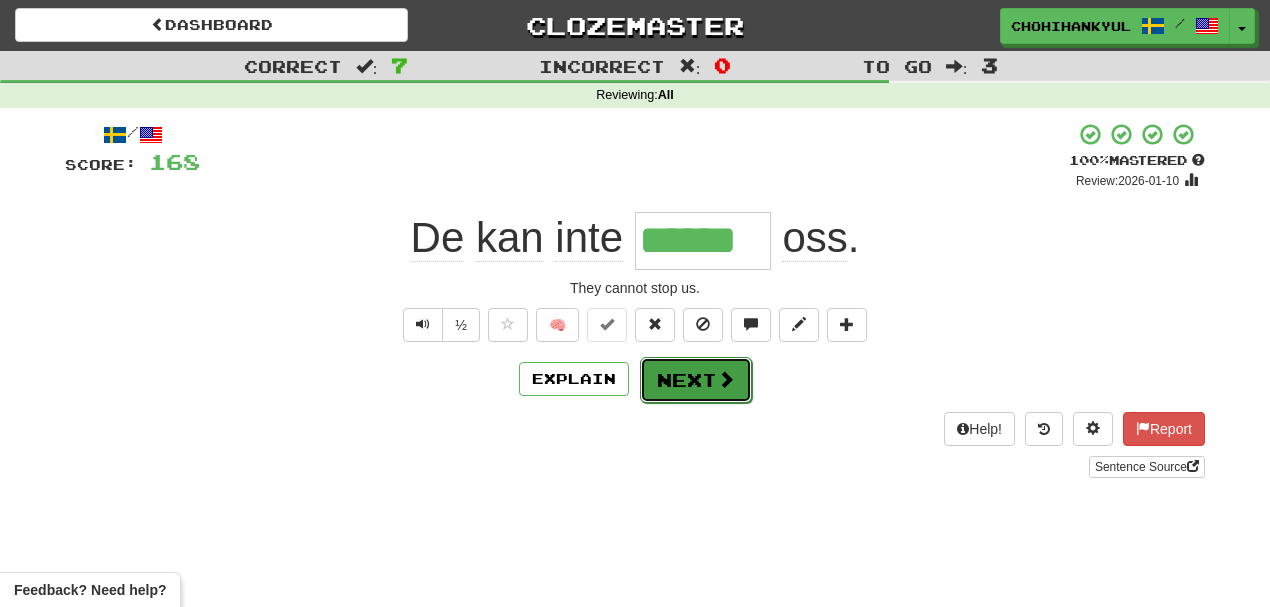 click on "Next" at bounding box center (696, 380) 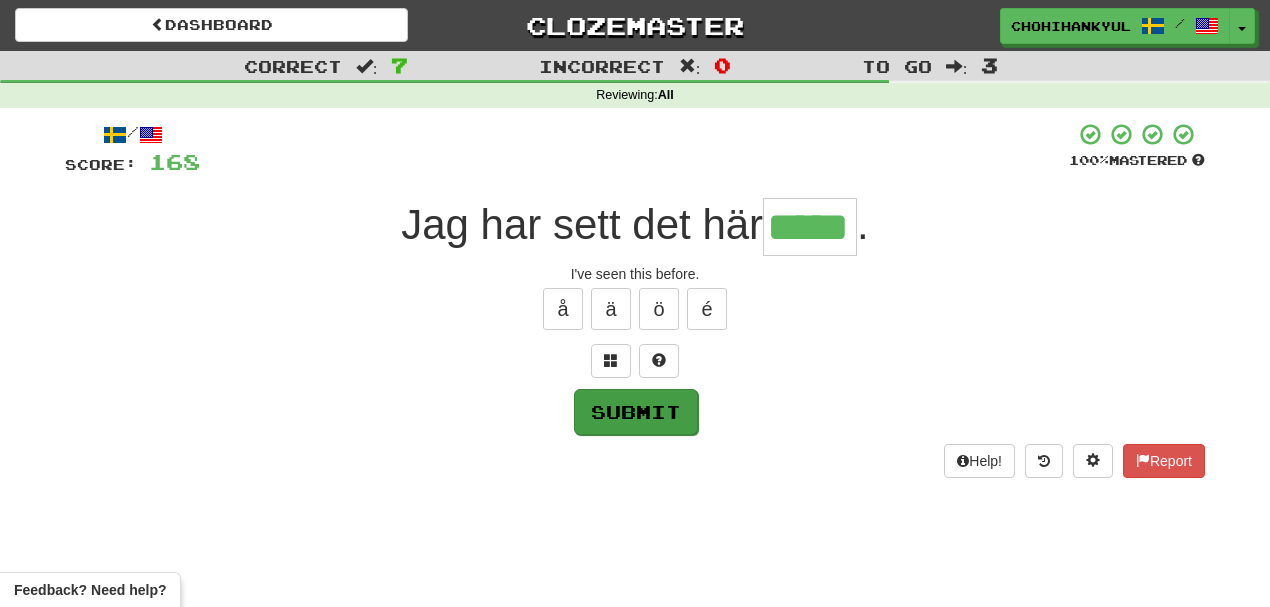 type on "*****" 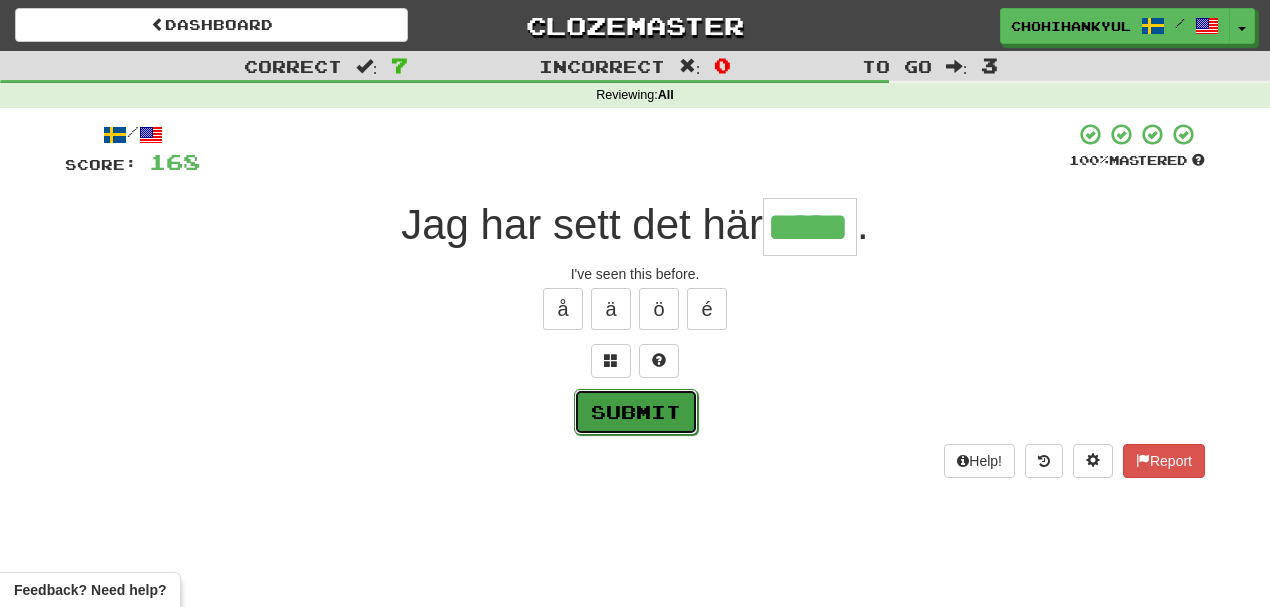 click on "Submit" at bounding box center [636, 412] 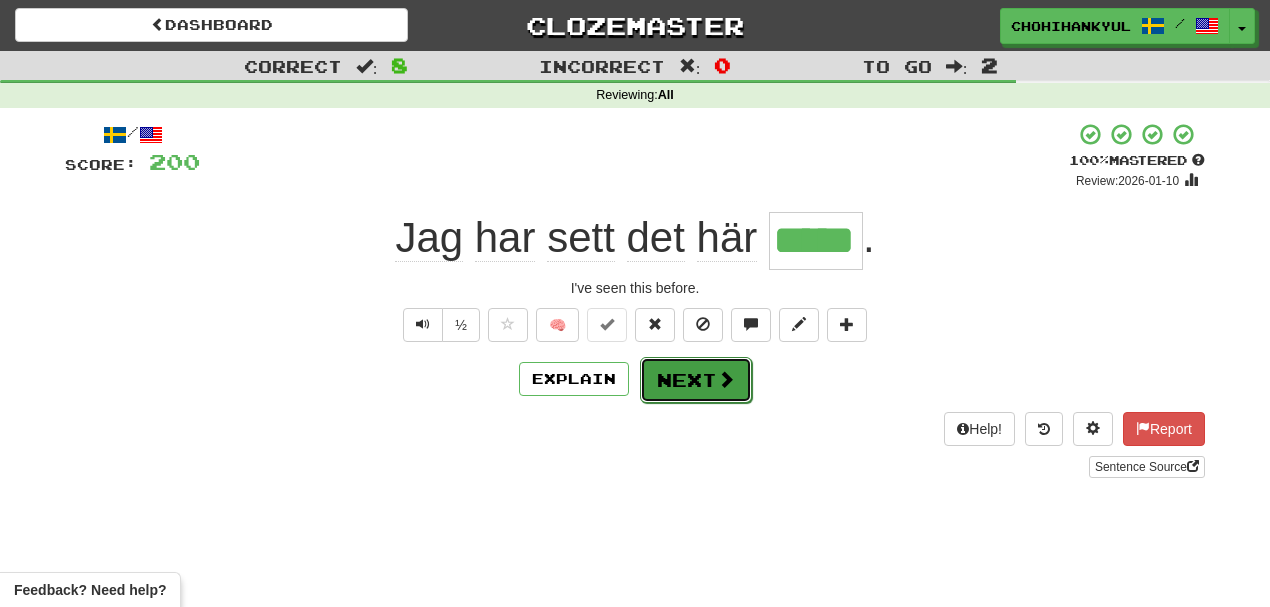 click on "Next" at bounding box center [696, 380] 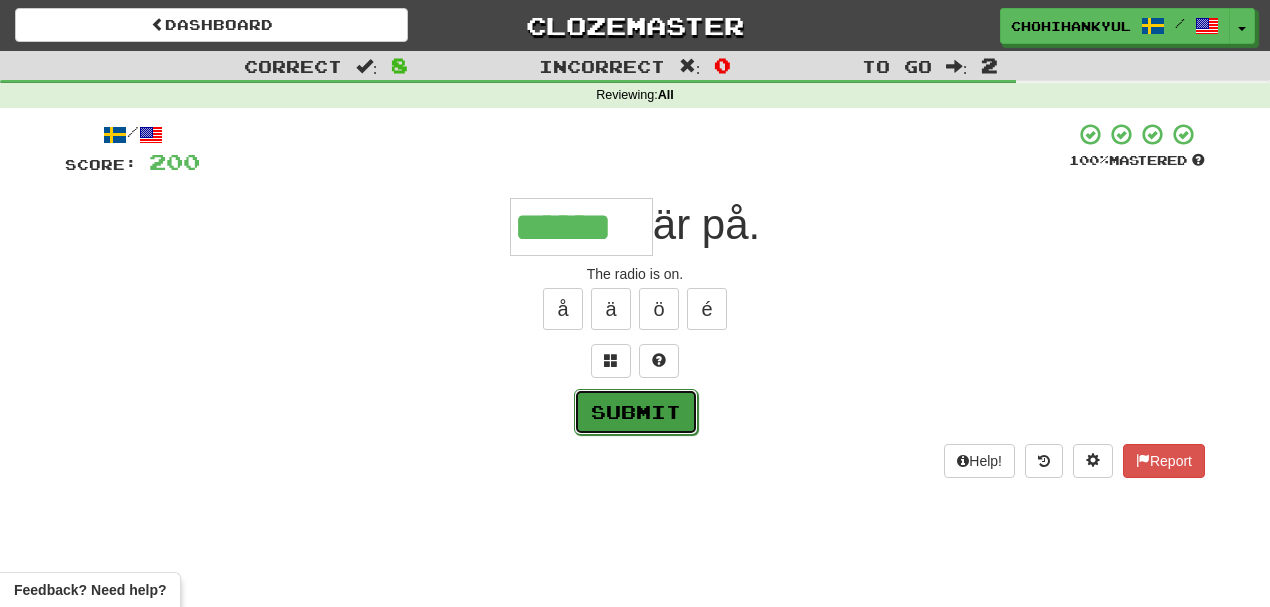 click on "Submit" at bounding box center [636, 412] 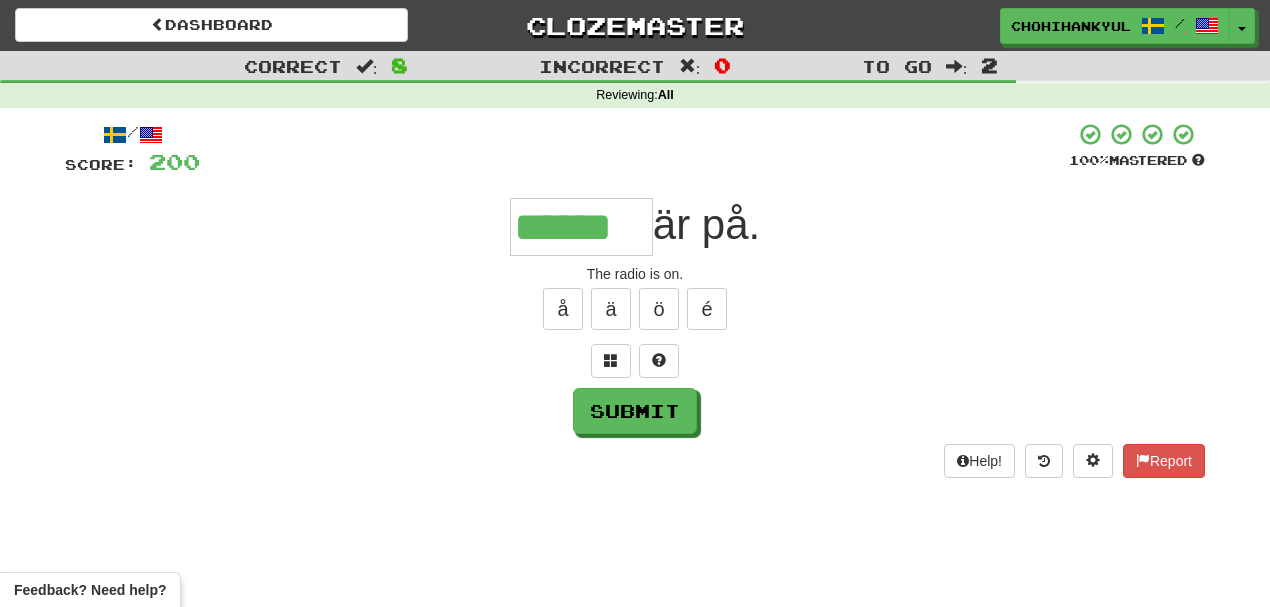type on "******" 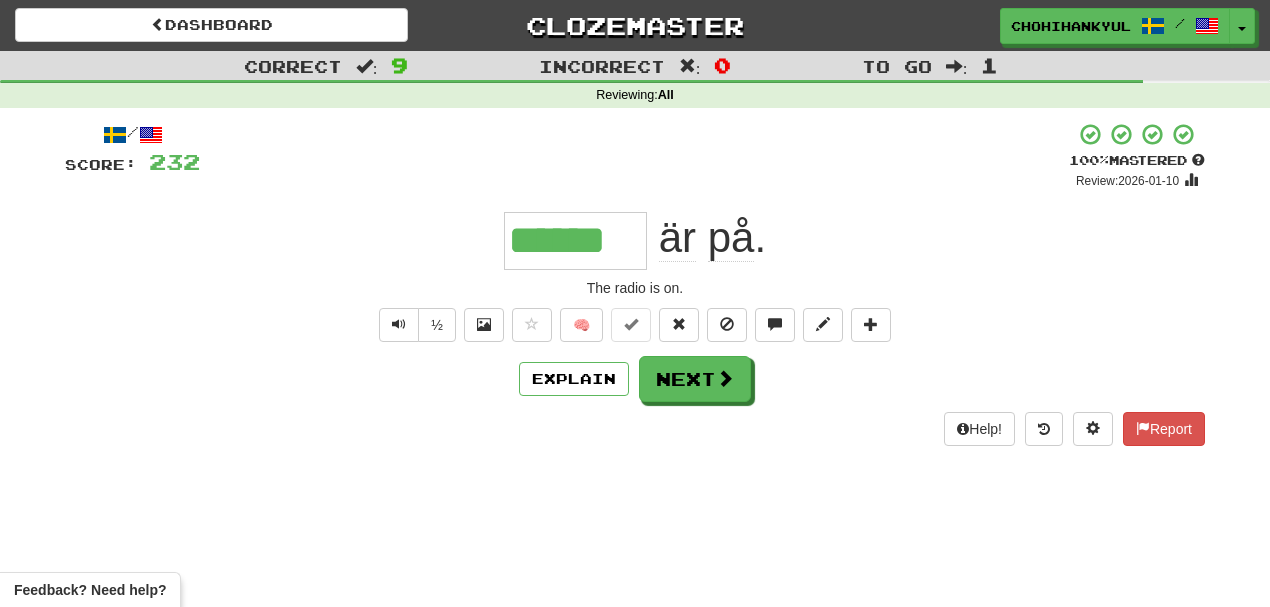 click on "Help!  Report" at bounding box center [635, 429] 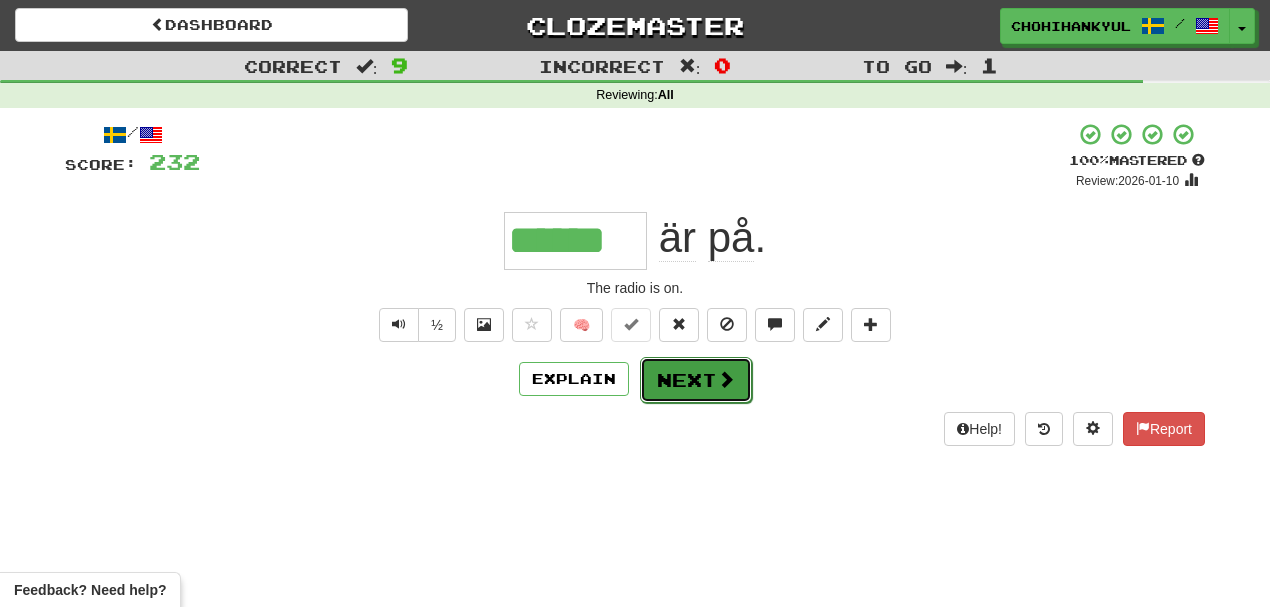 click on "Next" at bounding box center [696, 380] 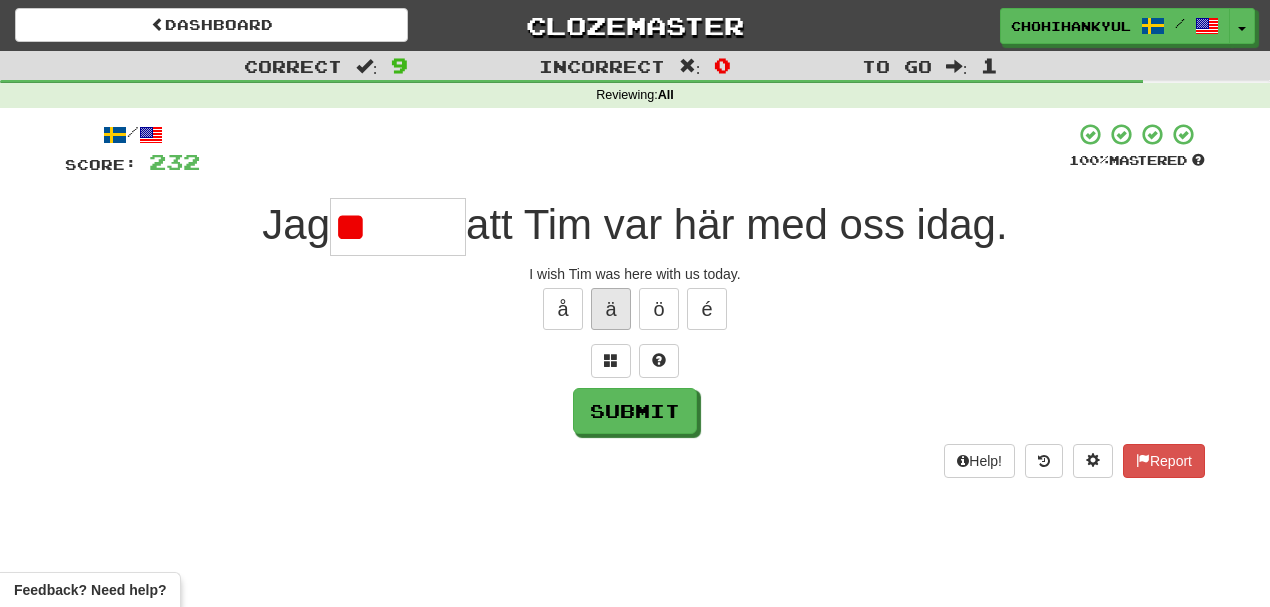 type on "*" 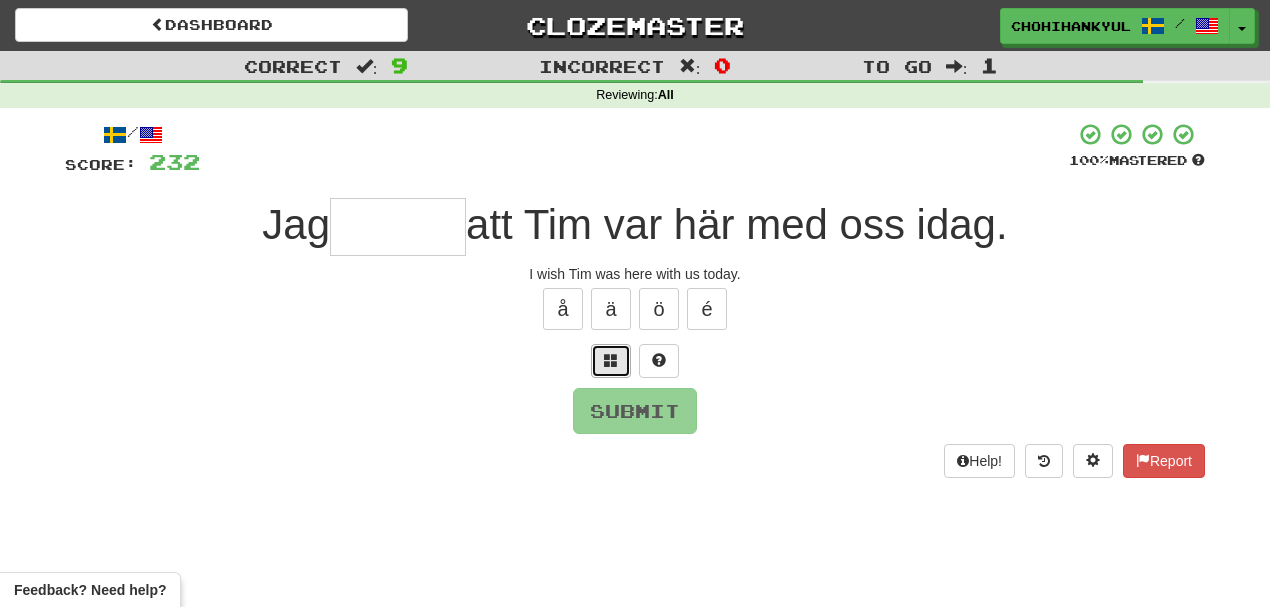 click at bounding box center (611, 361) 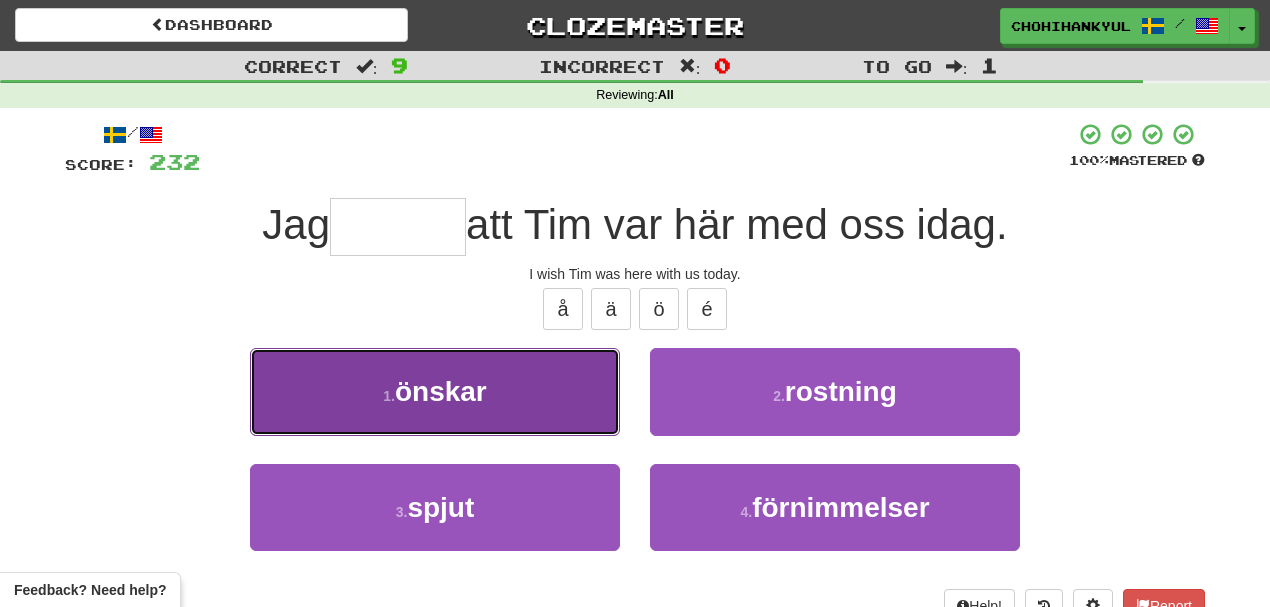 click on "1 .  önskar" at bounding box center [435, 391] 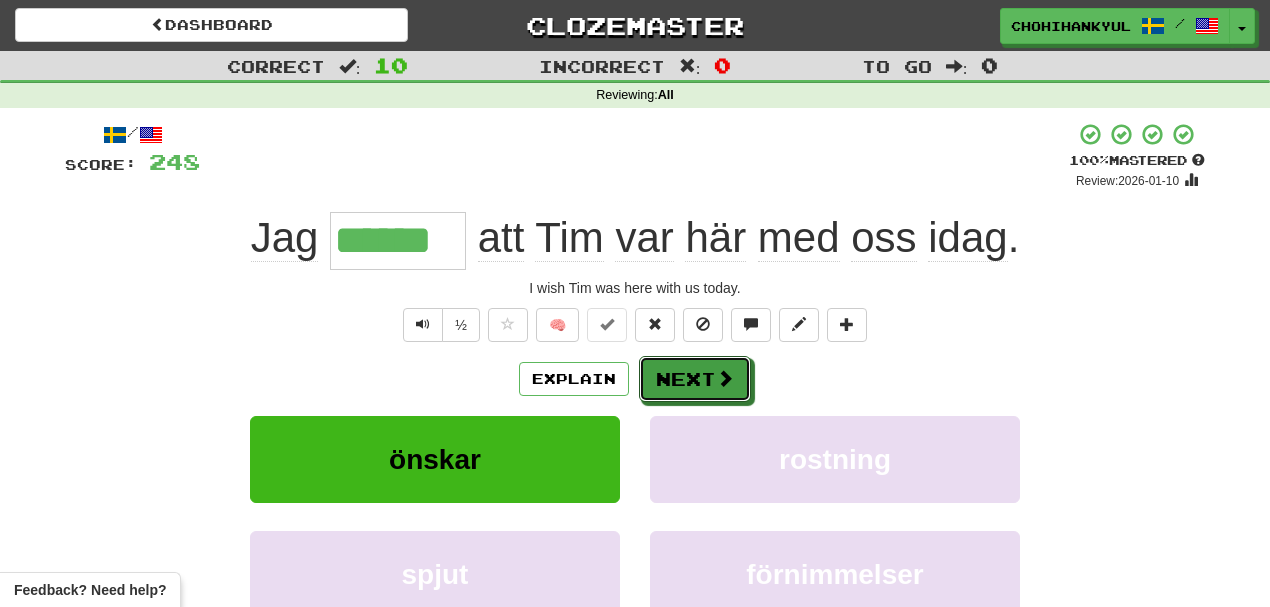 click at bounding box center [725, 378] 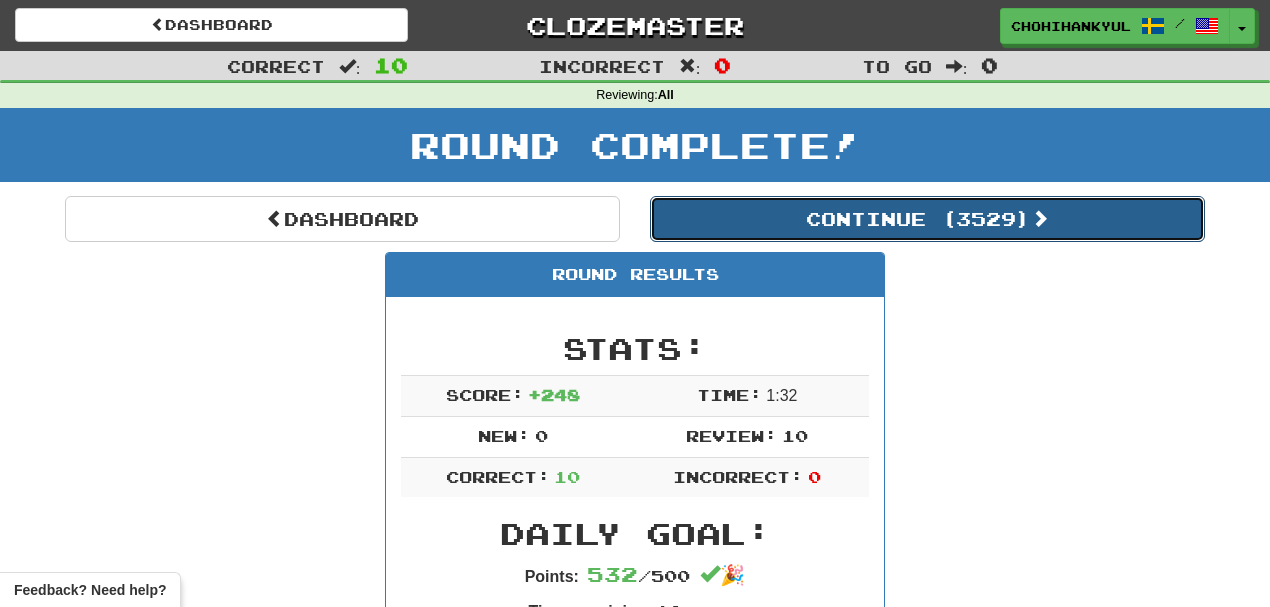 click on "Continue ( 3529 )" at bounding box center (927, 219) 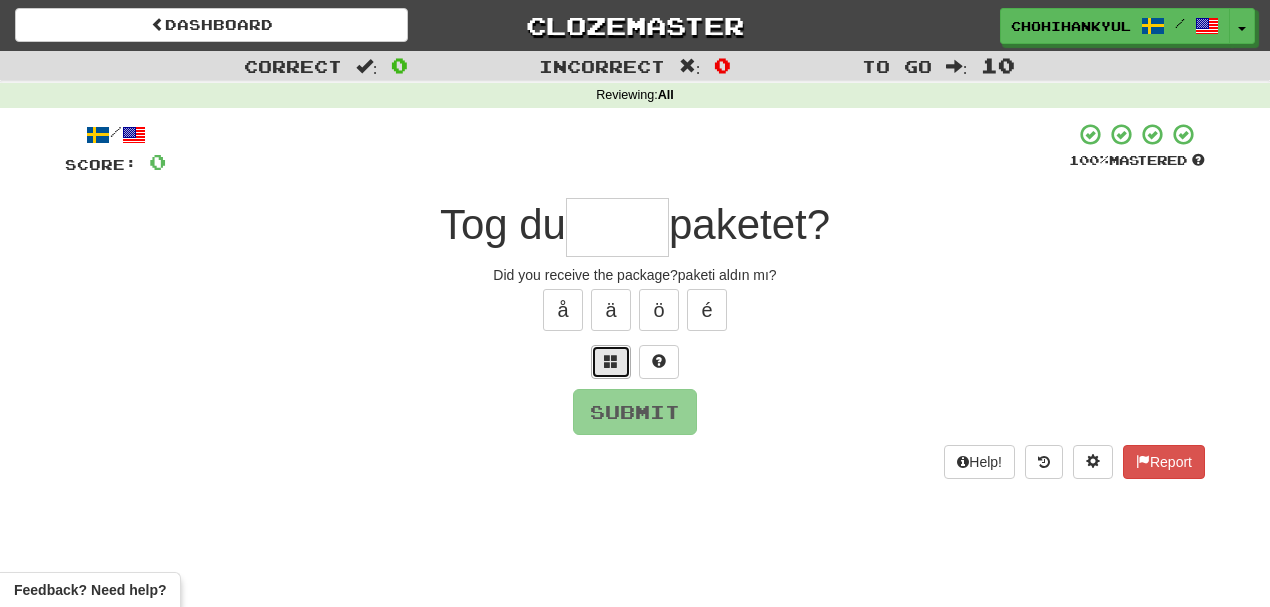 click at bounding box center (611, 362) 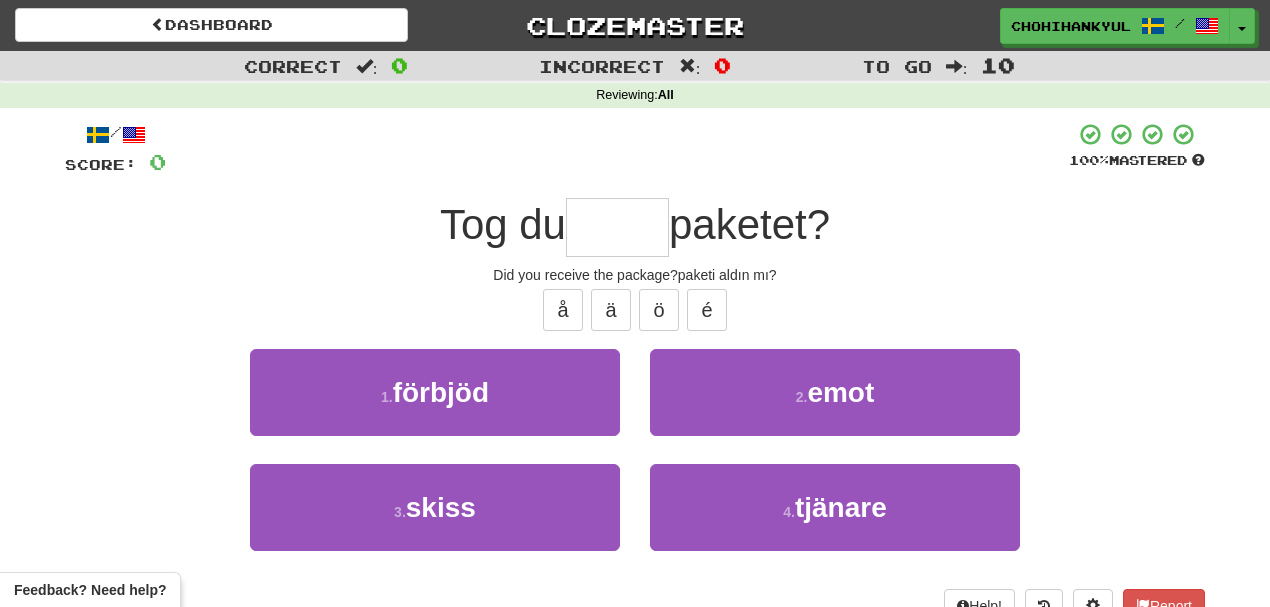 click on "2 .  emot" at bounding box center (835, 406) 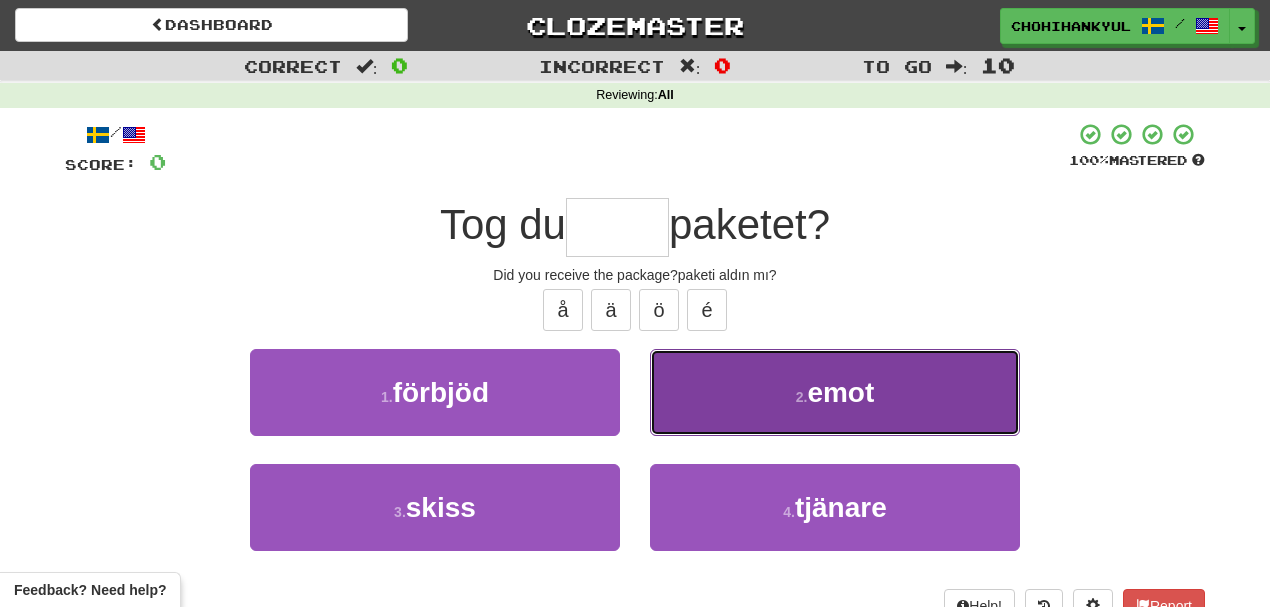 click on "emot" at bounding box center (840, 392) 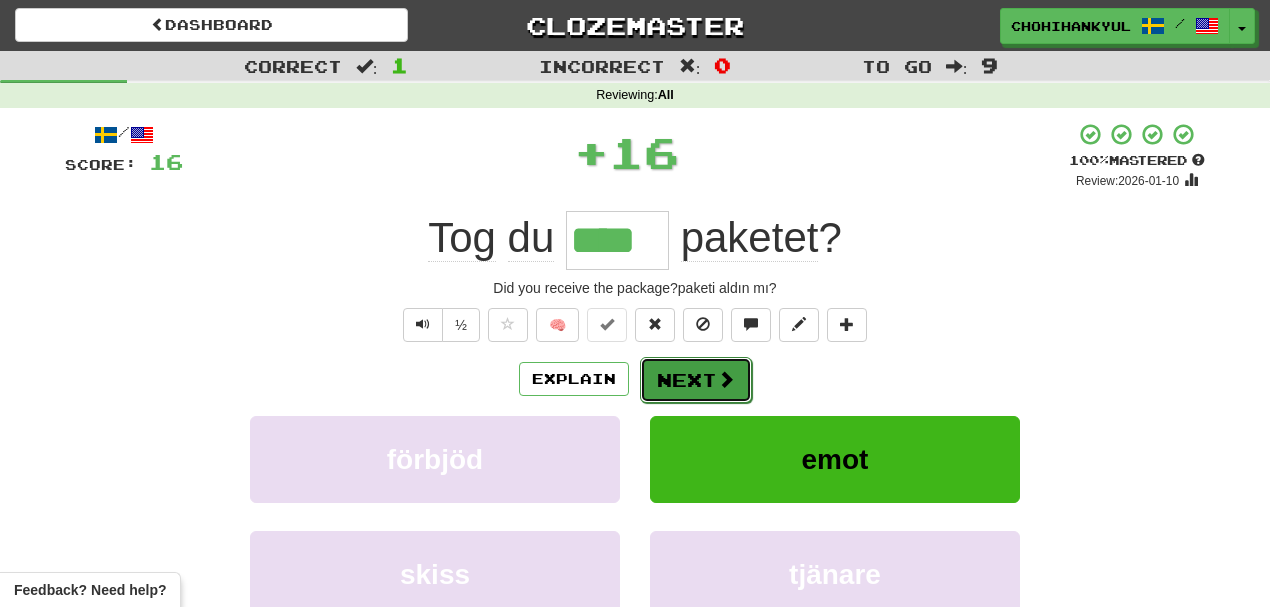 click on "Next" at bounding box center (696, 380) 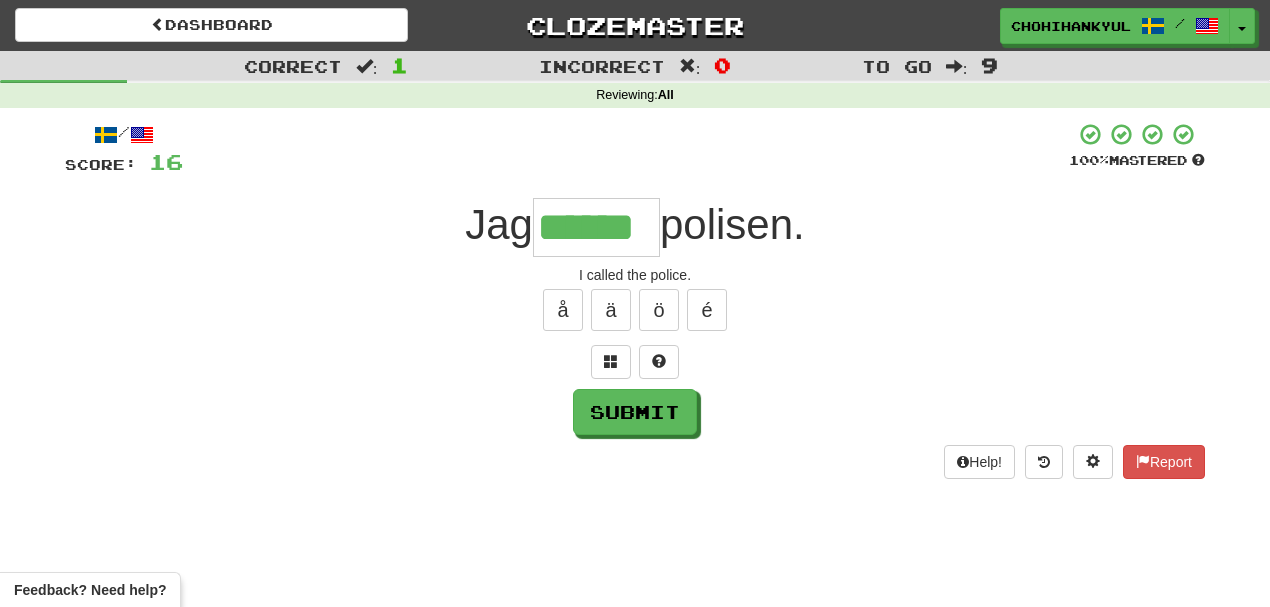 type on "******" 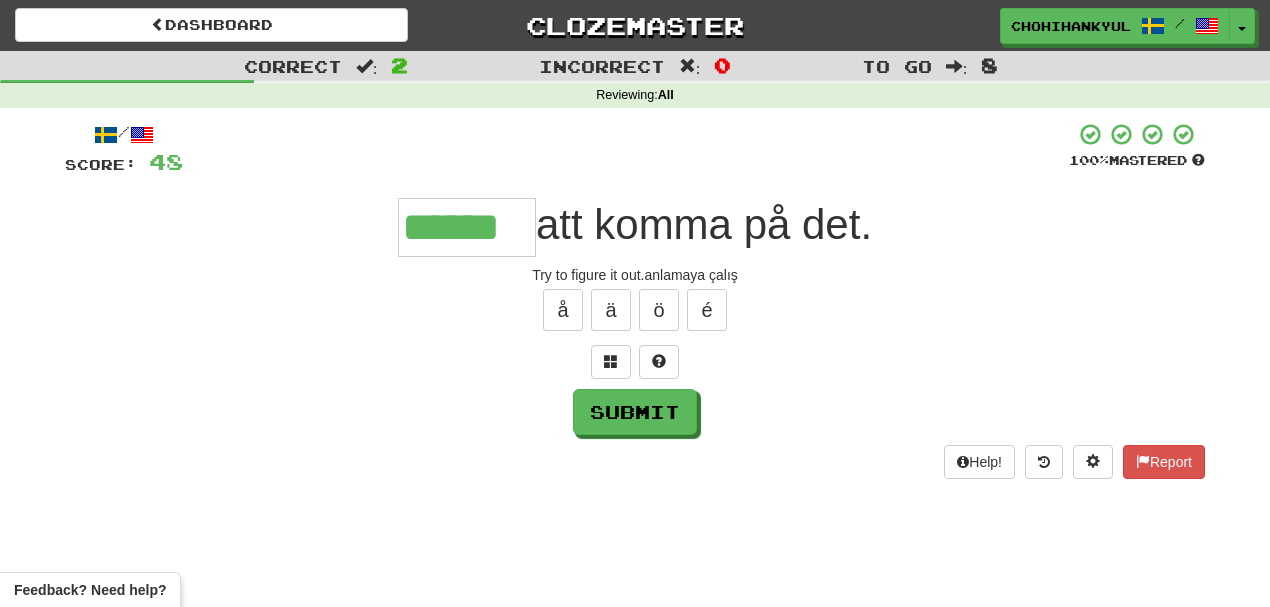 type on "******" 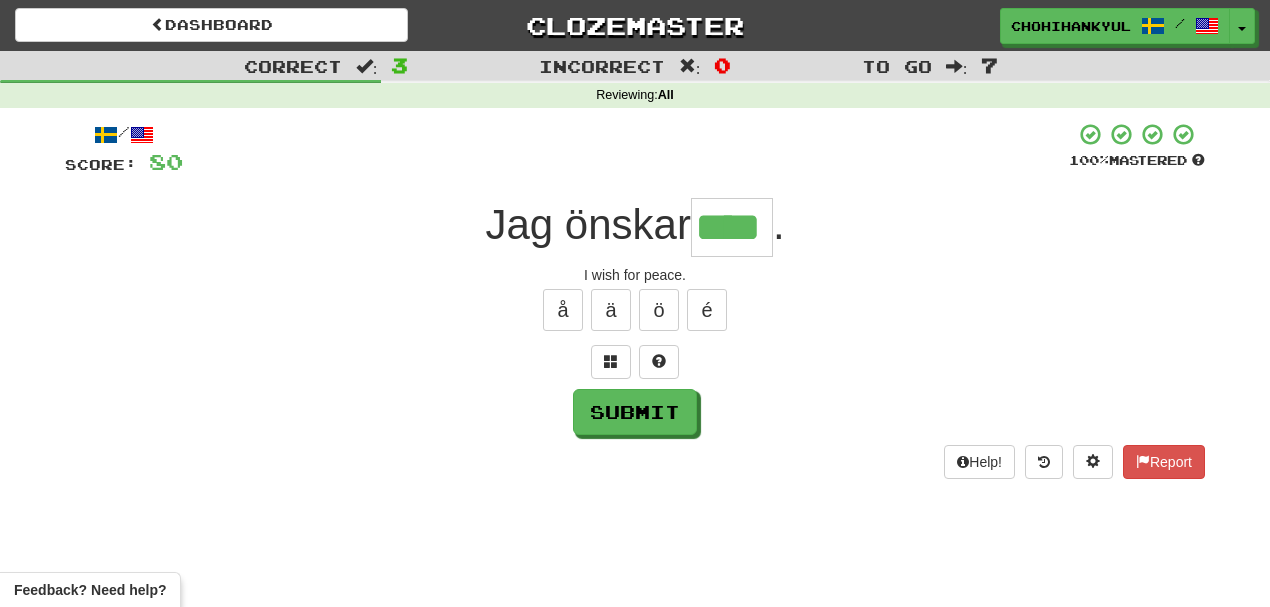 type on "****" 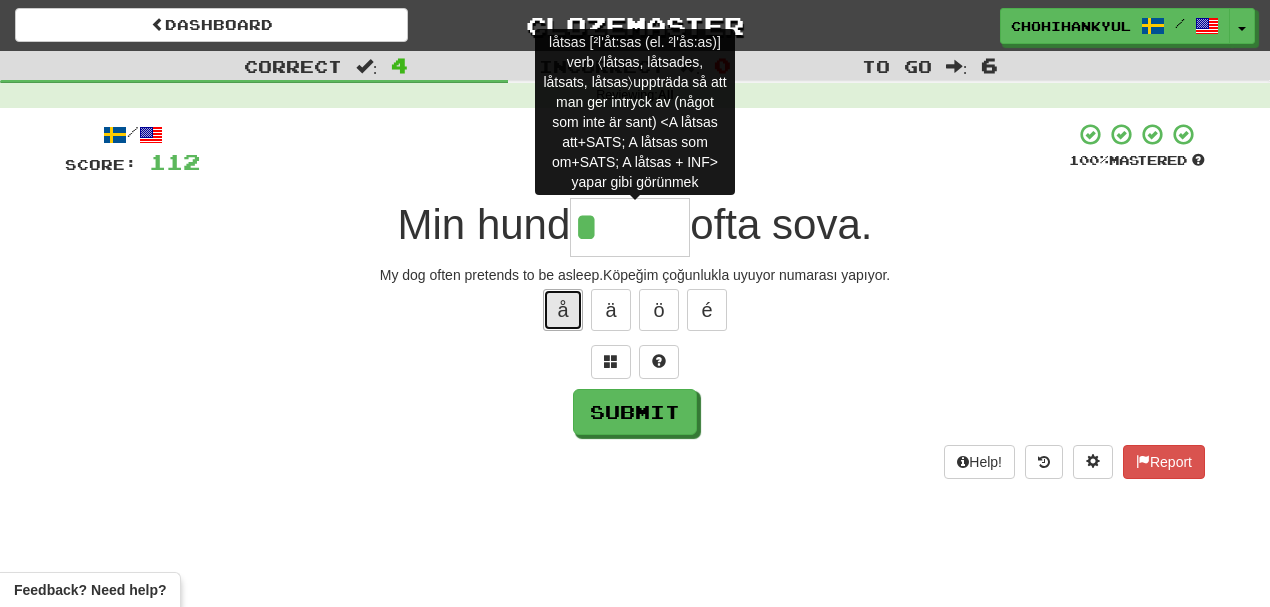 click on "å" at bounding box center (563, 310) 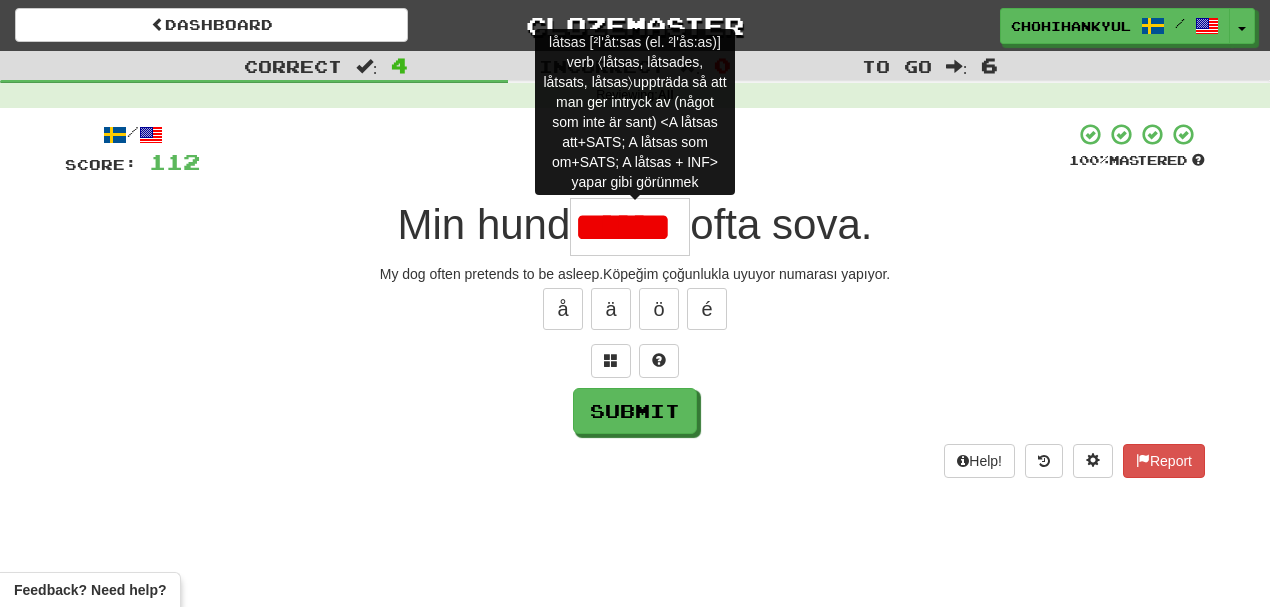 scroll, scrollTop: 0, scrollLeft: 0, axis: both 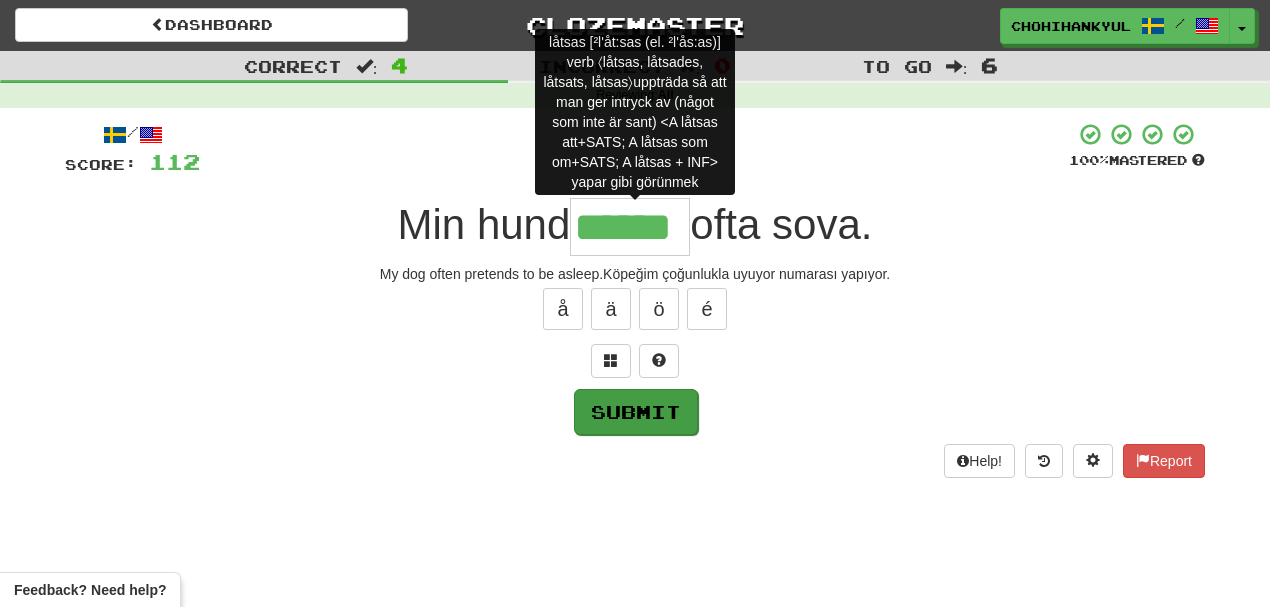 type on "******" 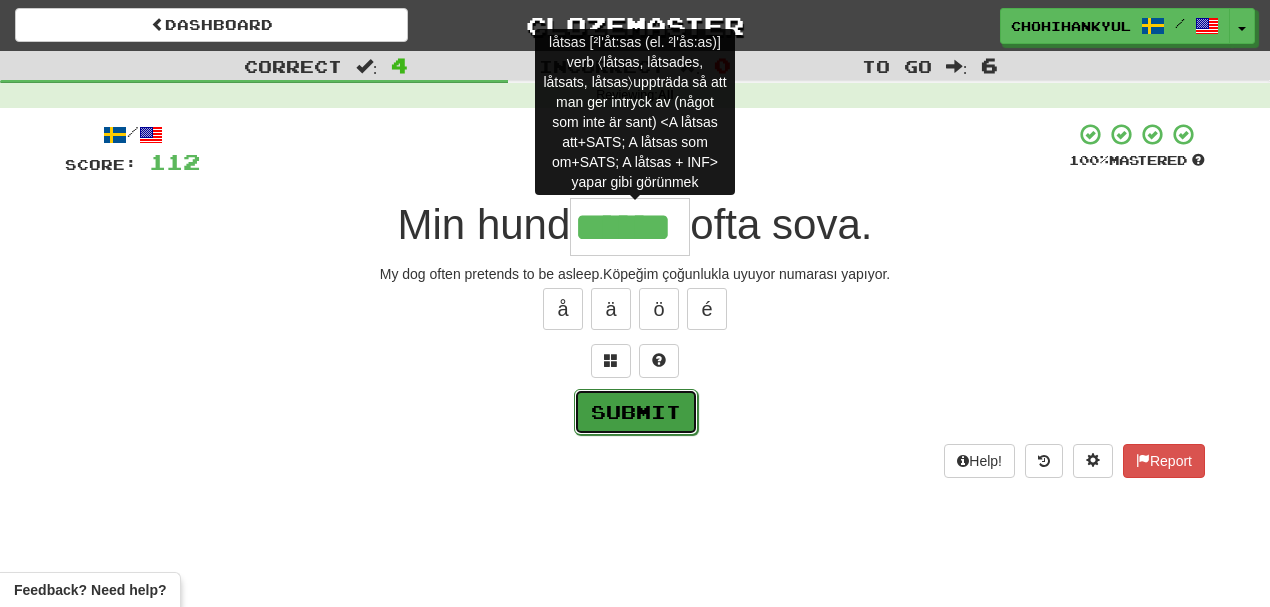 click on "Submit" at bounding box center [636, 412] 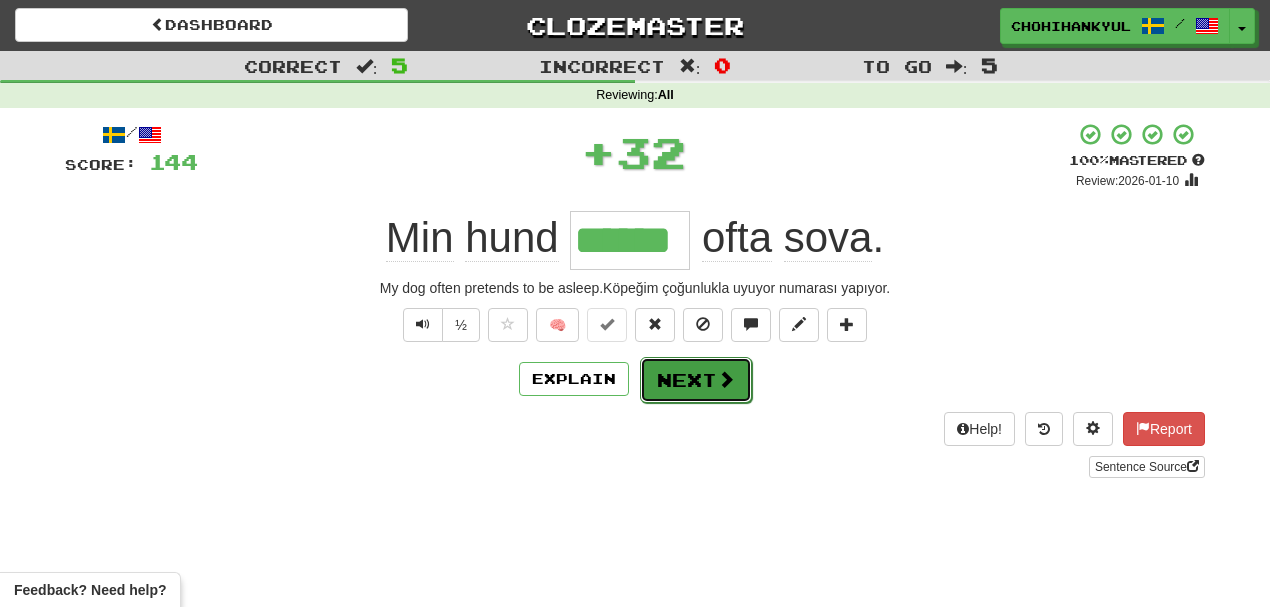 click on "Next" at bounding box center (696, 380) 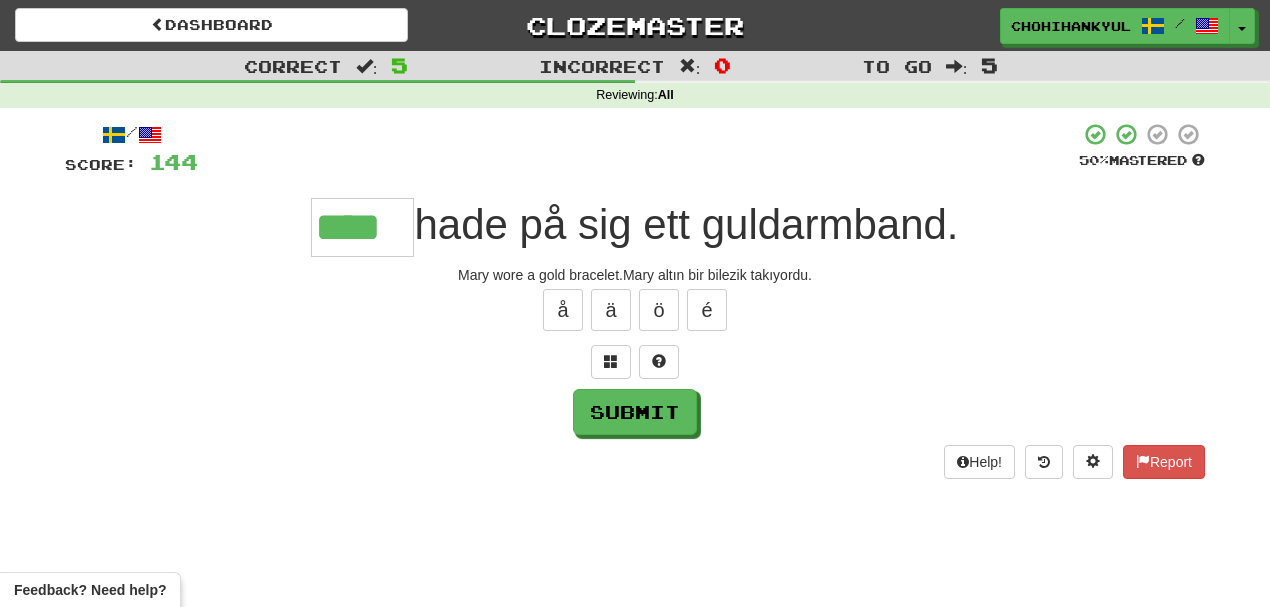 type on "****" 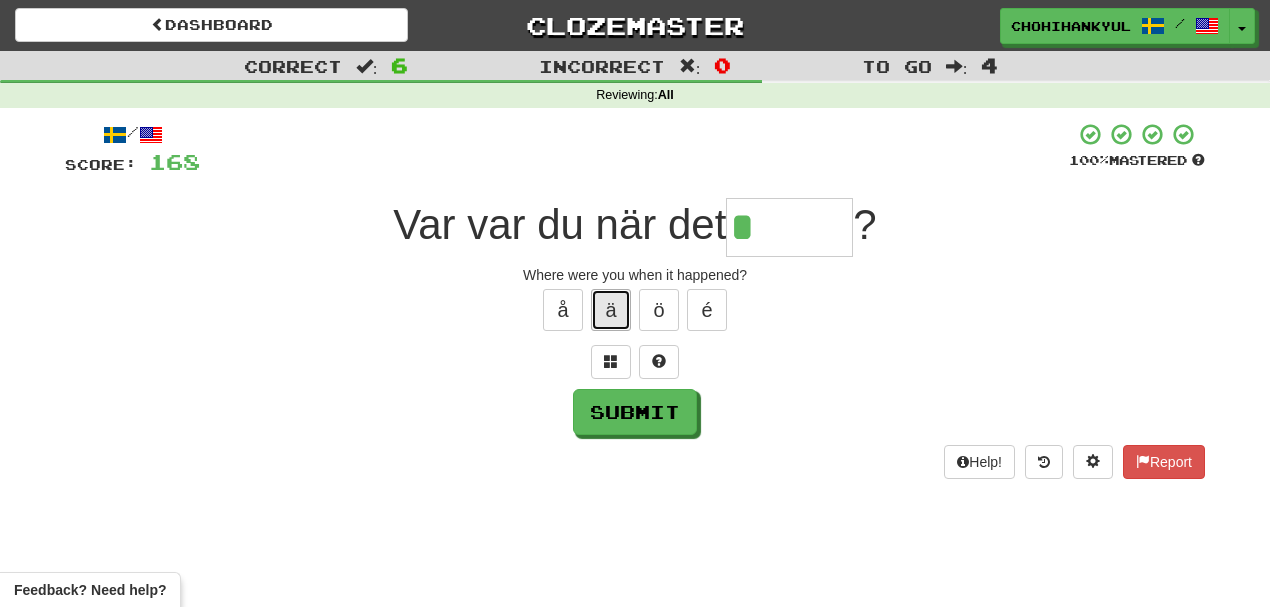 click on "ä" at bounding box center [611, 310] 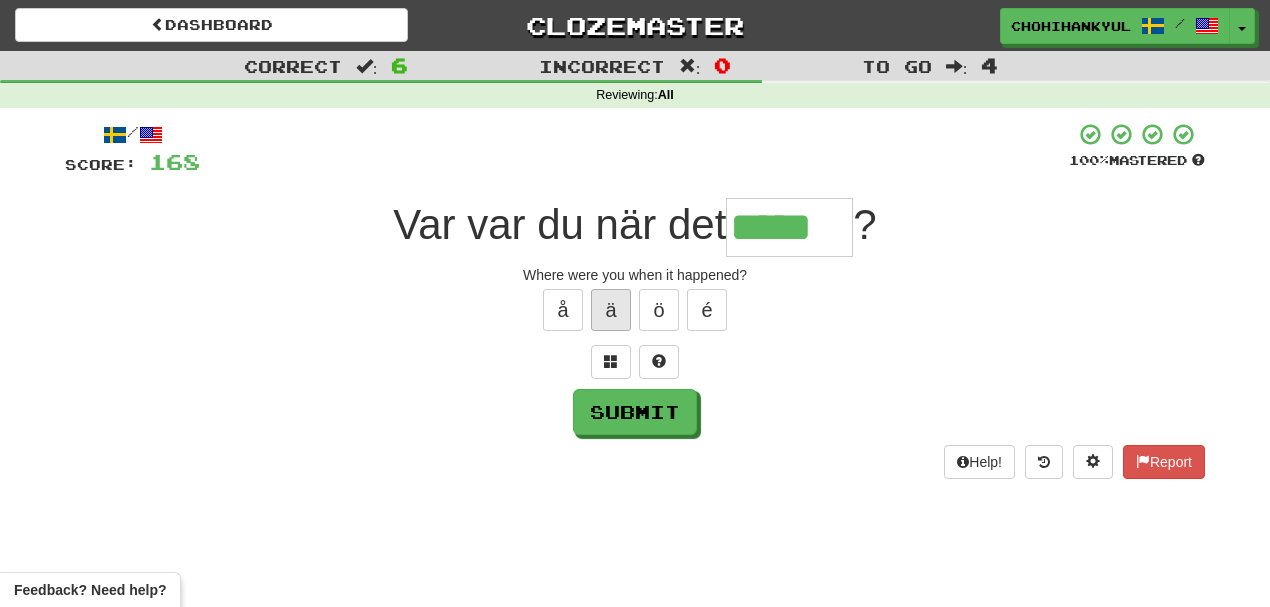type on "*****" 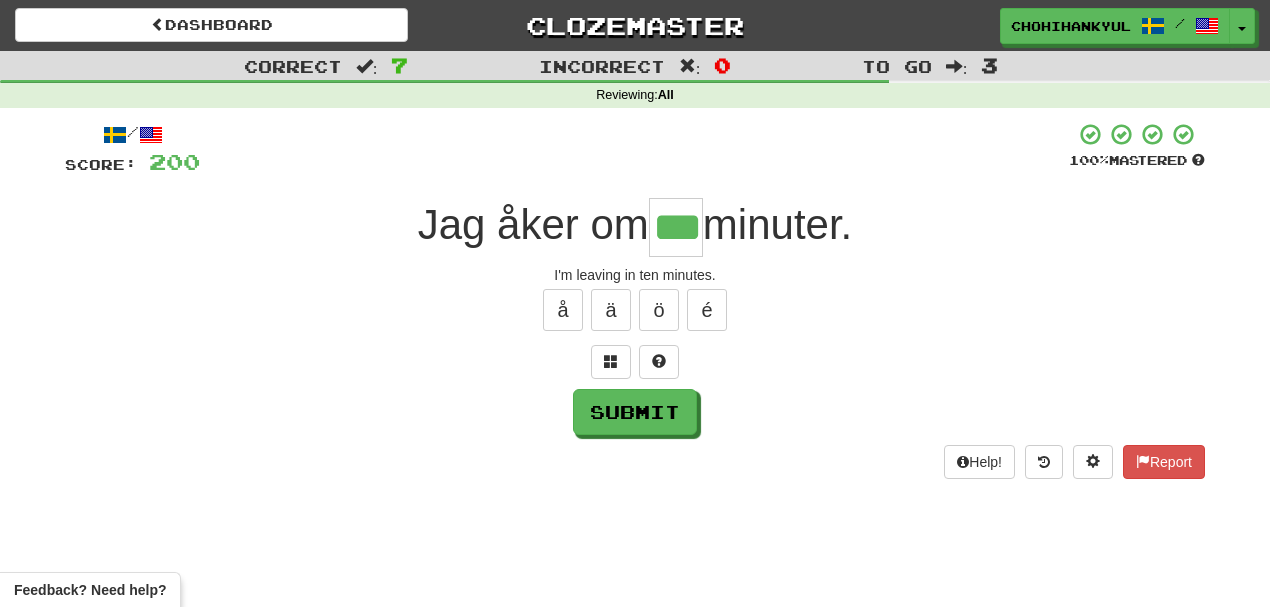 type on "***" 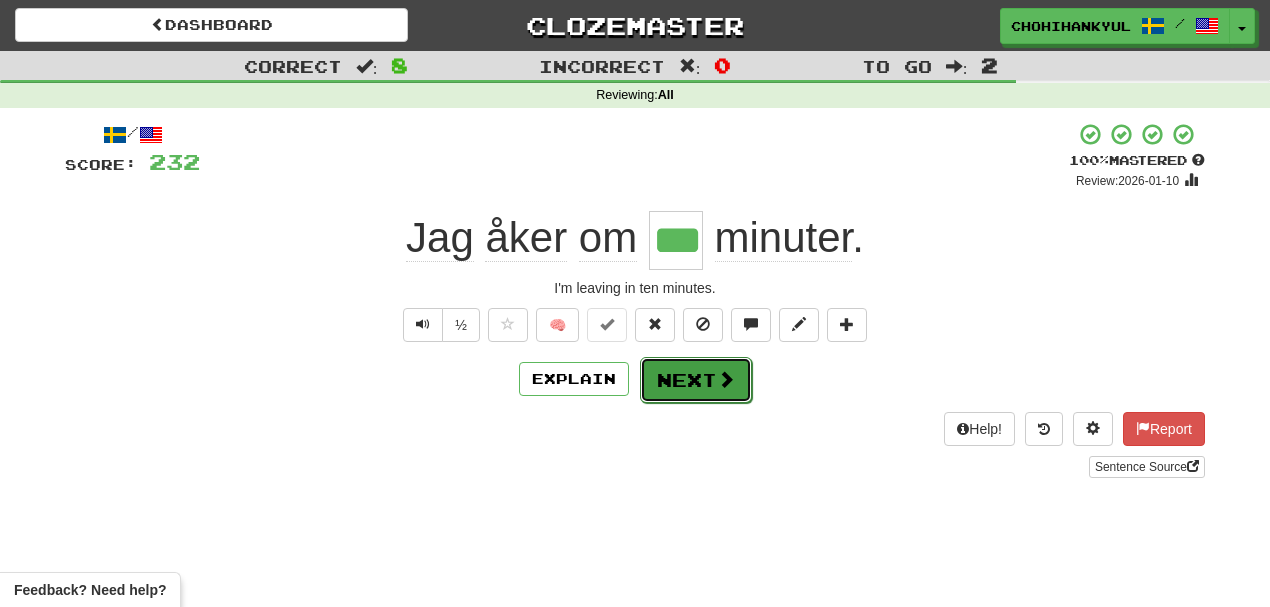 click on "Next" at bounding box center [696, 380] 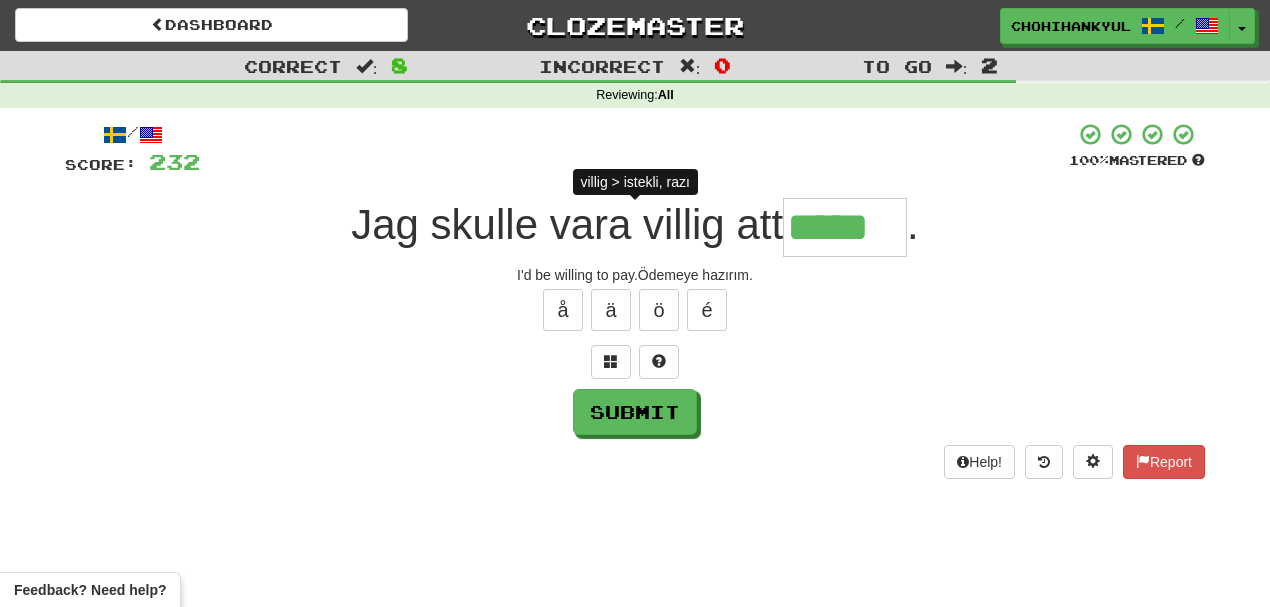 type on "******" 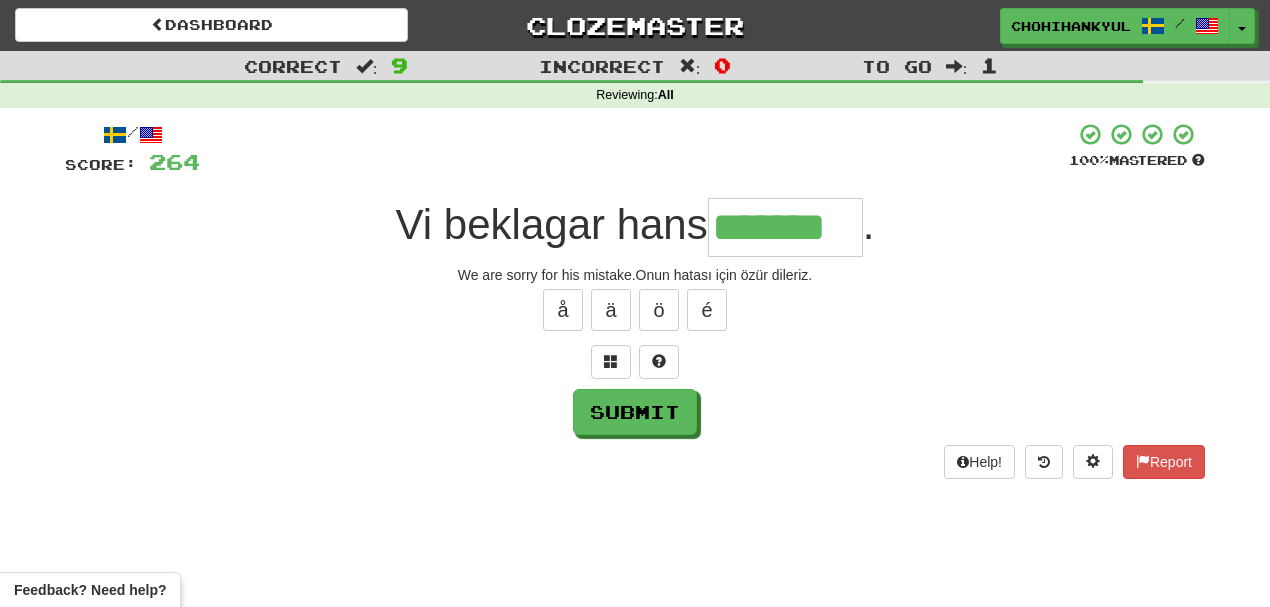 type on "*******" 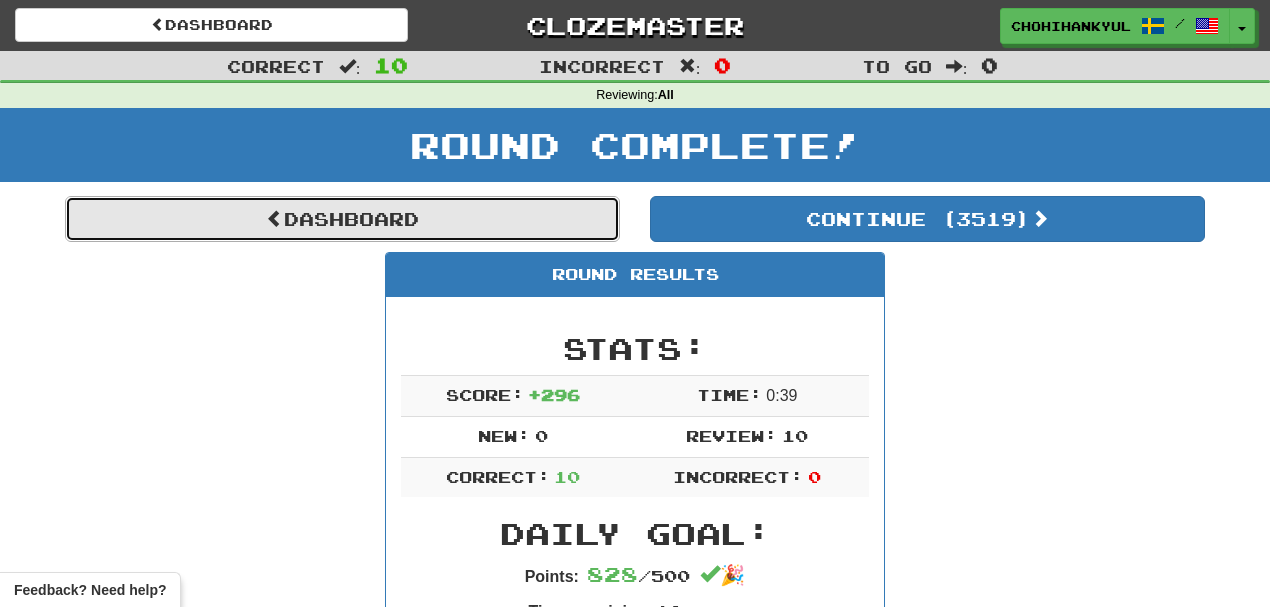 click on "Dashboard" at bounding box center [342, 219] 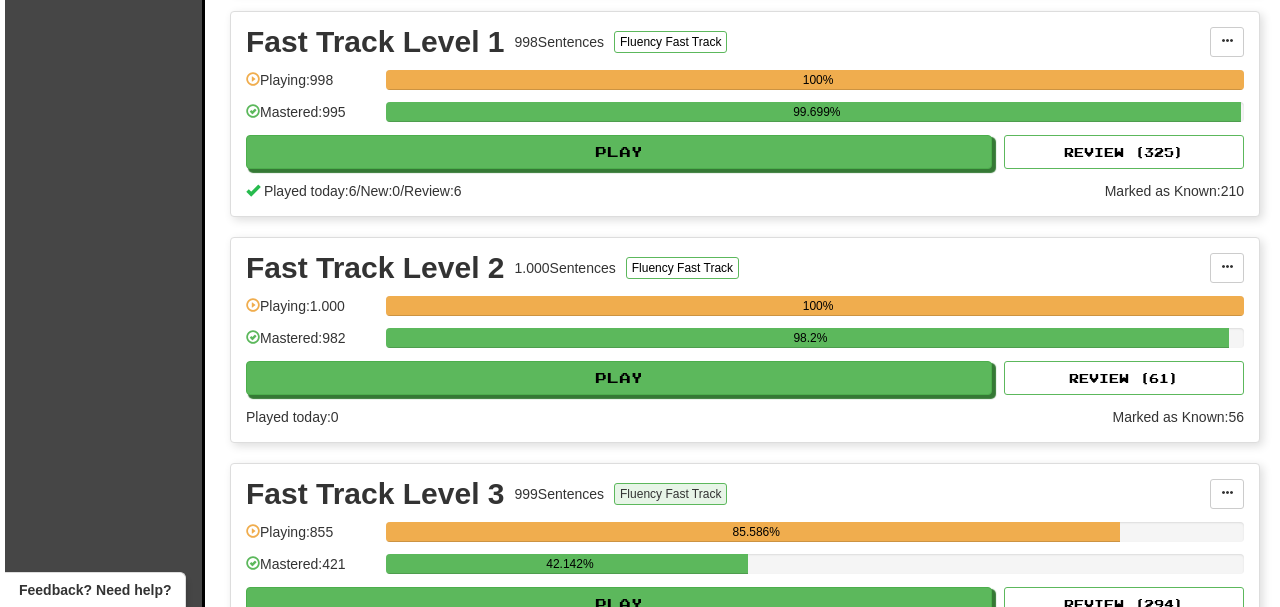 scroll, scrollTop: 1800, scrollLeft: 0, axis: vertical 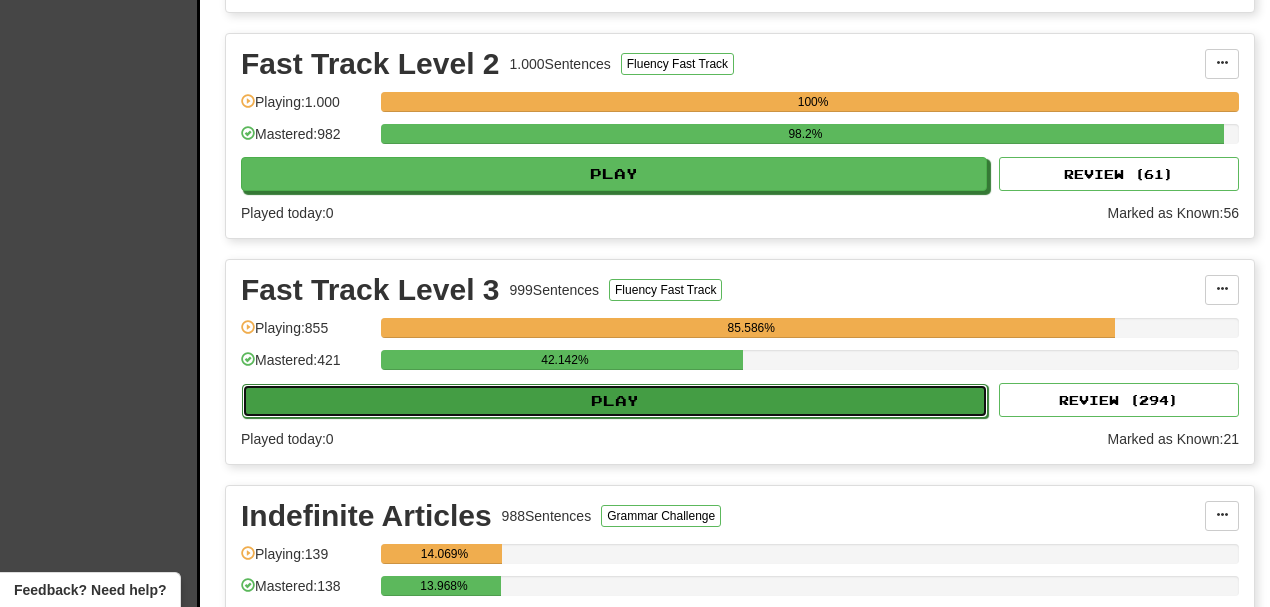 click on "Play" at bounding box center [615, 401] 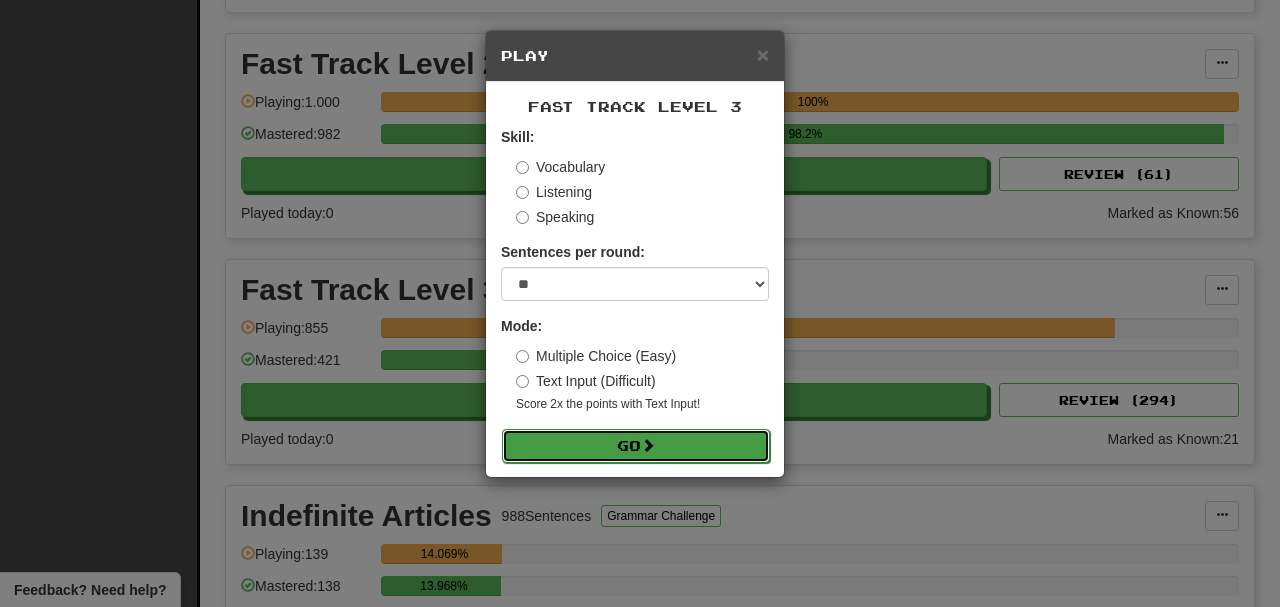 click on "Go" at bounding box center (636, 446) 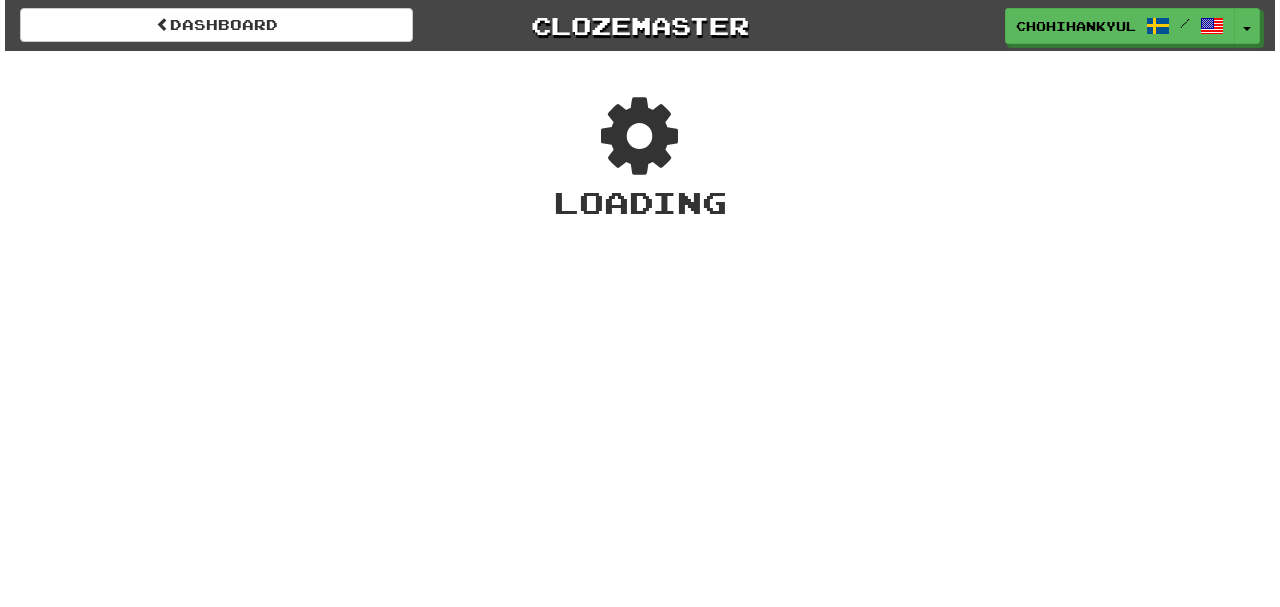 scroll, scrollTop: 0, scrollLeft: 0, axis: both 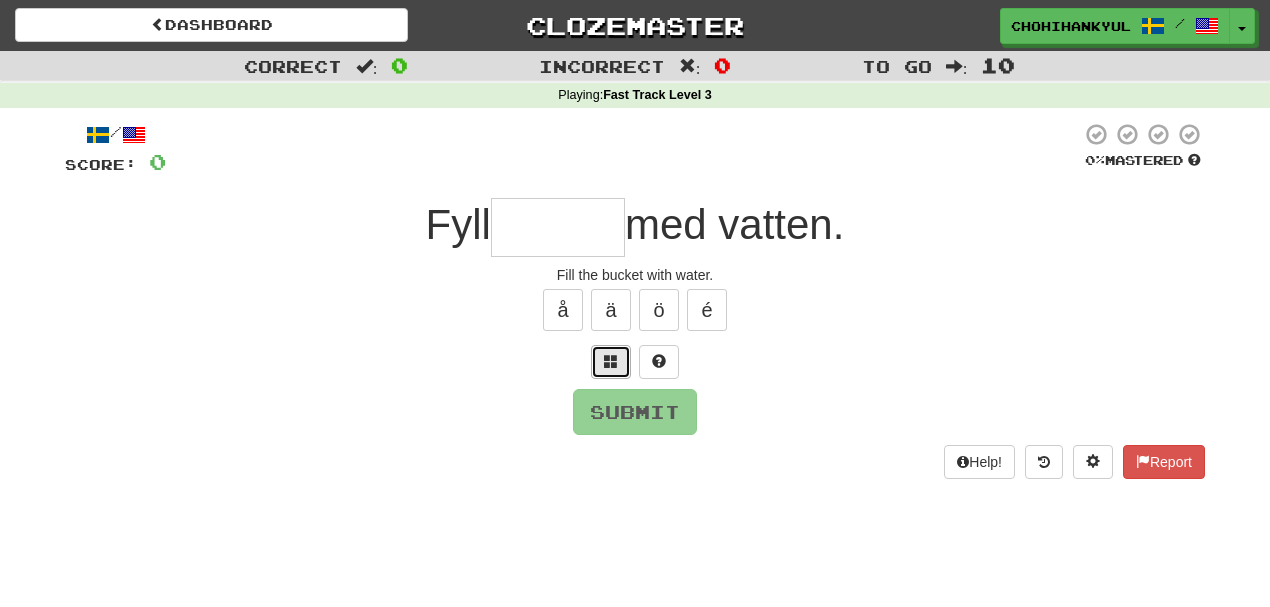 click at bounding box center [611, 362] 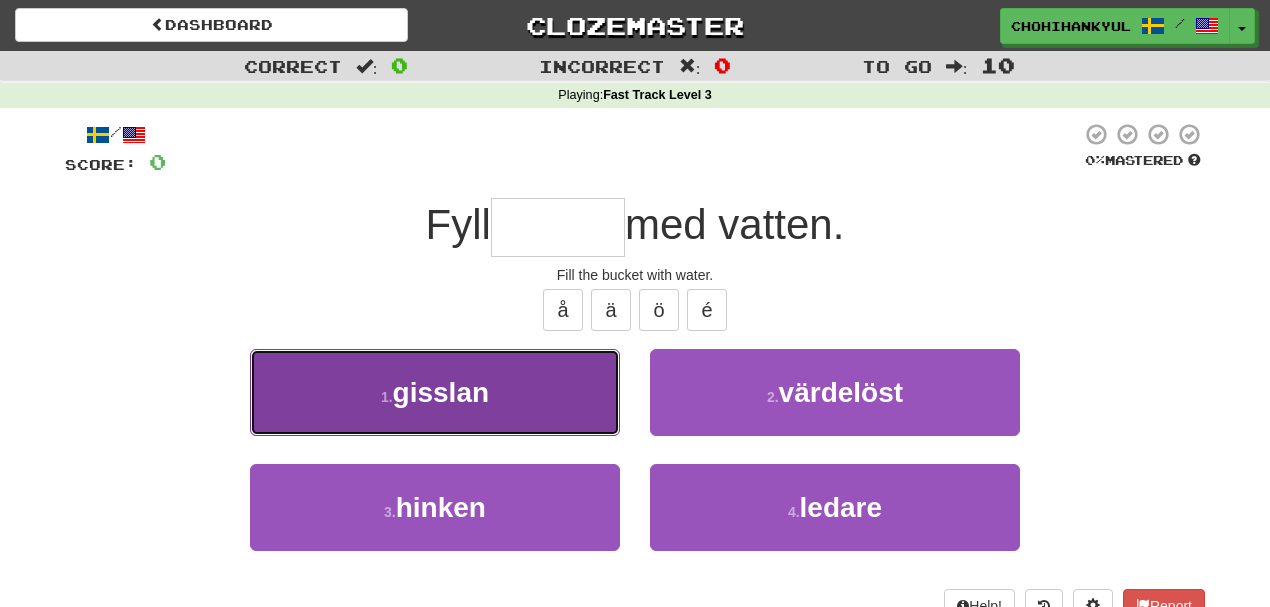 click on "1 .  gisslan" at bounding box center [435, 392] 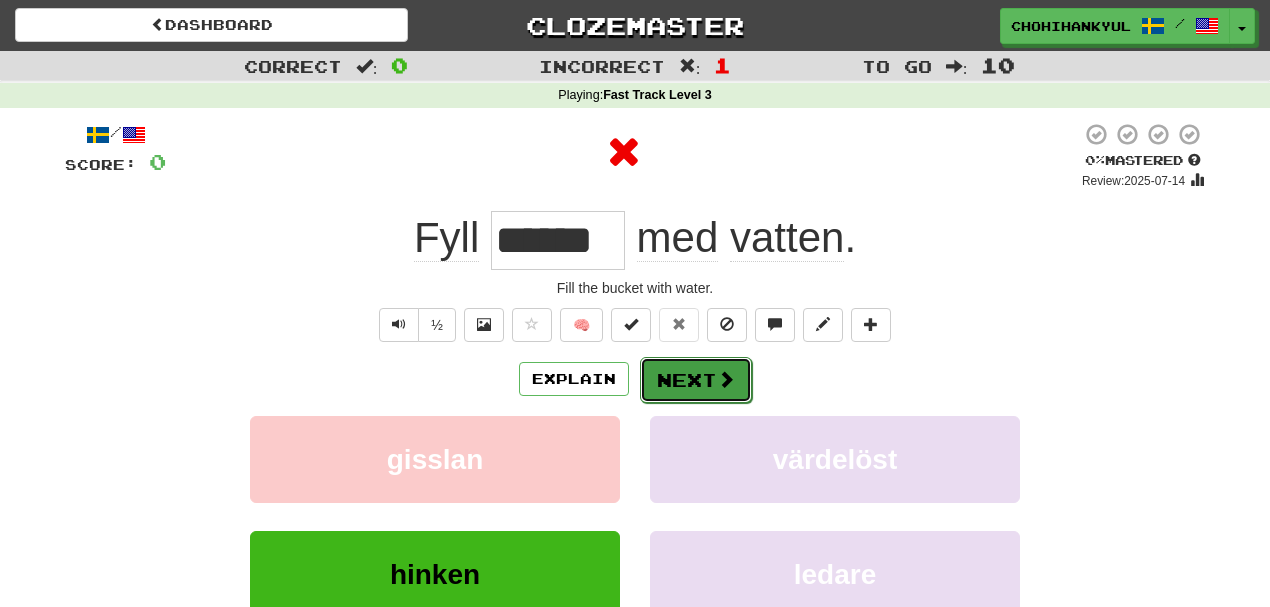 click on "Next" at bounding box center (696, 380) 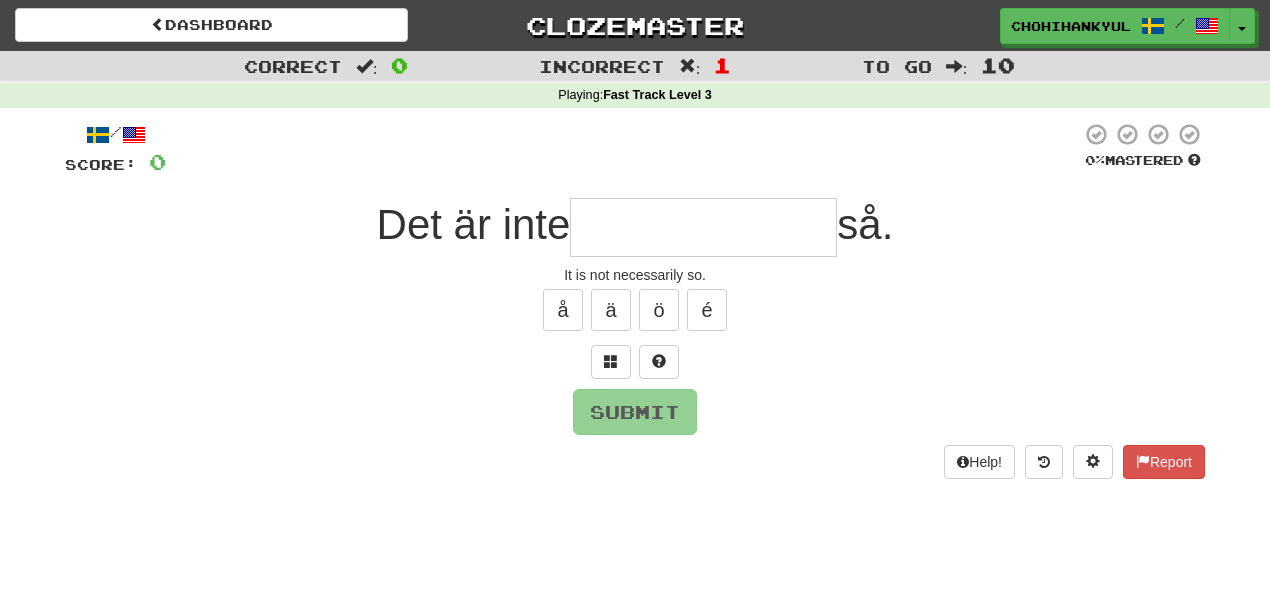 click at bounding box center (703, 227) 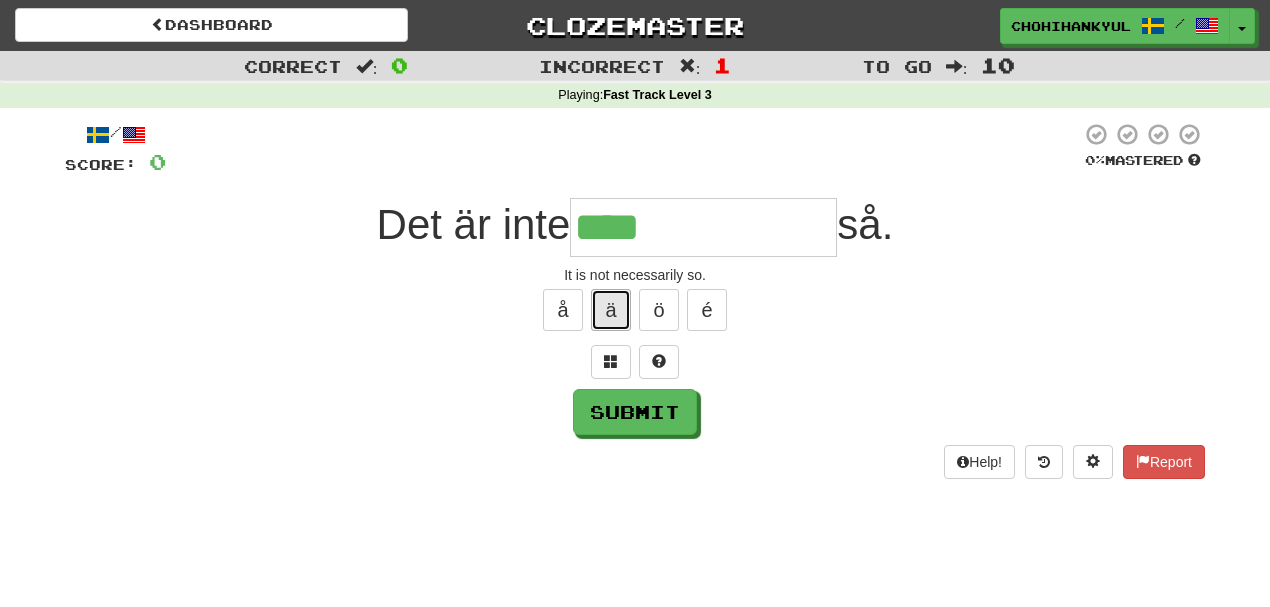 click on "ä" at bounding box center (611, 310) 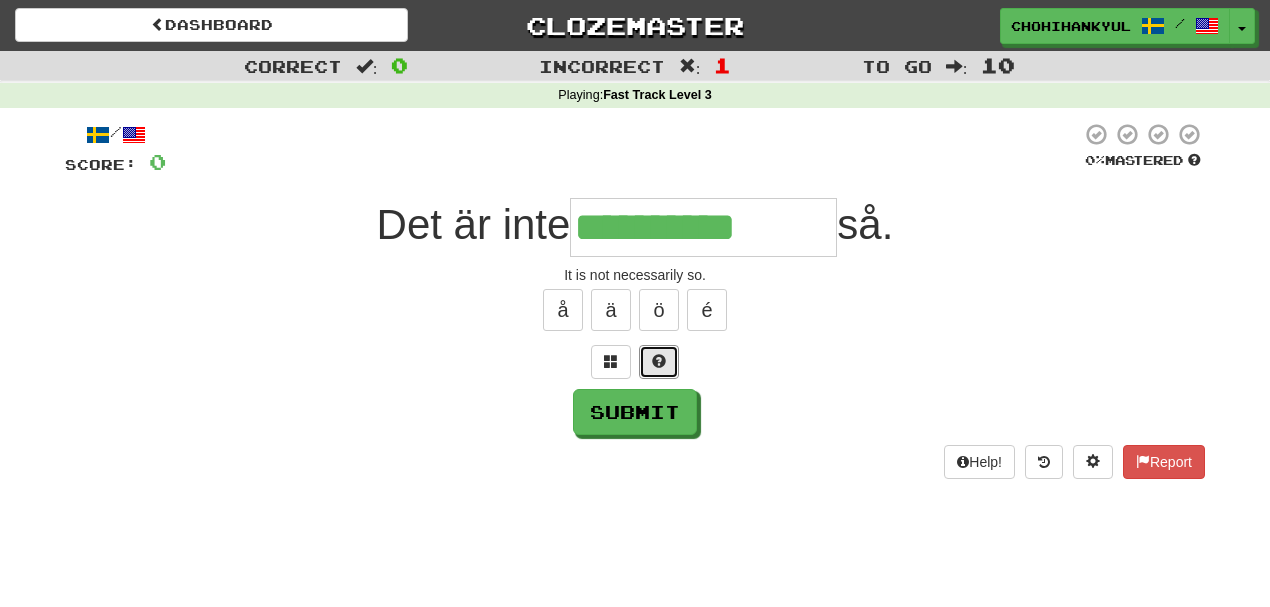click at bounding box center (659, 361) 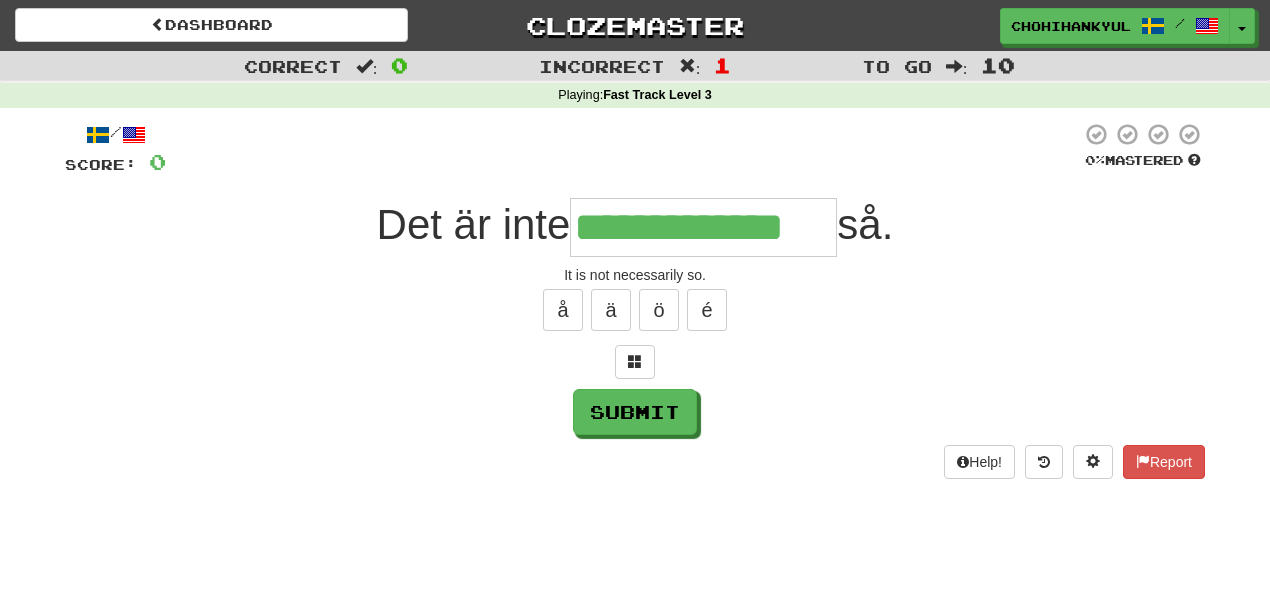 type on "**********" 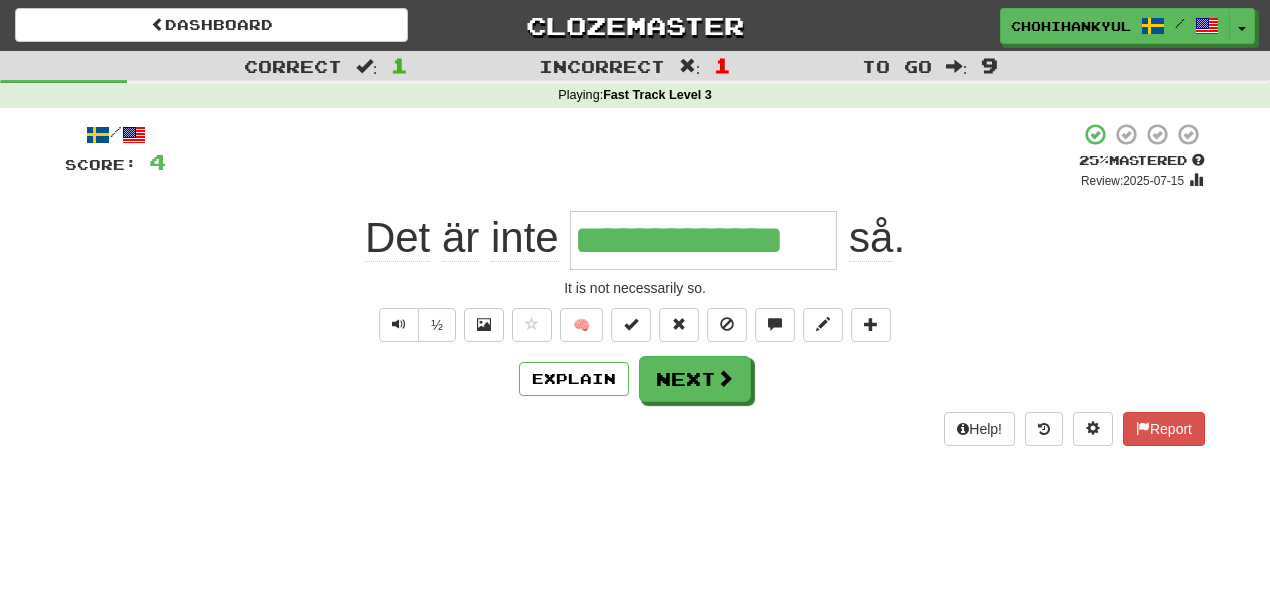 drag, startPoint x: 745, startPoint y: 430, endPoint x: 738, endPoint y: 420, distance: 12.206555 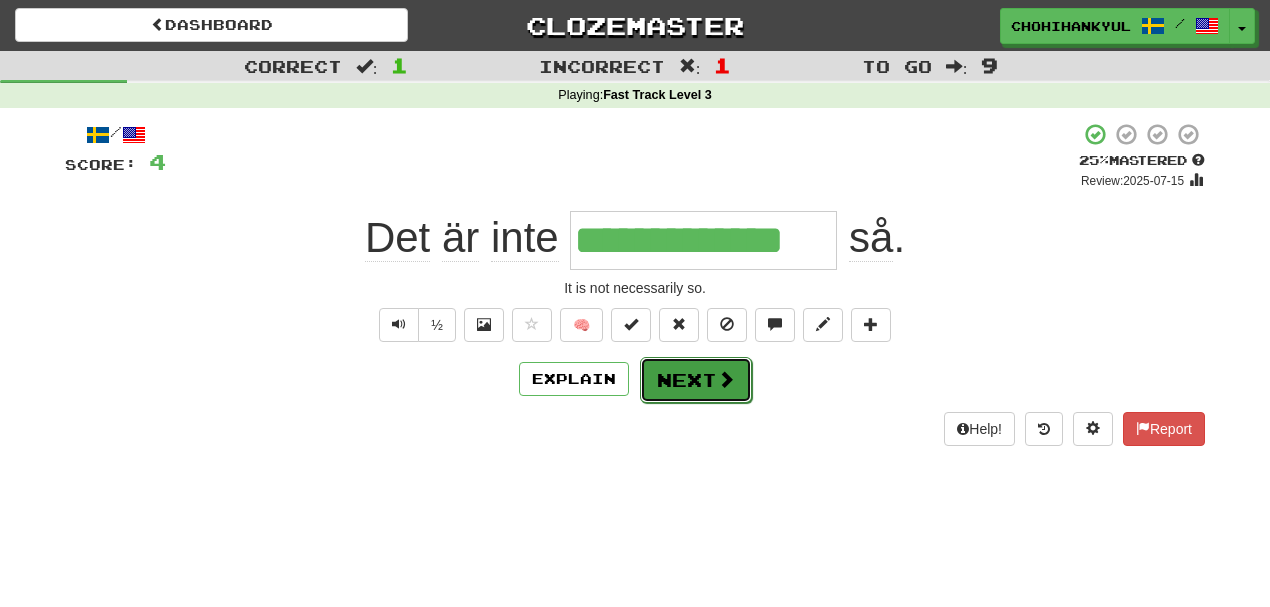 click on "Next" at bounding box center (696, 380) 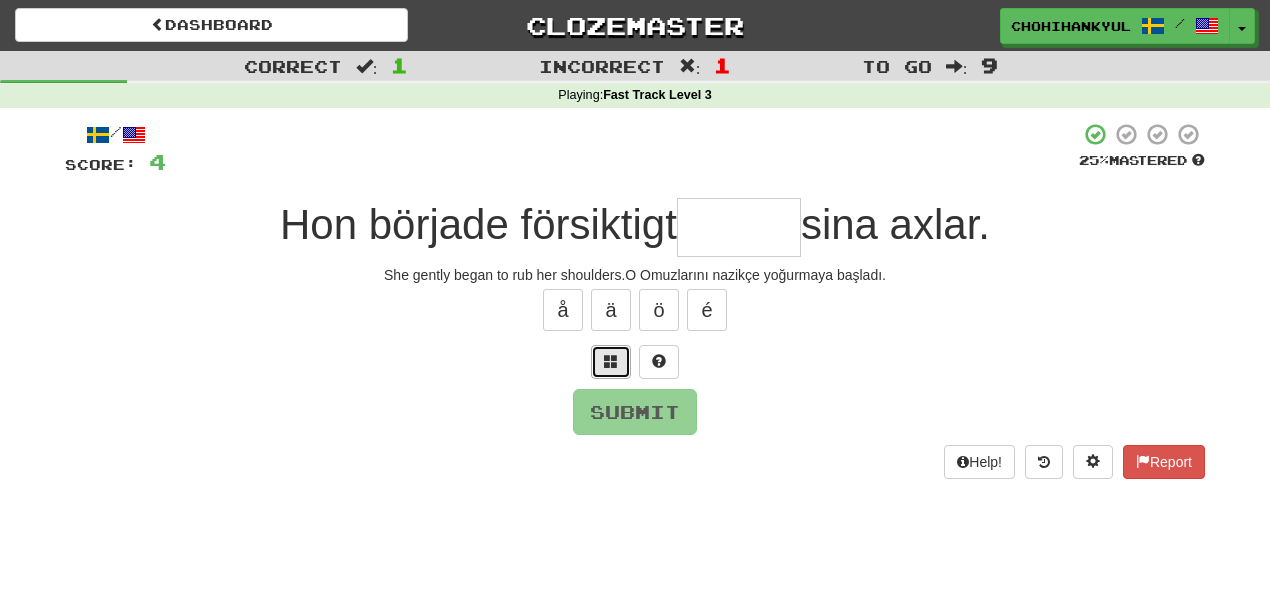 click at bounding box center [611, 362] 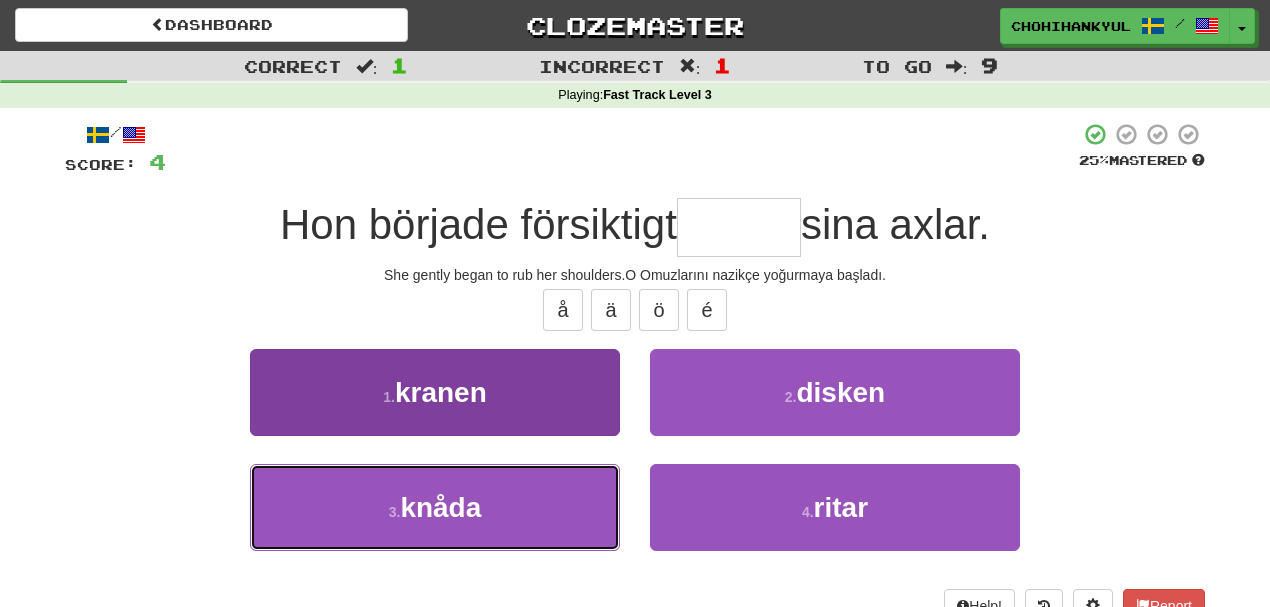 click on "3 .  knåda" at bounding box center (435, 507) 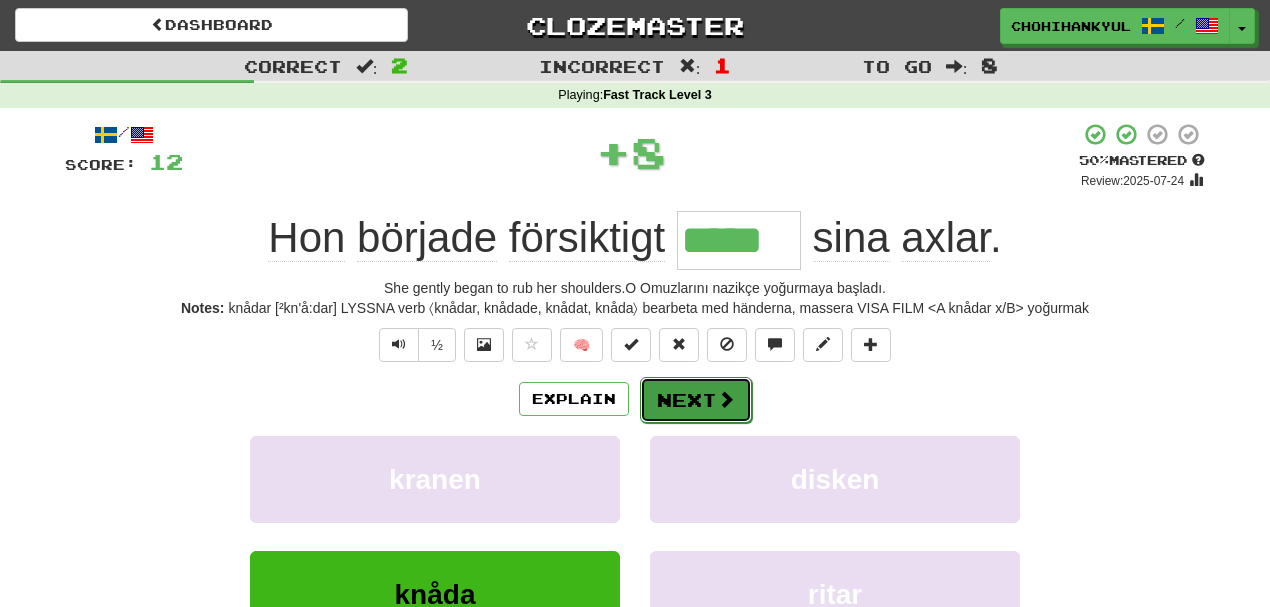 click at bounding box center (726, 399) 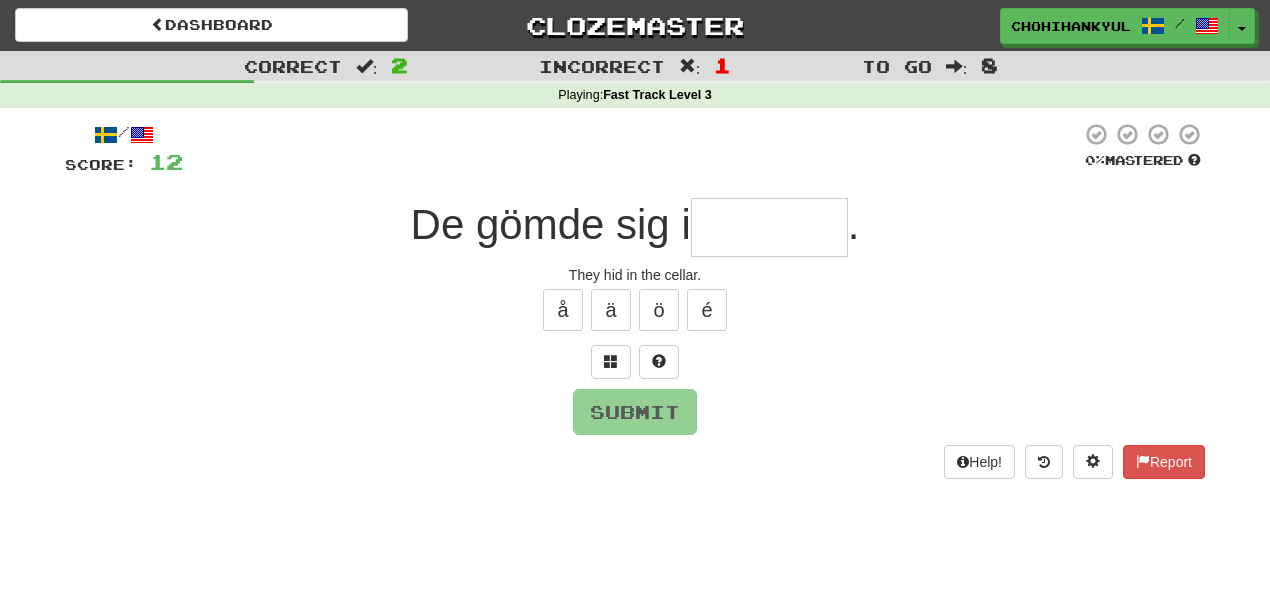 click on "/  Score:   12 0 %  Mastered De gömde sig i  . They hid in the cellar. å ä ö é Submit  Help!  Report" at bounding box center [635, 300] 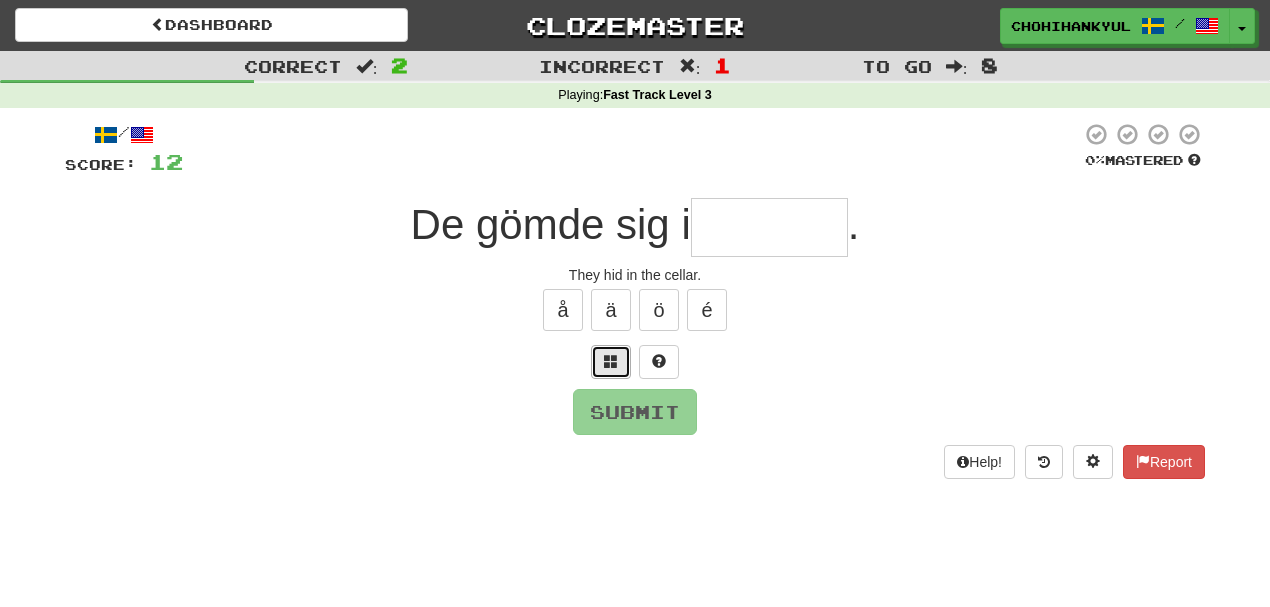 click at bounding box center [611, 362] 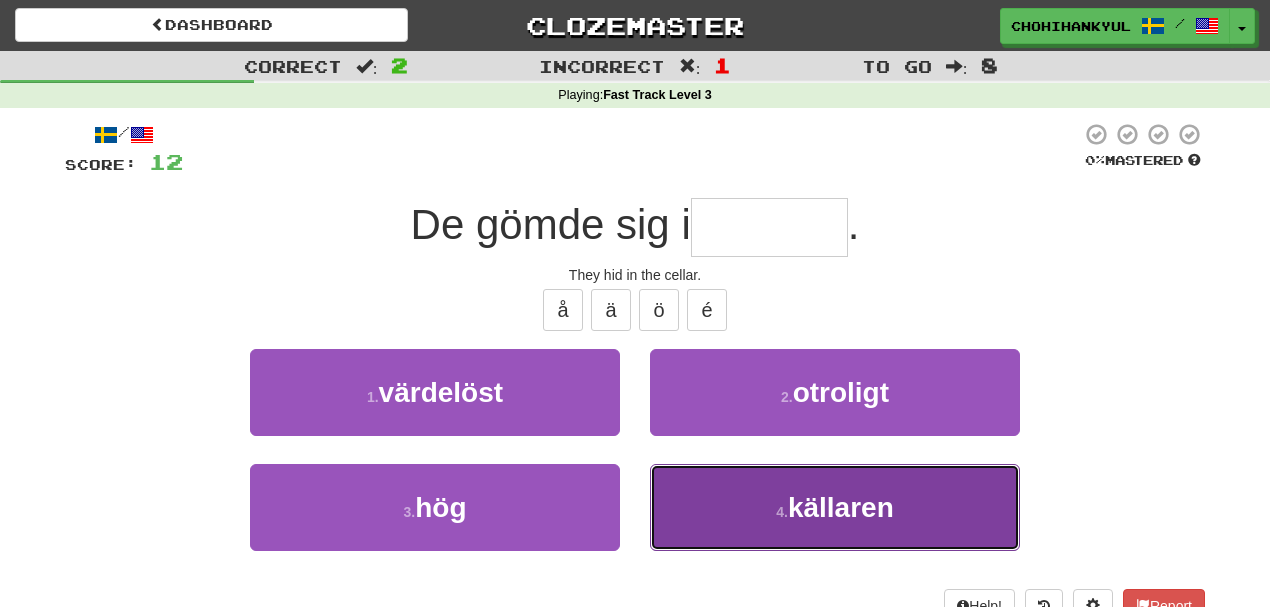 click on "källaren" at bounding box center (841, 507) 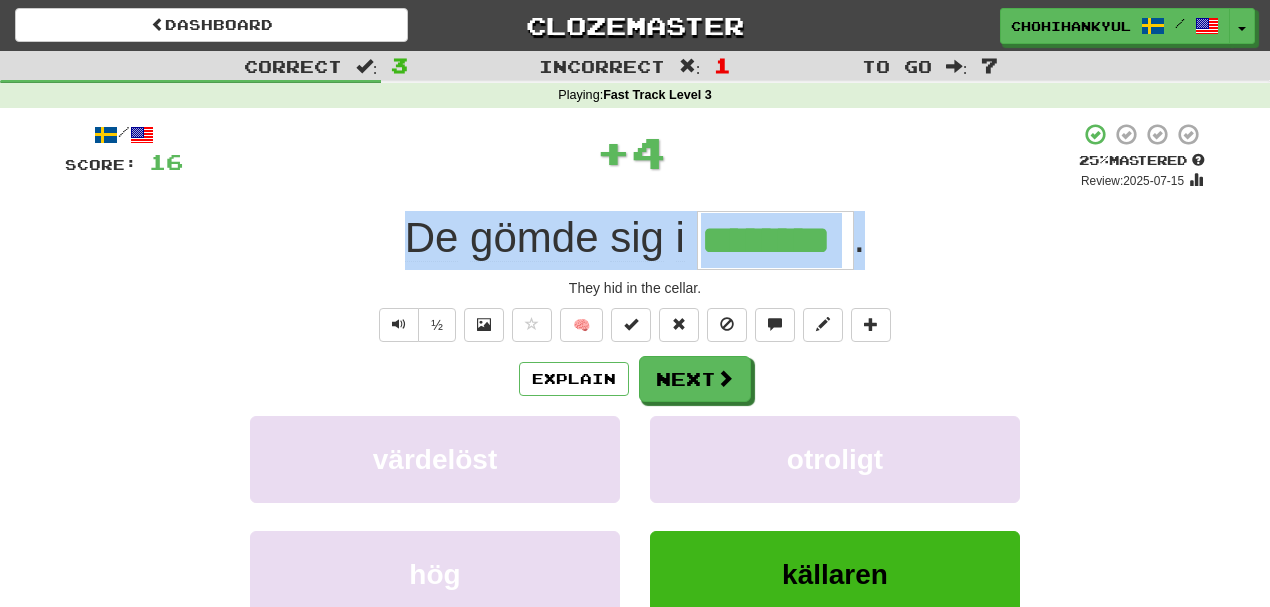 drag, startPoint x: 424, startPoint y: 246, endPoint x: 887, endPoint y: 252, distance: 463.03888 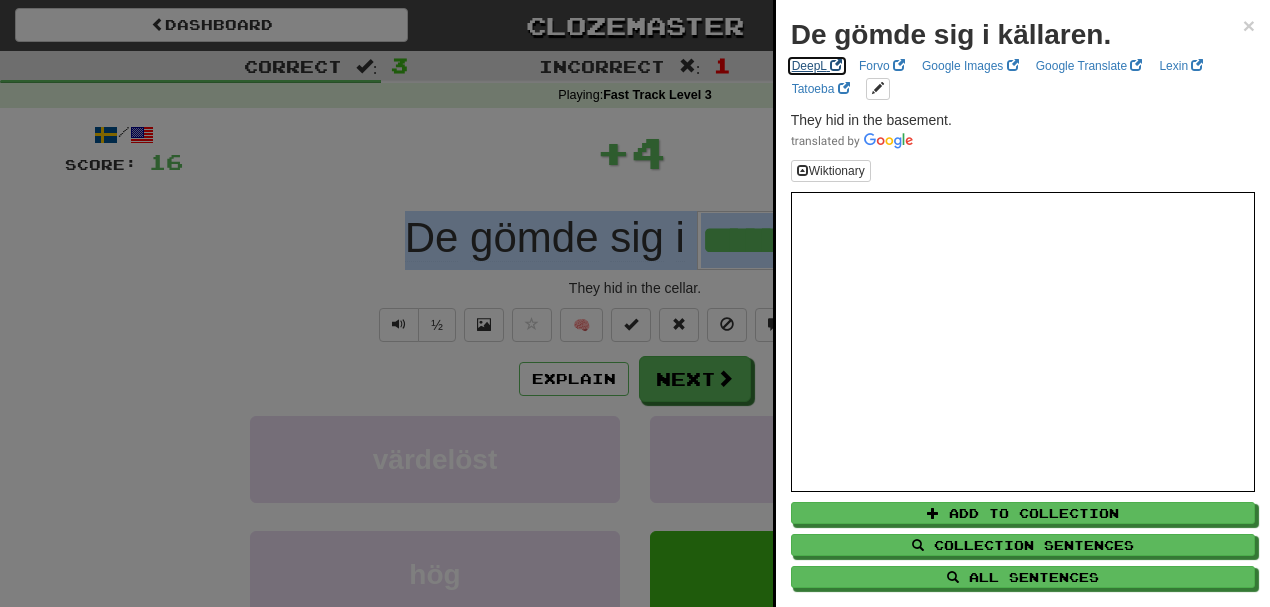 click at bounding box center (836, 65) 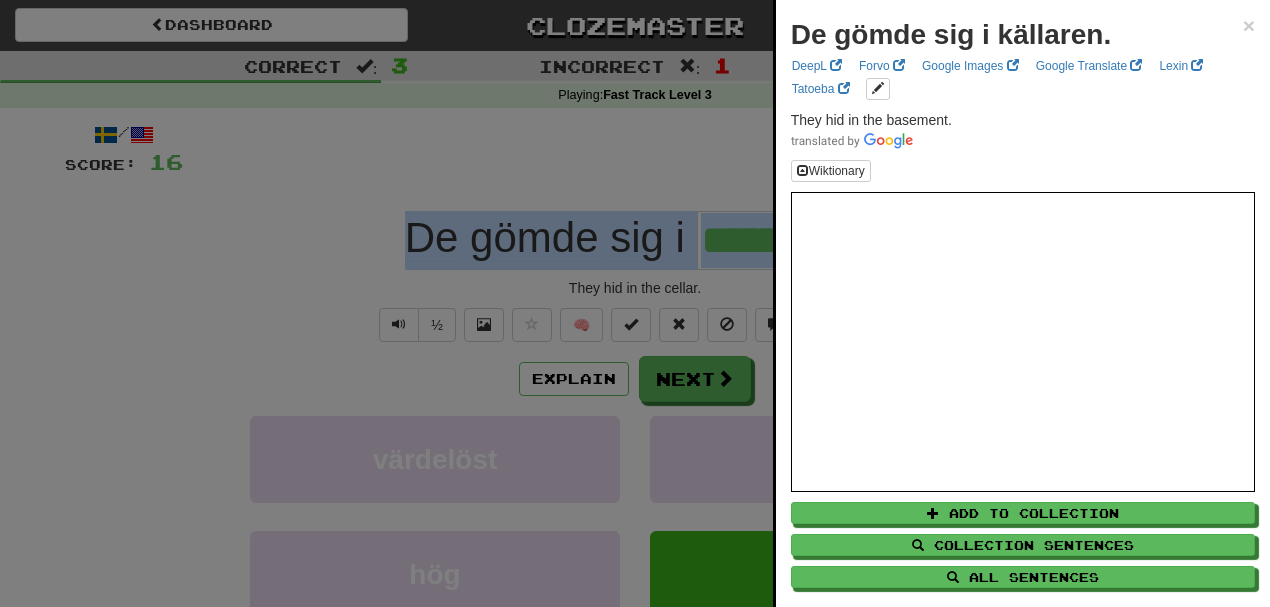 click at bounding box center [635, 303] 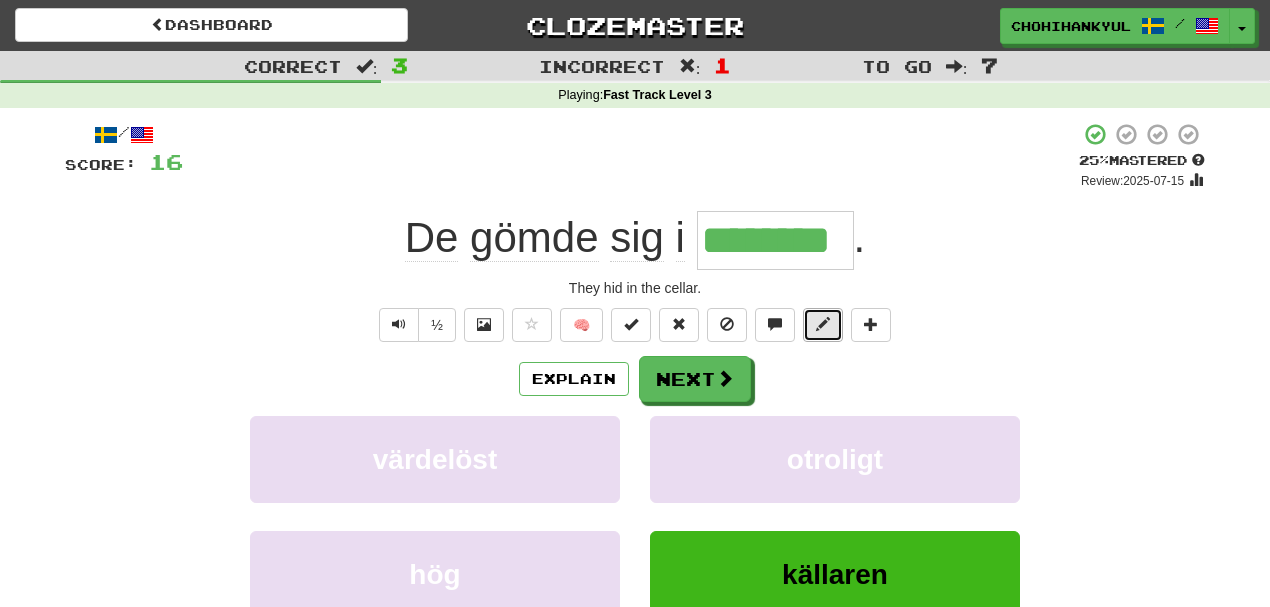 click at bounding box center (823, 325) 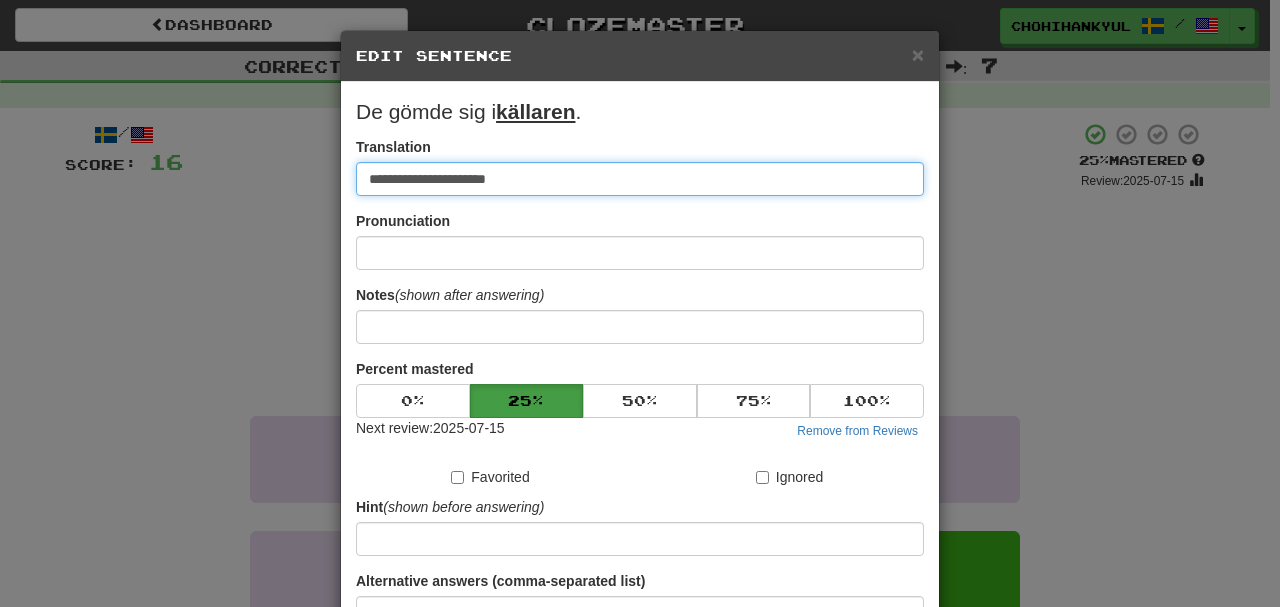 paste on "**********" 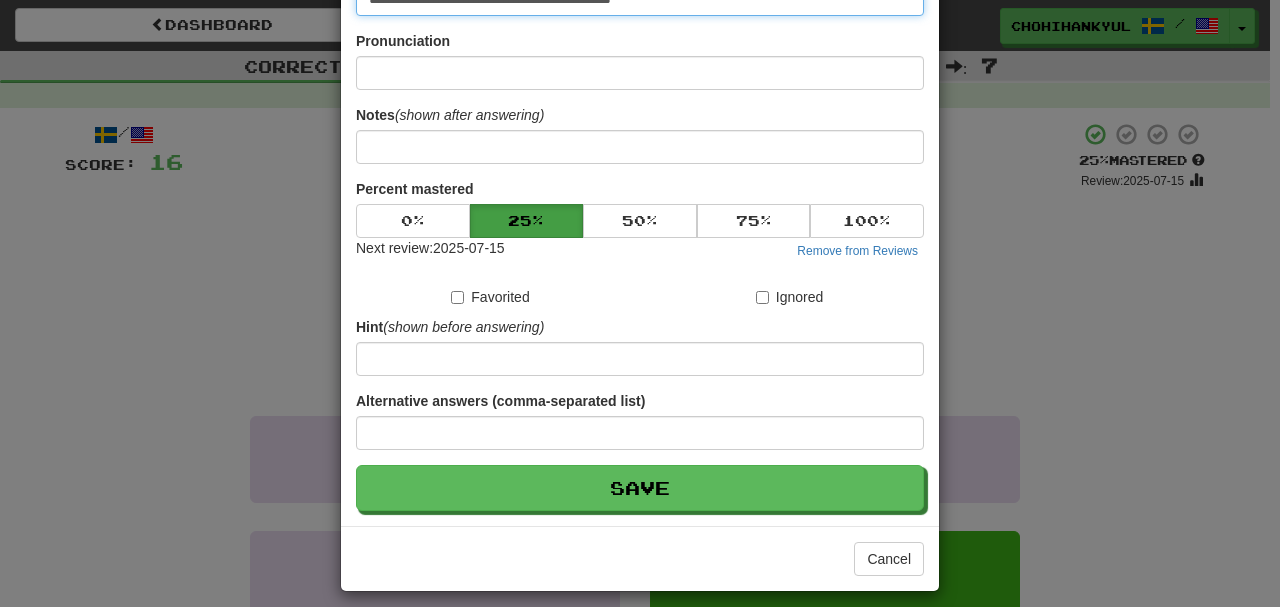 scroll, scrollTop: 190, scrollLeft: 0, axis: vertical 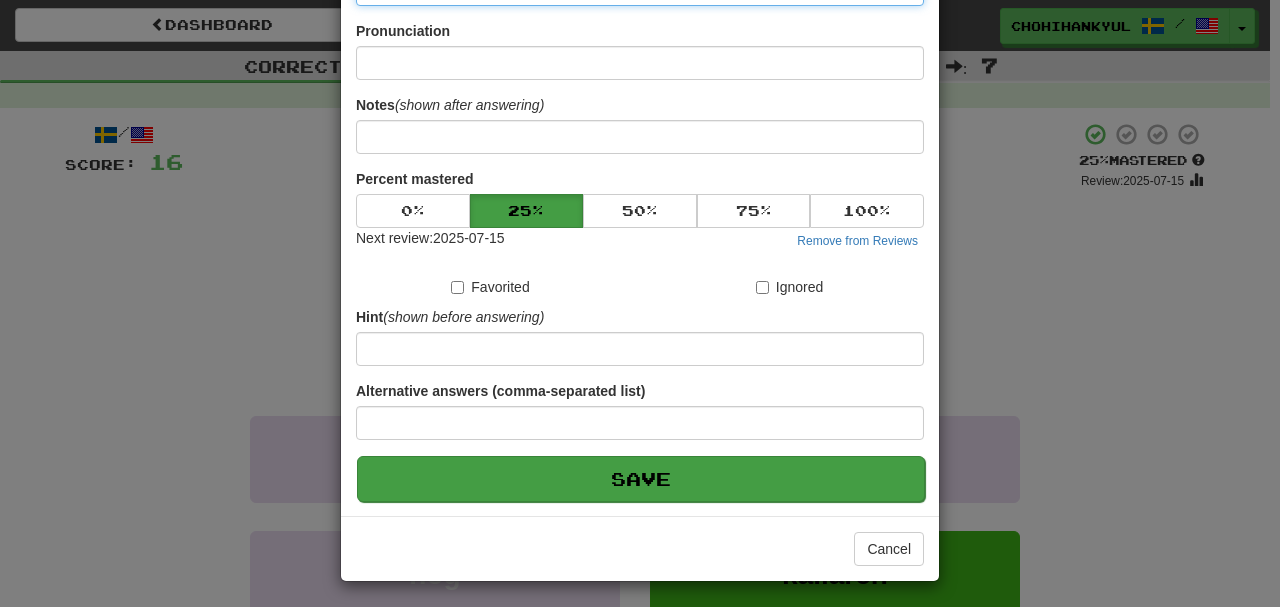 type on "**********" 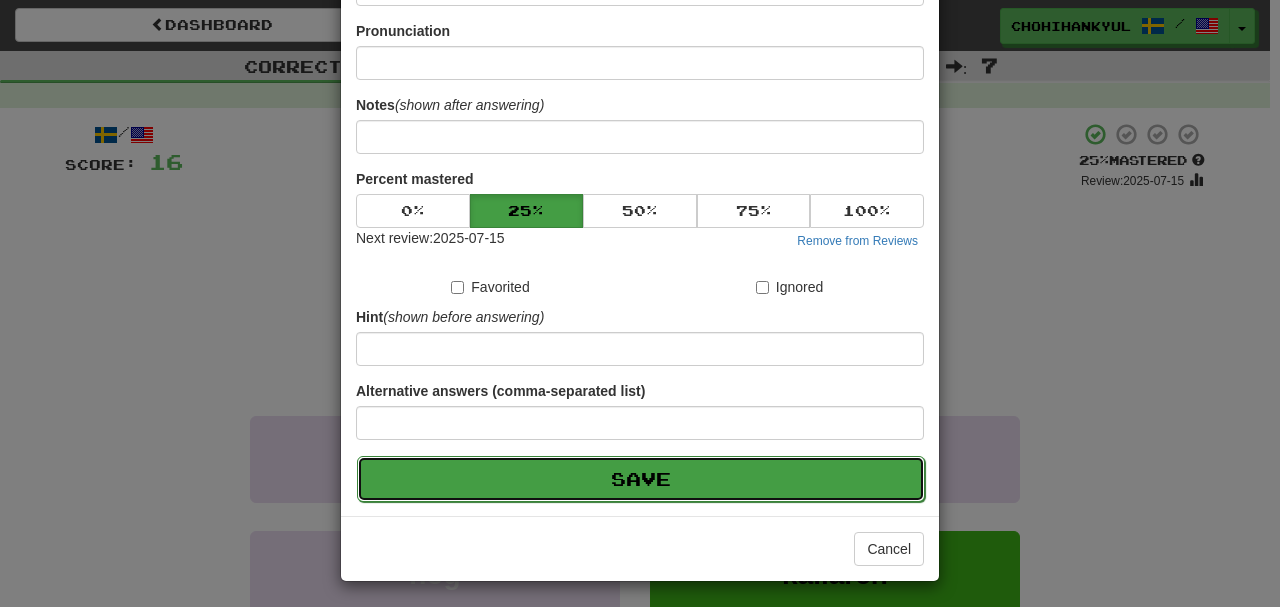 click on "Save" at bounding box center (641, 479) 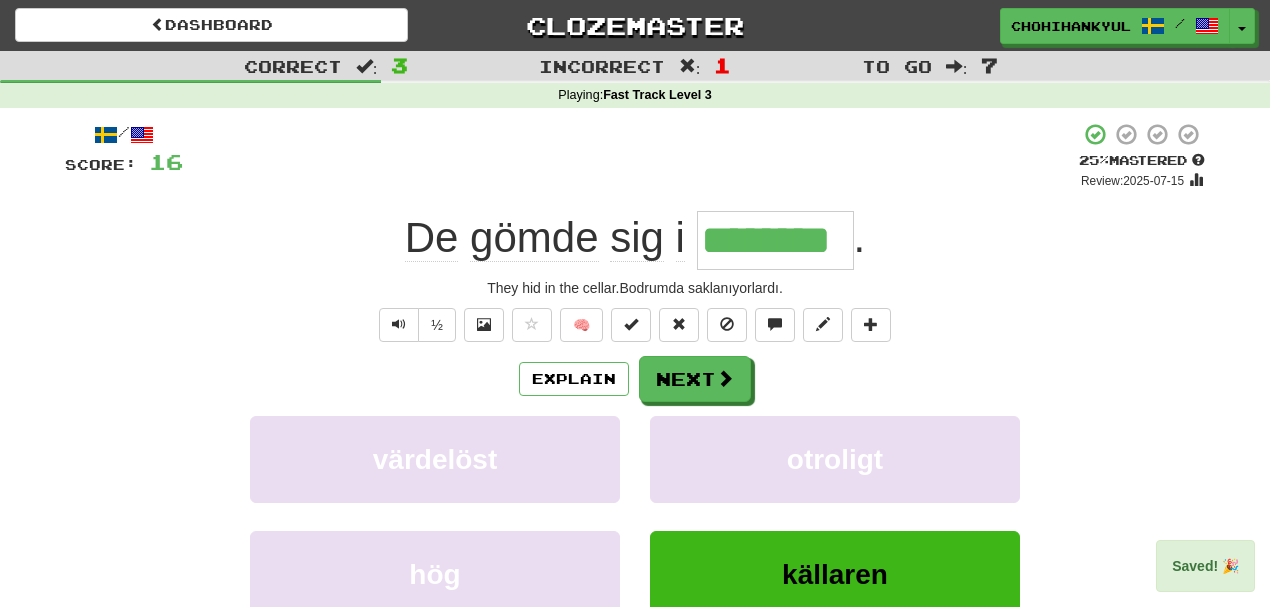 drag, startPoint x: 702, startPoint y: 238, endPoint x: 864, endPoint y: 246, distance: 162.19742 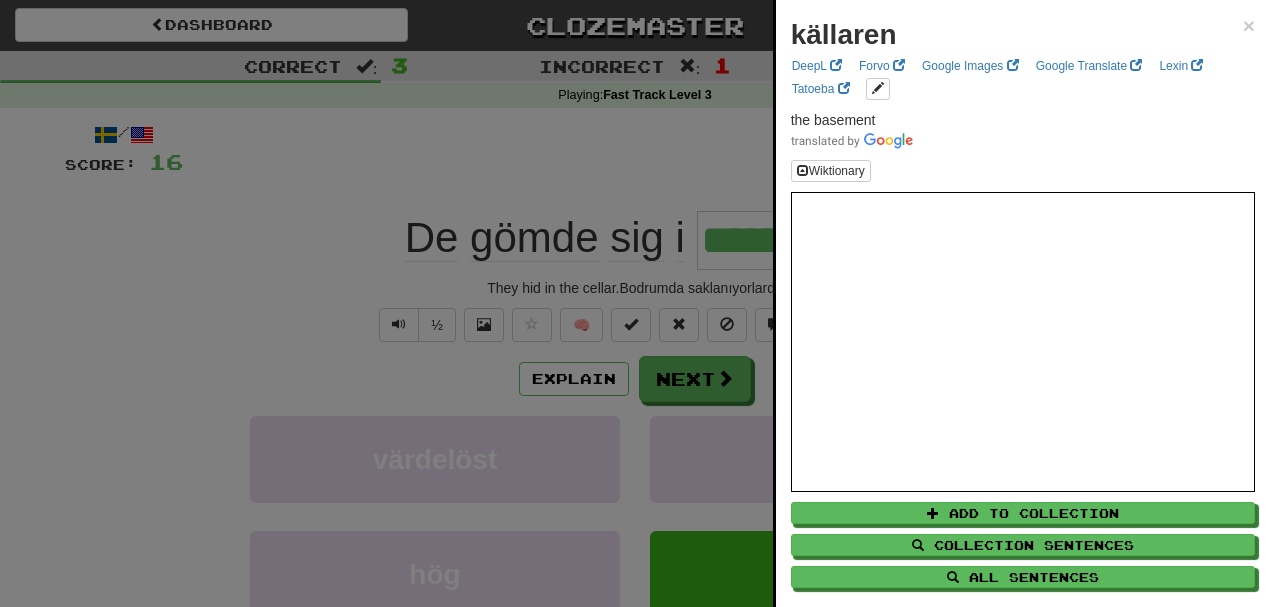 click on "DeepL   Forvo   Google Images   Google Translate   Lexin   Tatoeba" at bounding box center (1020, 77) 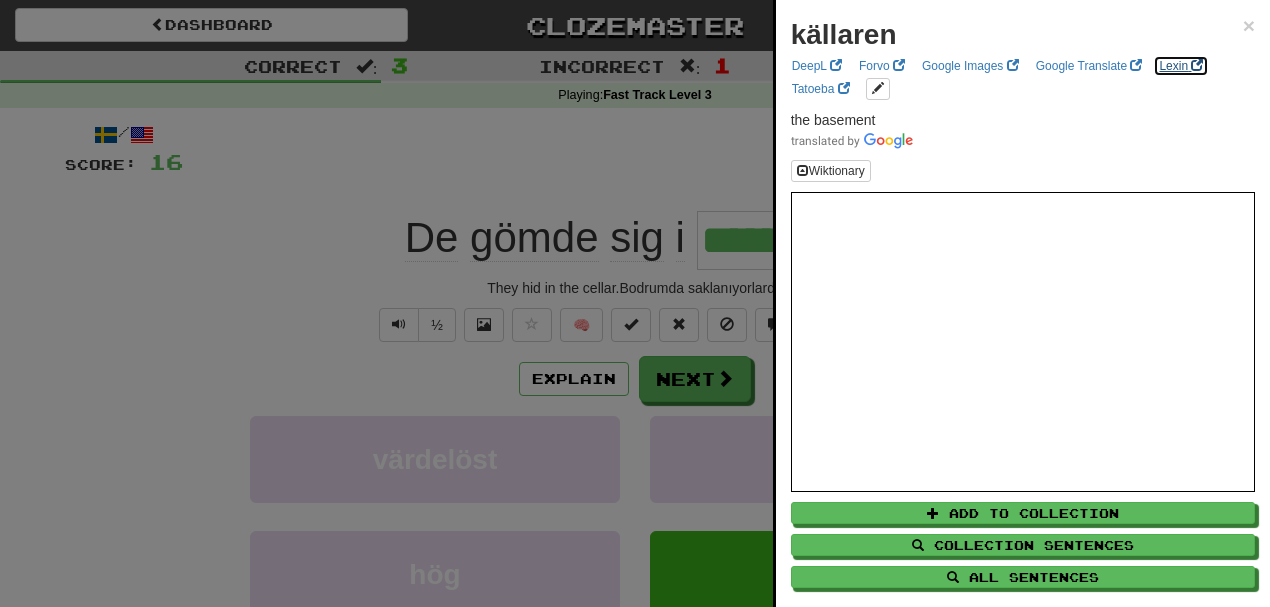 click on "Lexin" at bounding box center [1181, 66] 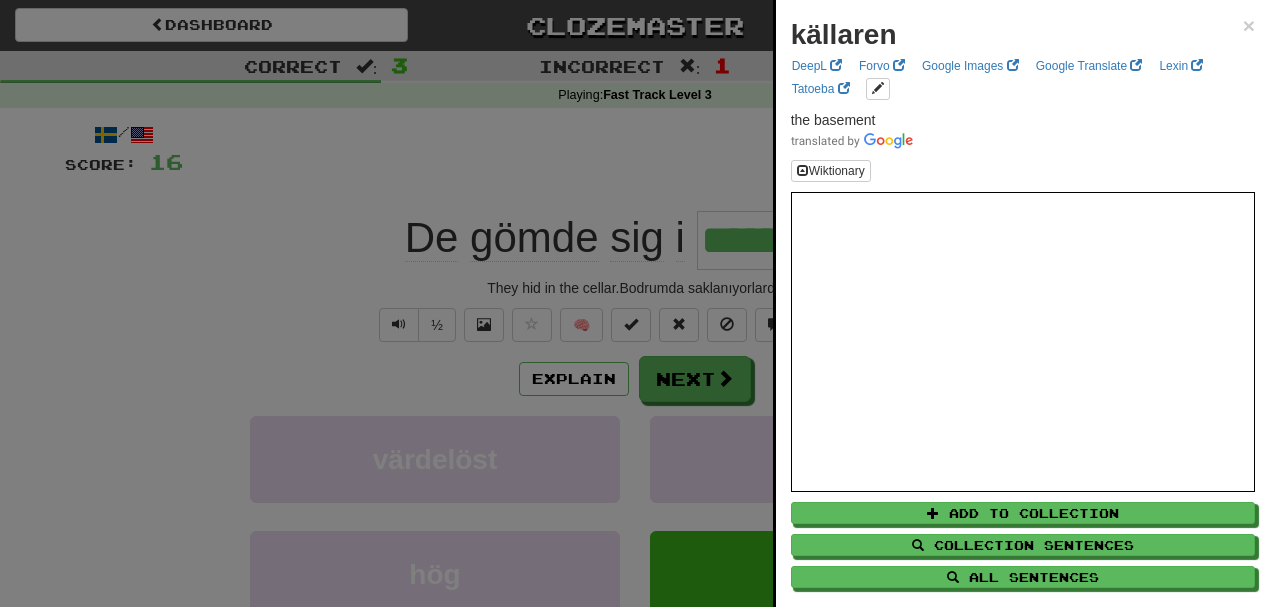 click at bounding box center (635, 303) 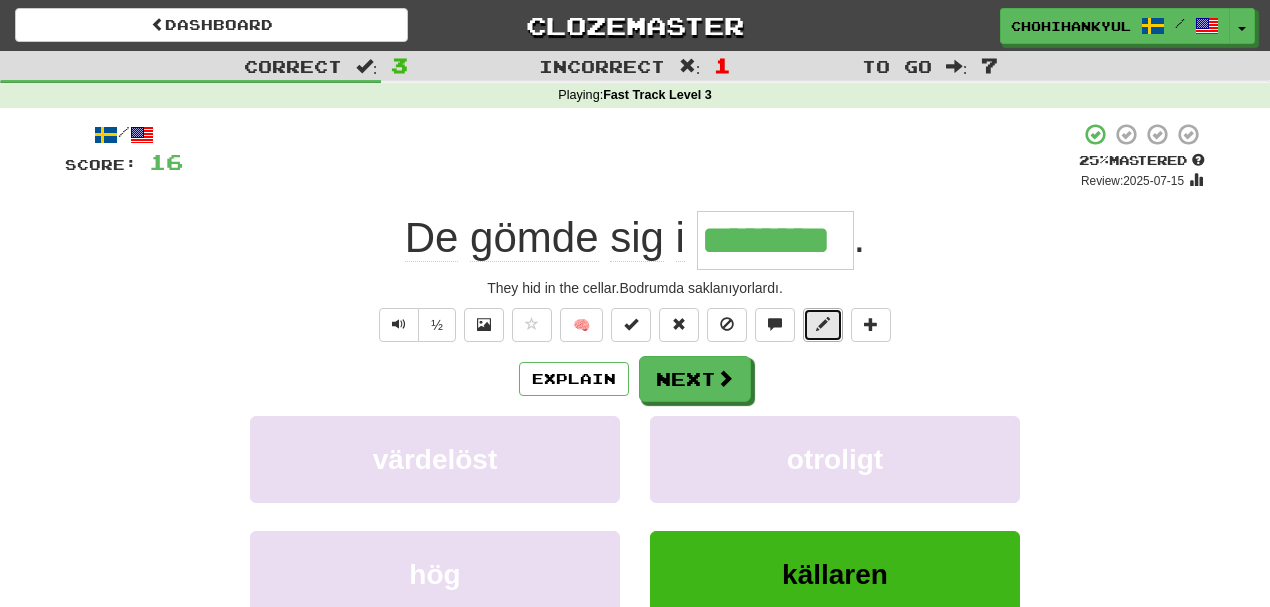 click at bounding box center [823, 324] 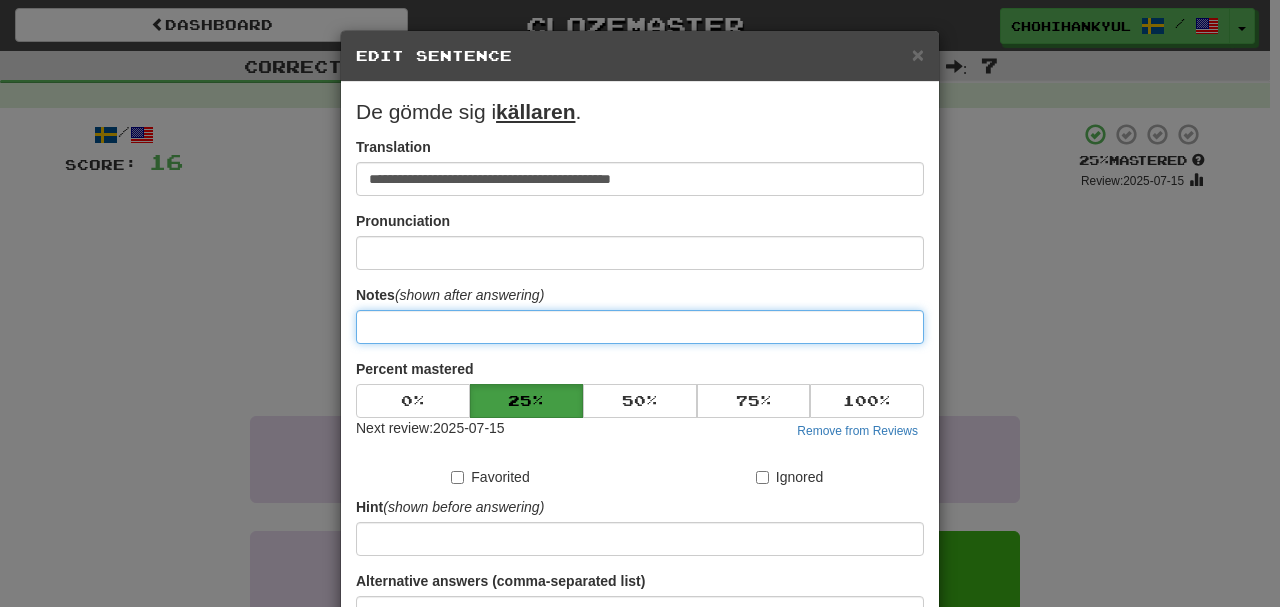 click at bounding box center [640, 327] 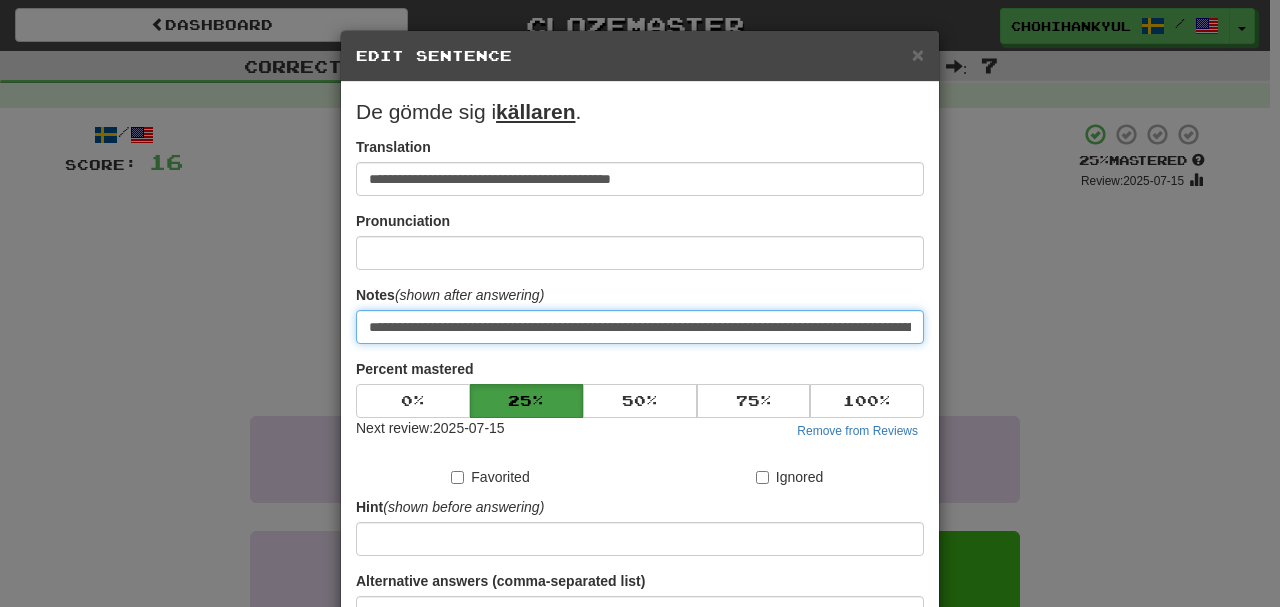 scroll, scrollTop: 0, scrollLeft: 347, axis: horizontal 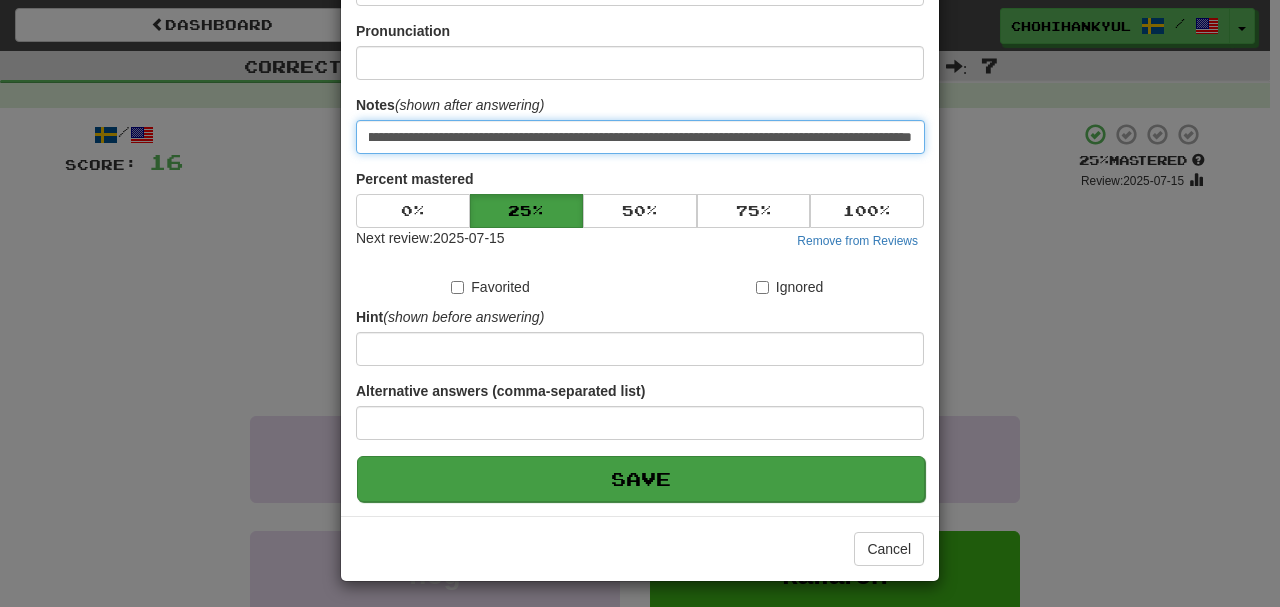 type on "**********" 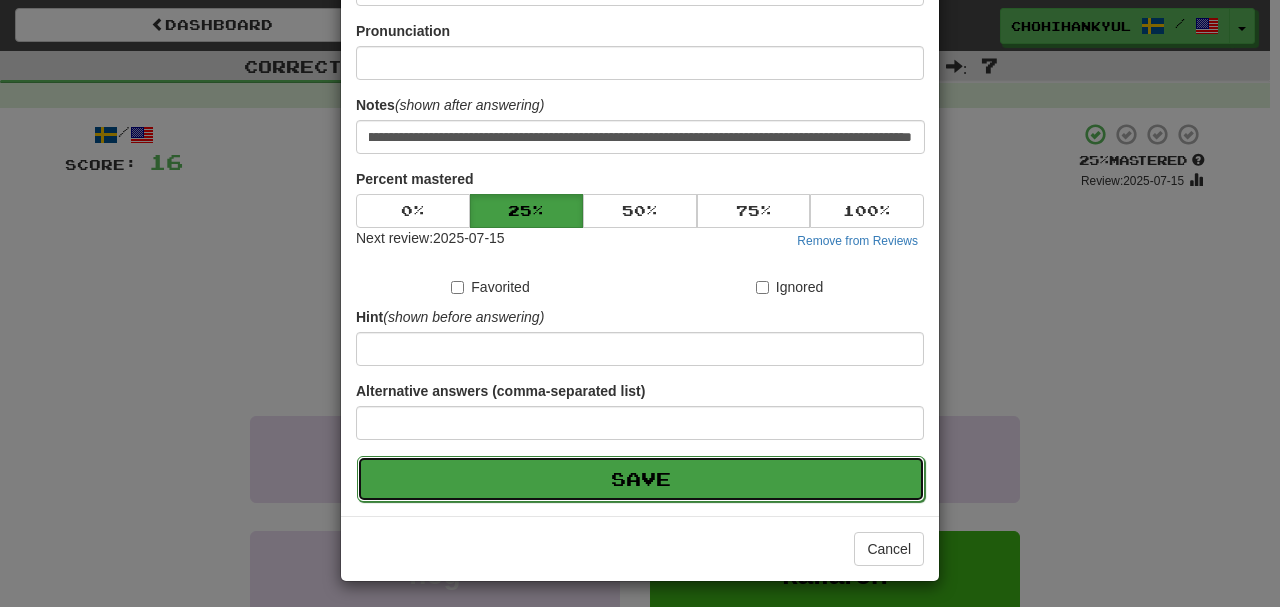 click on "Save" at bounding box center (641, 479) 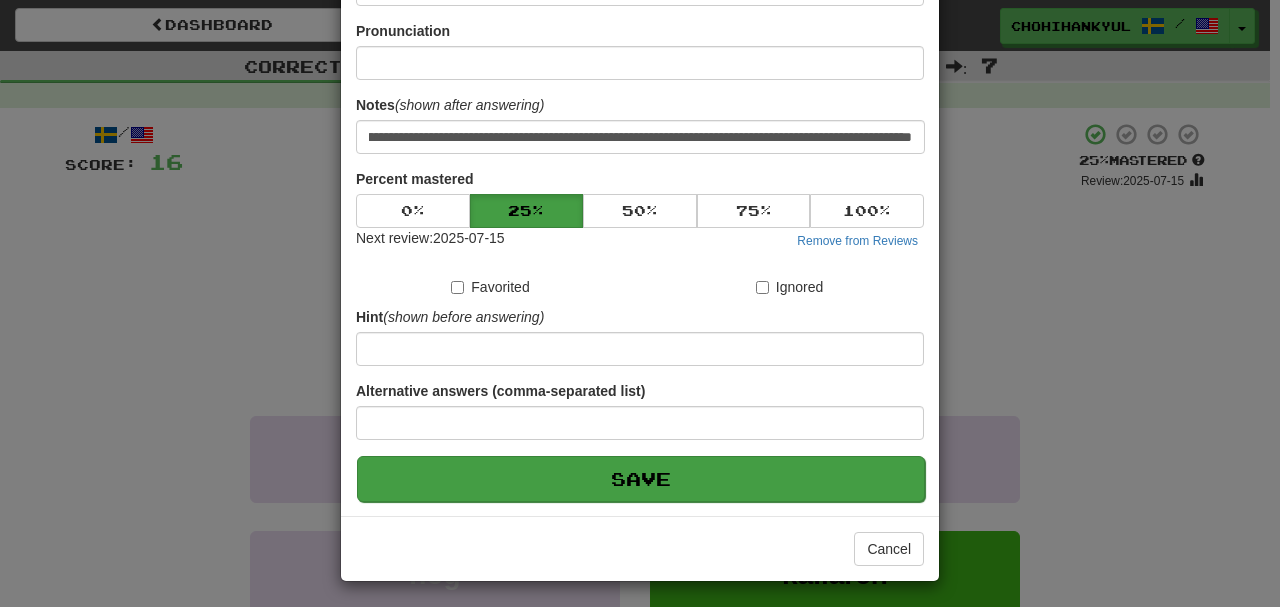 scroll, scrollTop: 0, scrollLeft: 0, axis: both 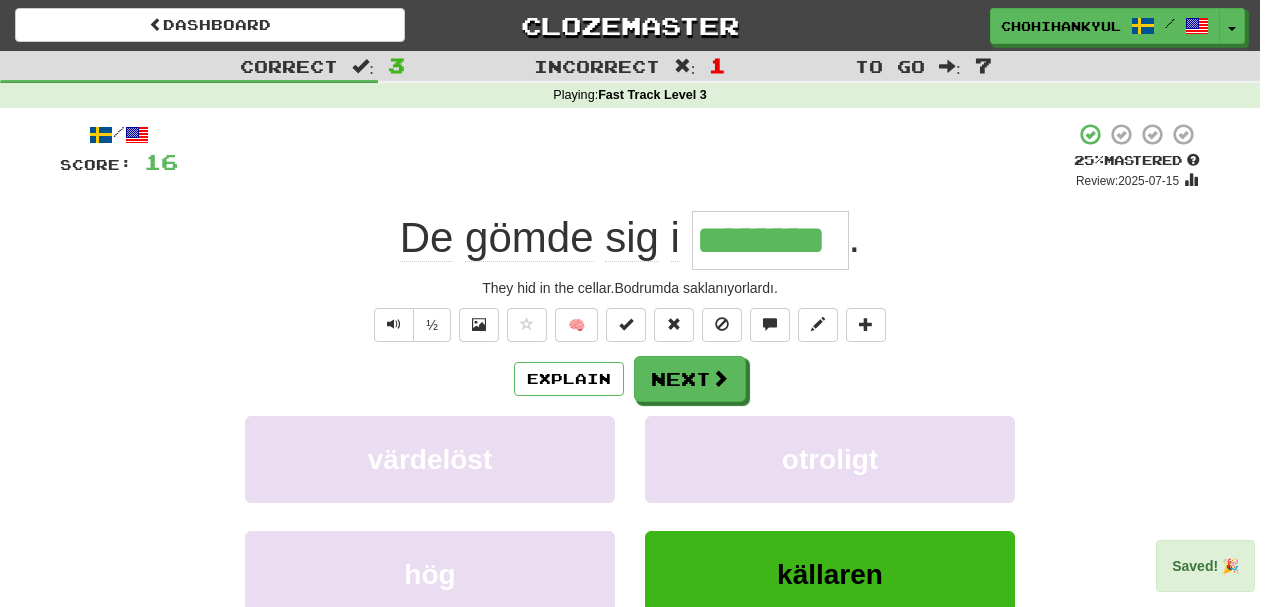 click on "/  Score:   16 + 4 25 %  Mastered Review:  2025-07-15 De   gömde   sig   i   ******** . They hid in the cellar.Bodrumda saklanıyorlardı. ½ 🧠 Explain Next värdelöst otroligt hög källaren Learn more: värdelöst otroligt hög källaren  Help!  Report" at bounding box center (630, 421) 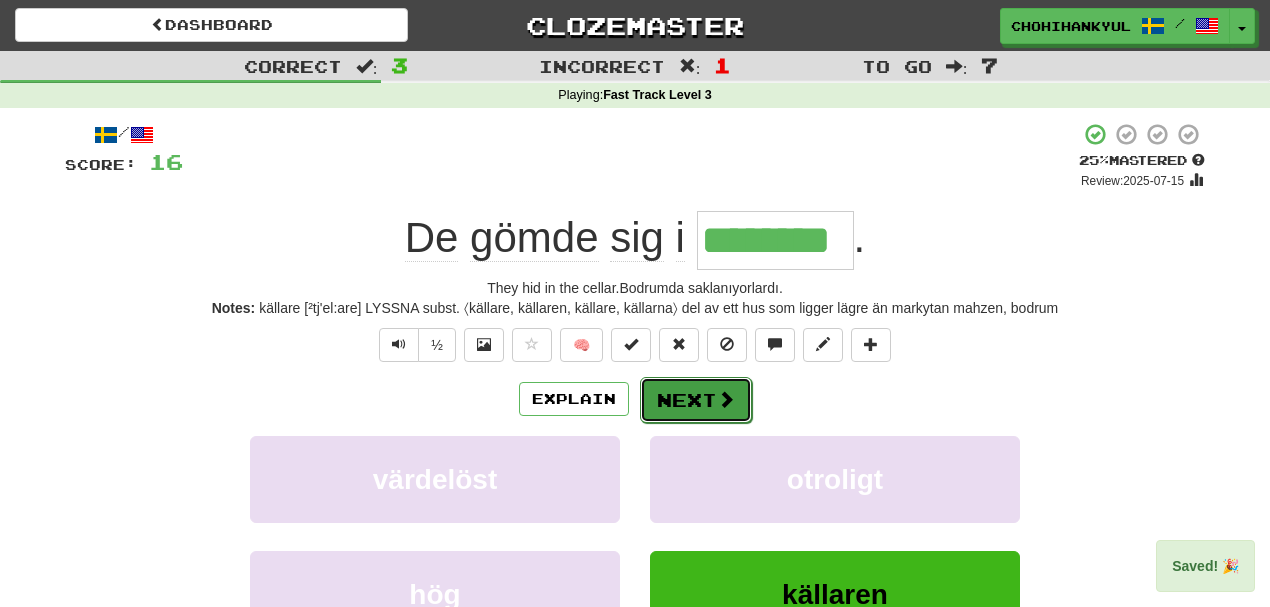 click on "Next" at bounding box center [696, 400] 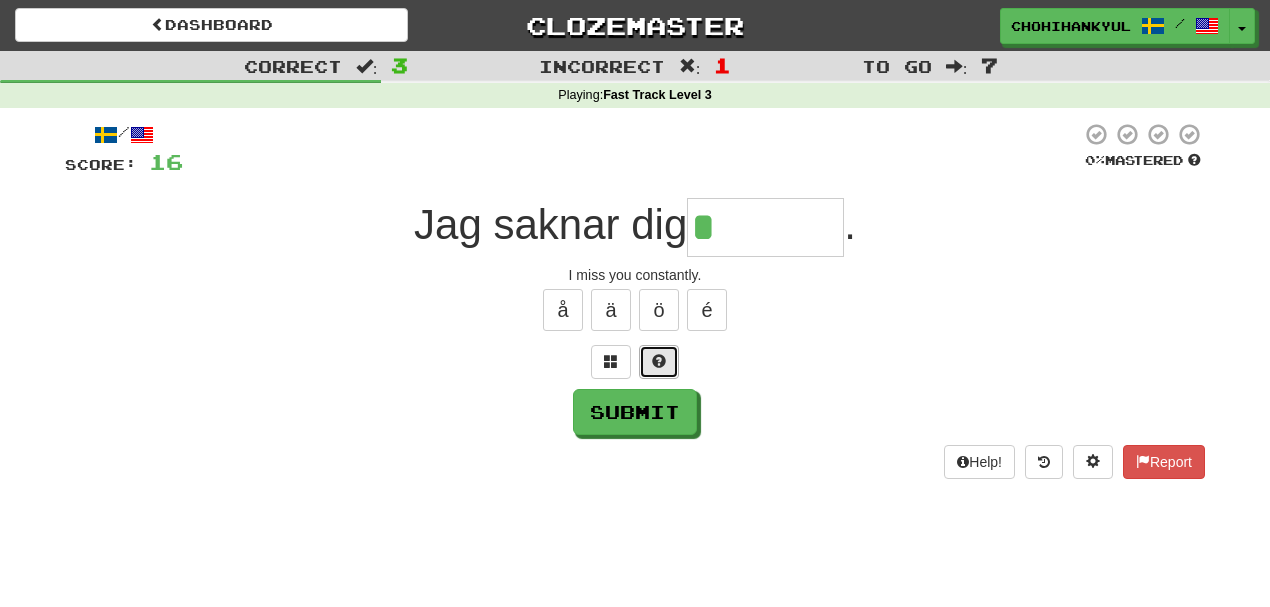 click at bounding box center (659, 362) 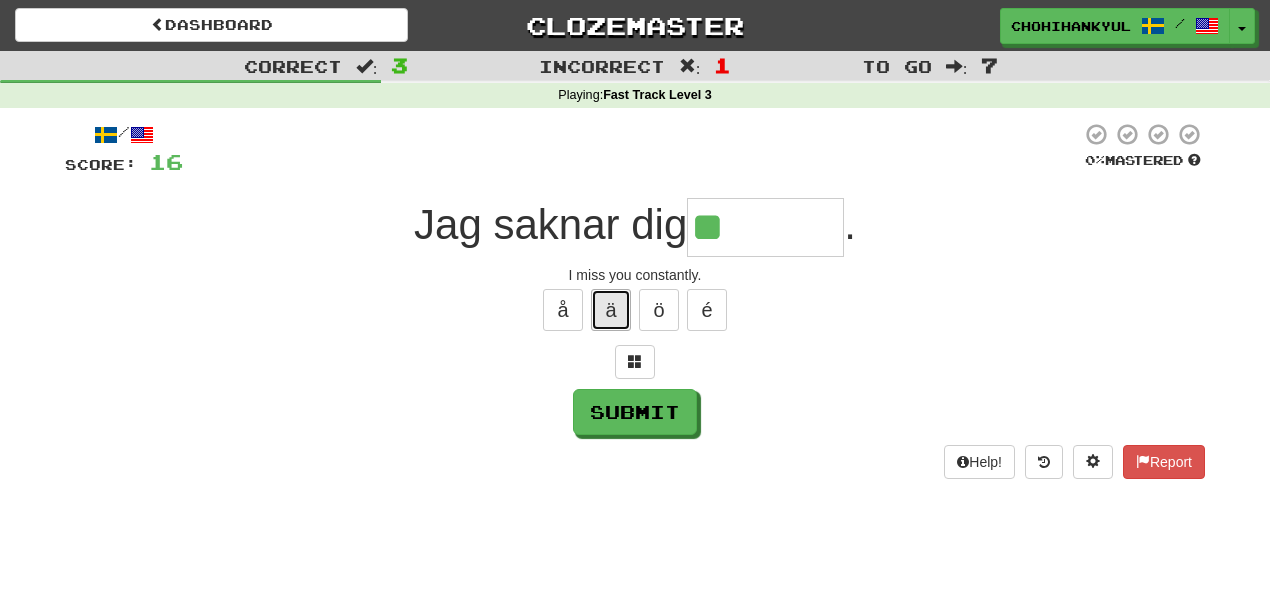 click on "ä" at bounding box center [611, 310] 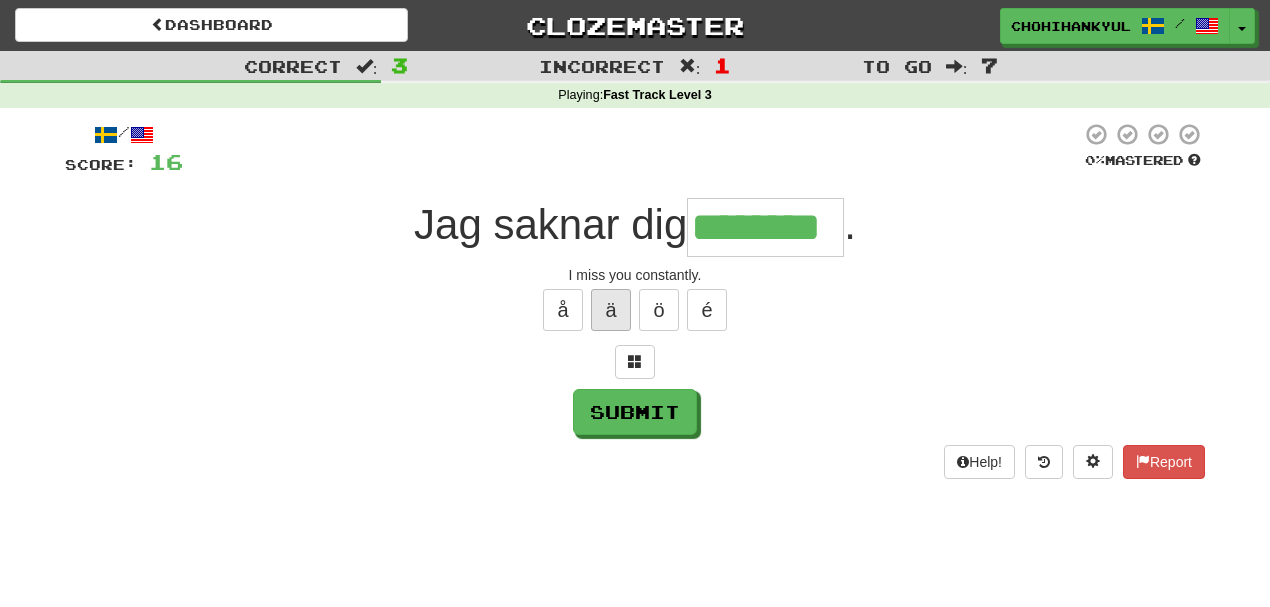 type on "********" 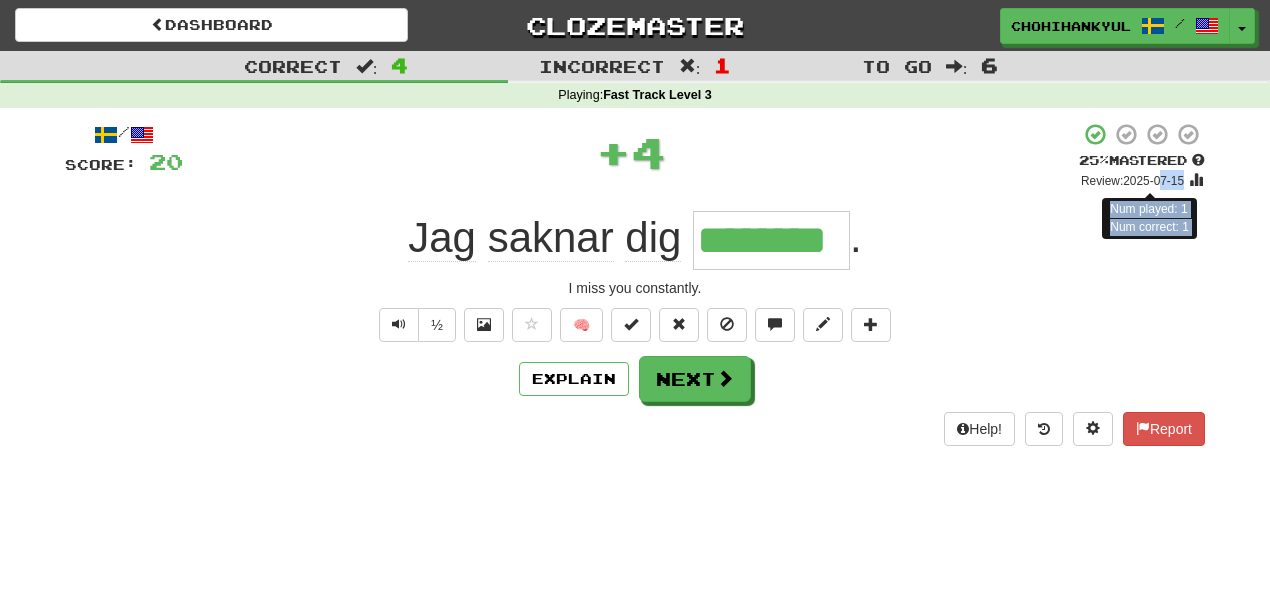 drag, startPoint x: 389, startPoint y: 228, endPoint x: 1156, endPoint y: 170, distance: 769.1898 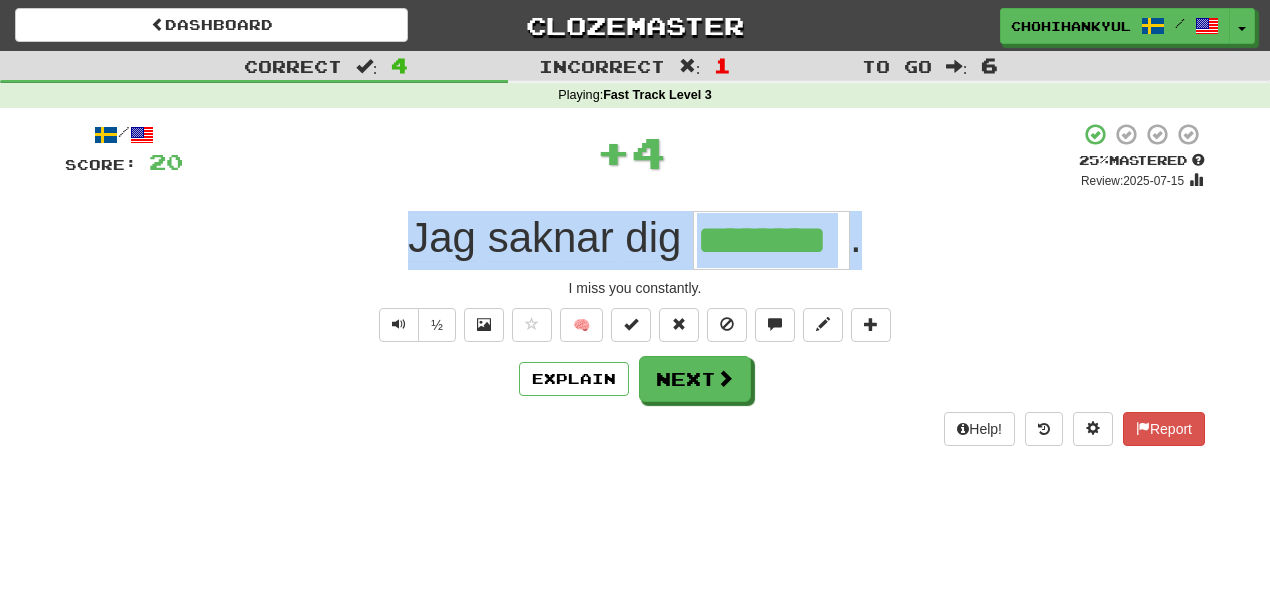 drag, startPoint x: 864, startPoint y: 226, endPoint x: 352, endPoint y: 227, distance: 512.001 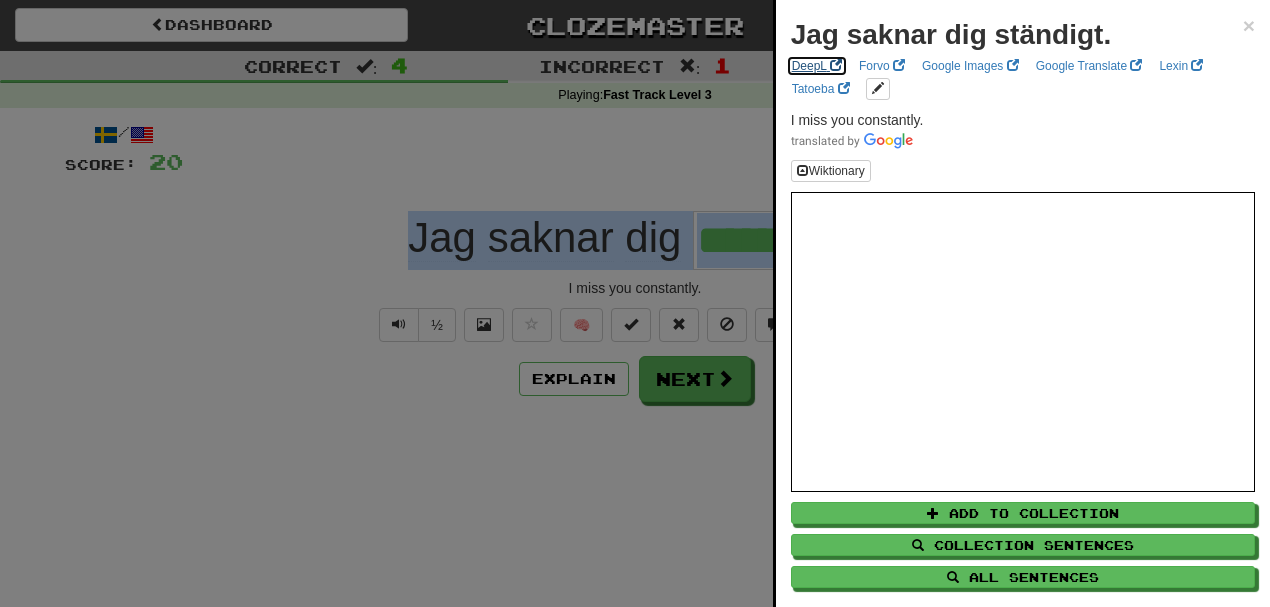 click on "DeepL" at bounding box center [817, 66] 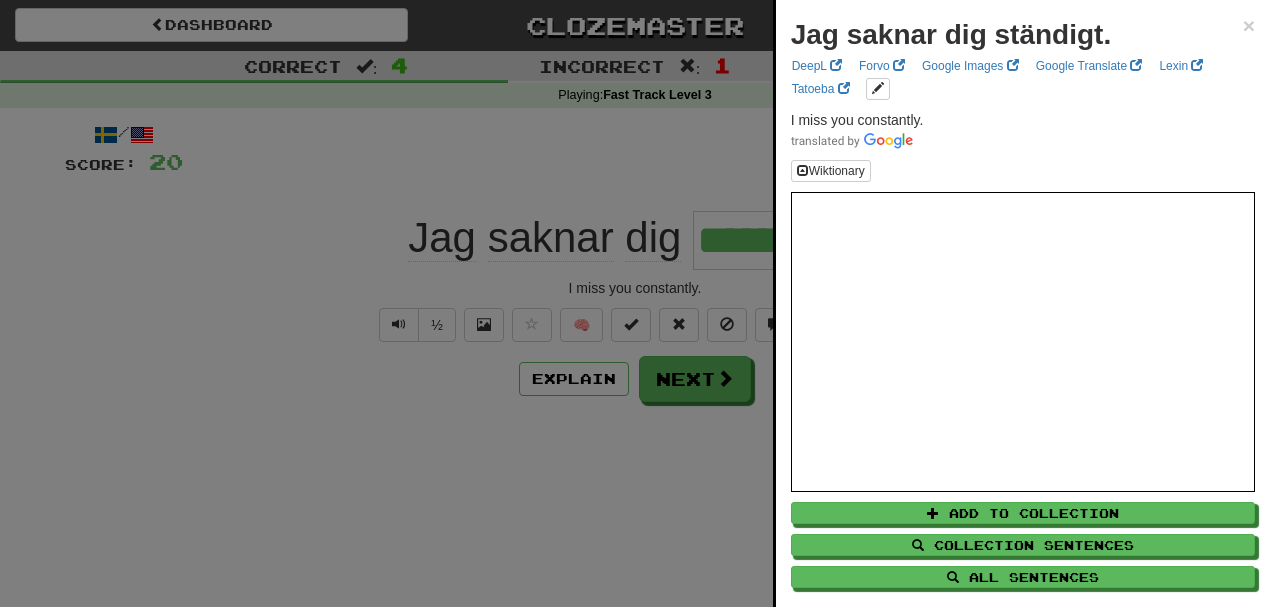 drag, startPoint x: 186, startPoint y: 176, endPoint x: 408, endPoint y: 244, distance: 232.18097 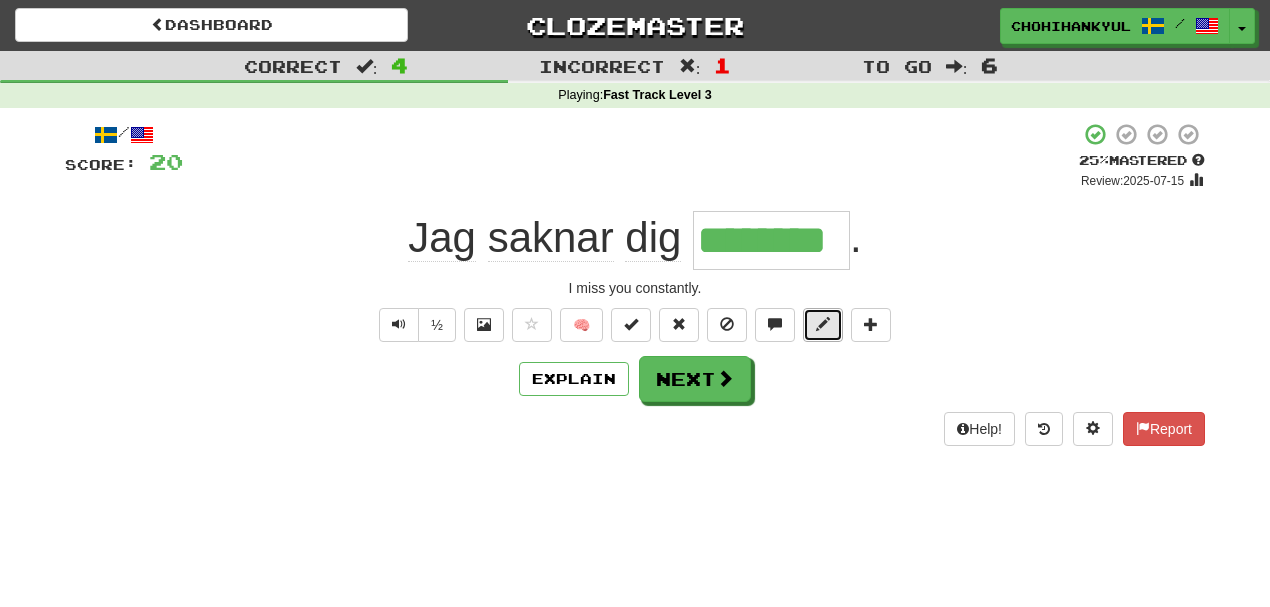 click at bounding box center (823, 324) 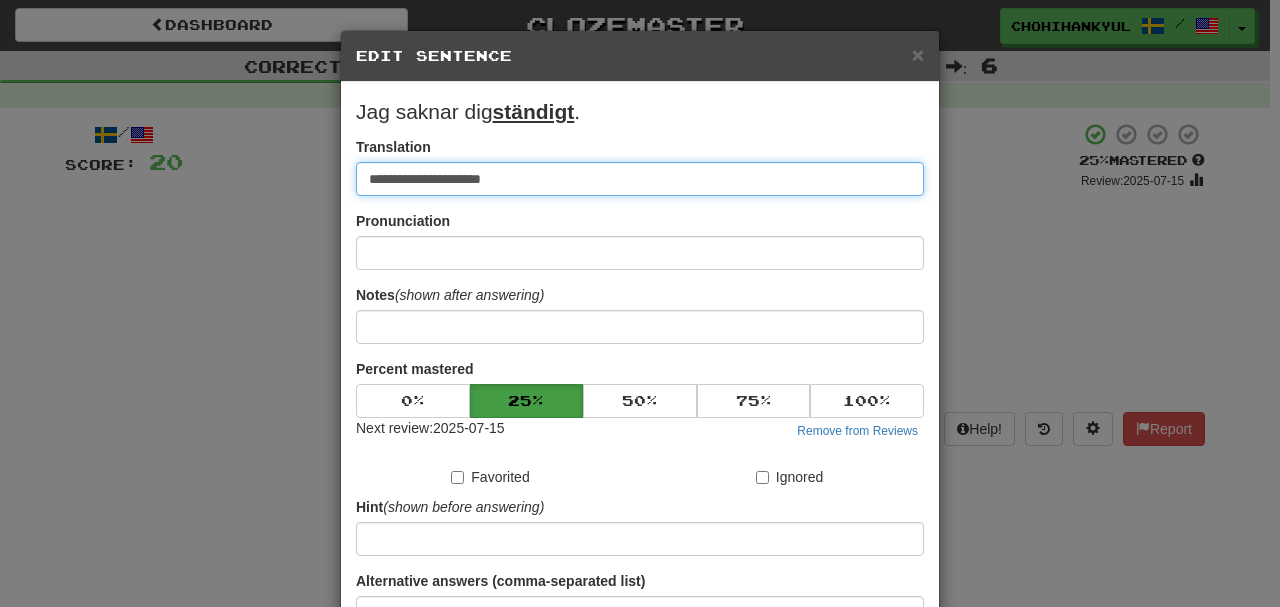 paste on "**********" 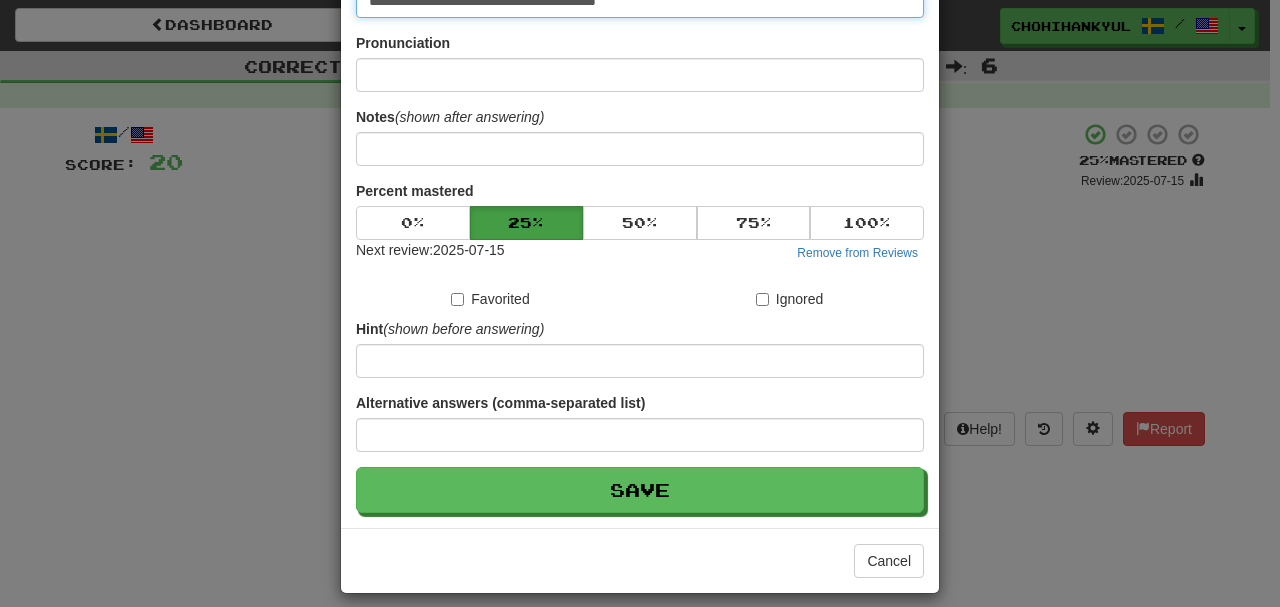 scroll, scrollTop: 190, scrollLeft: 0, axis: vertical 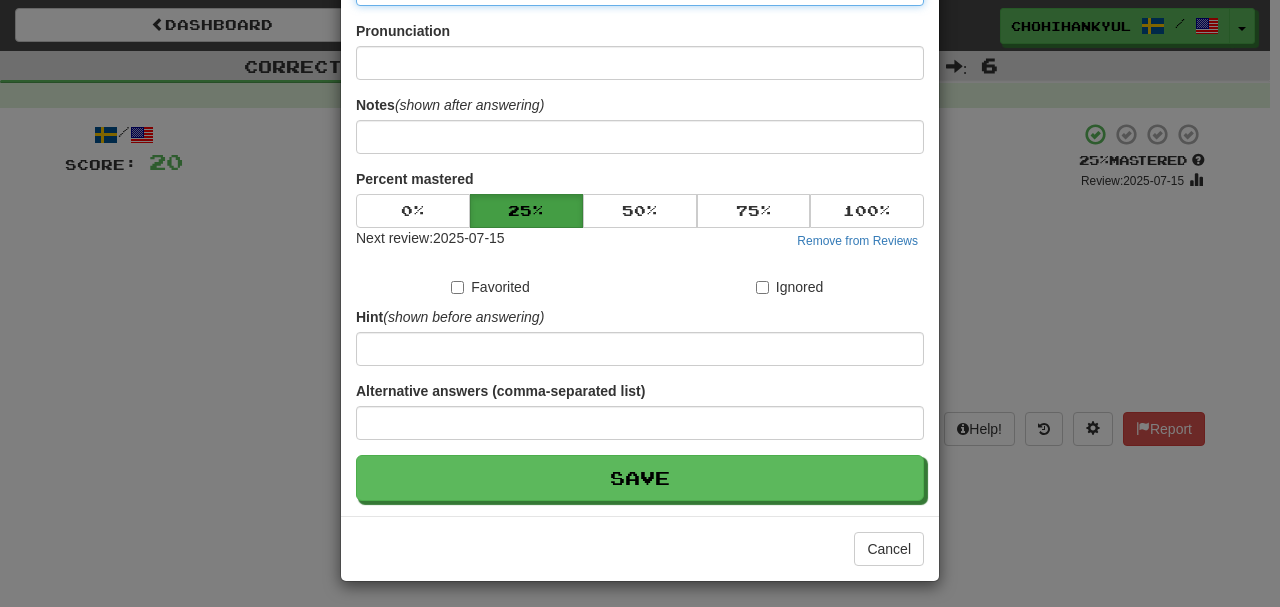 type on "**********" 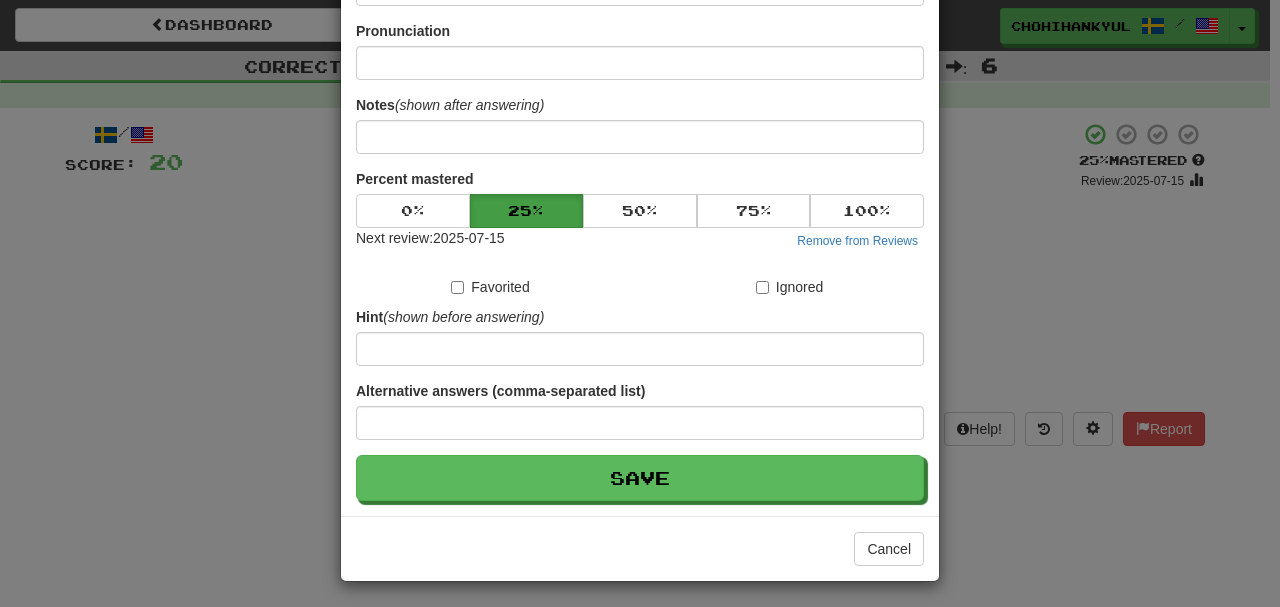 click on "**********" at bounding box center [640, 204] 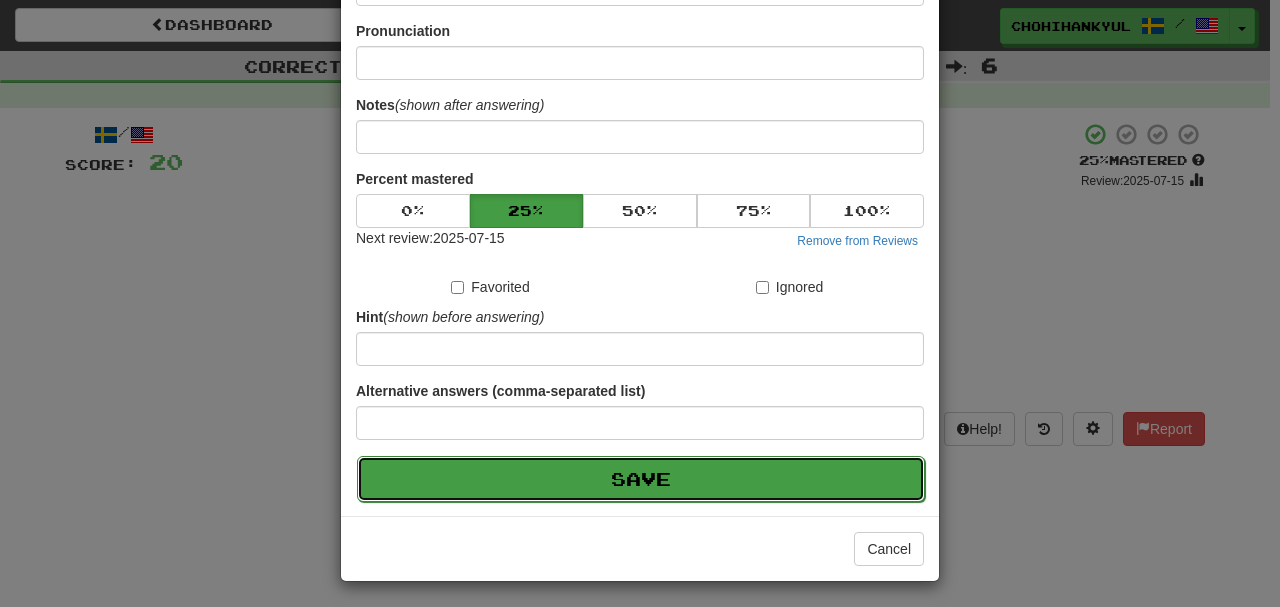click on "Save" at bounding box center [641, 479] 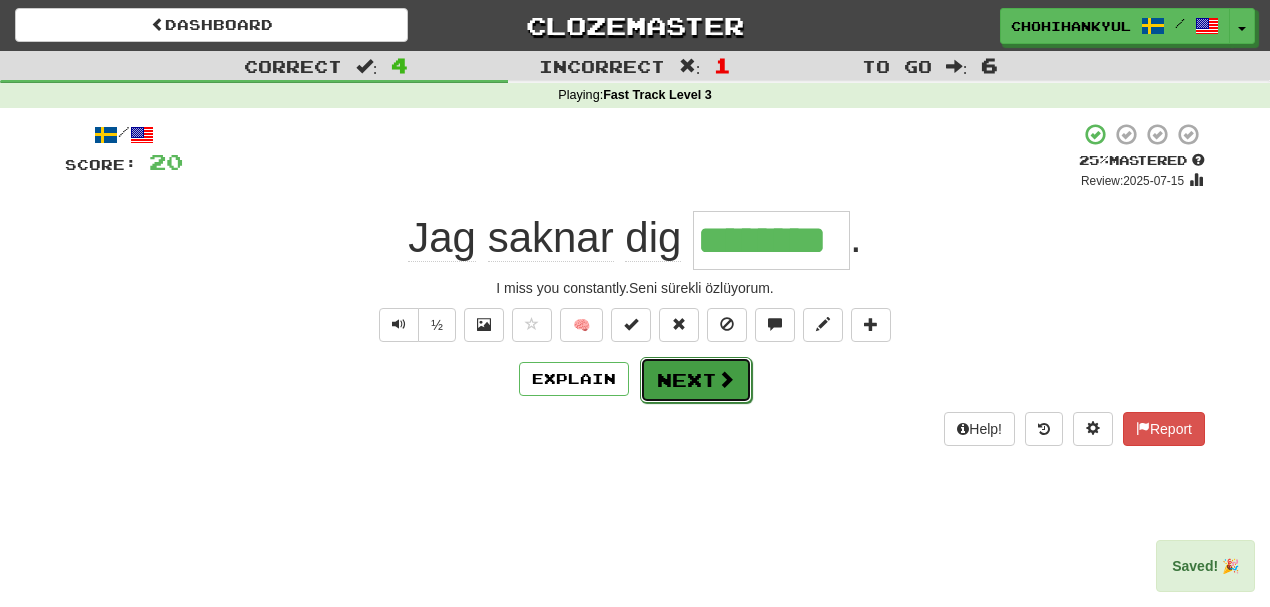 click on "Next" at bounding box center (696, 380) 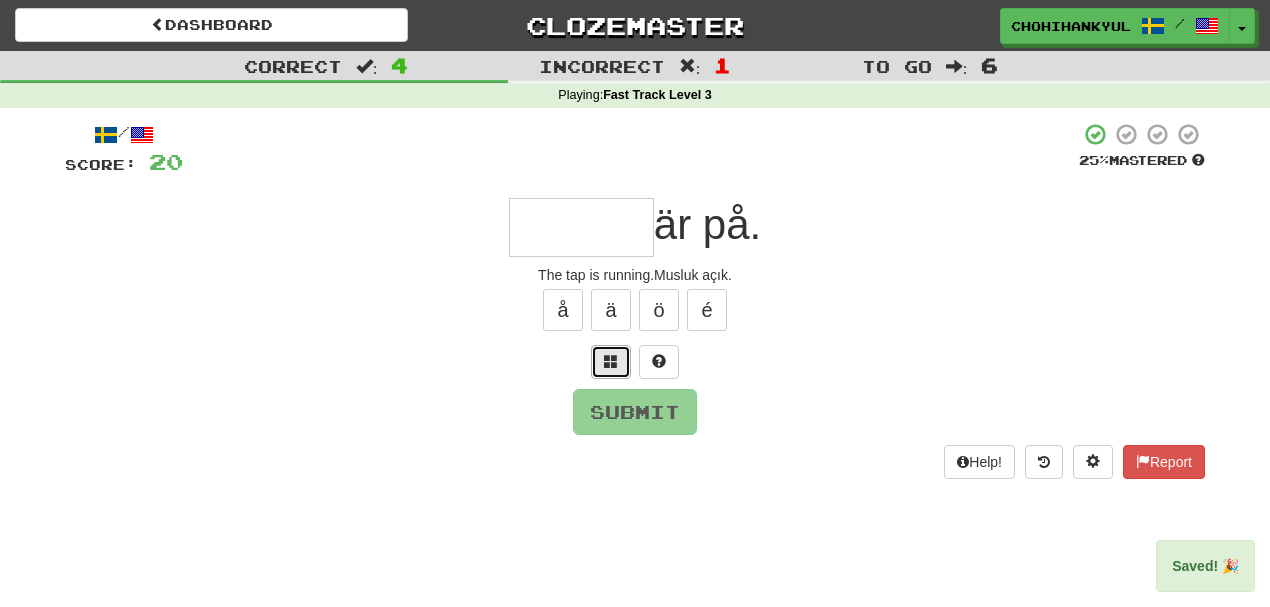 click at bounding box center [611, 362] 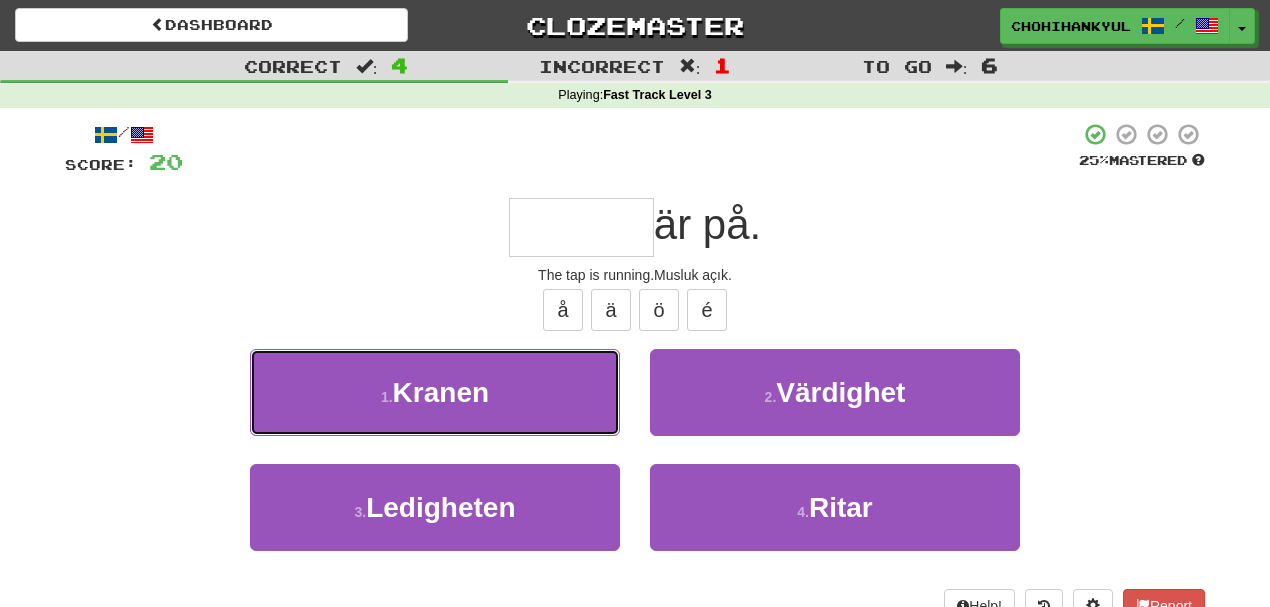 click on "1 .  Kranen" at bounding box center (435, 392) 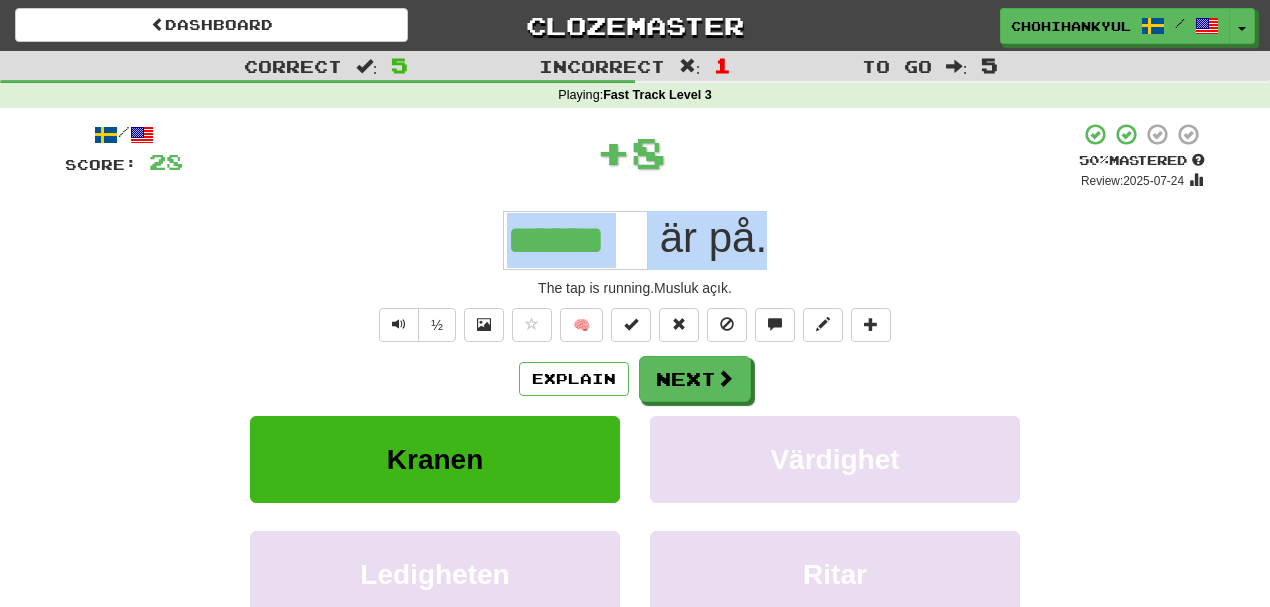 drag, startPoint x: 582, startPoint y: 217, endPoint x: 799, endPoint y: 192, distance: 218.43535 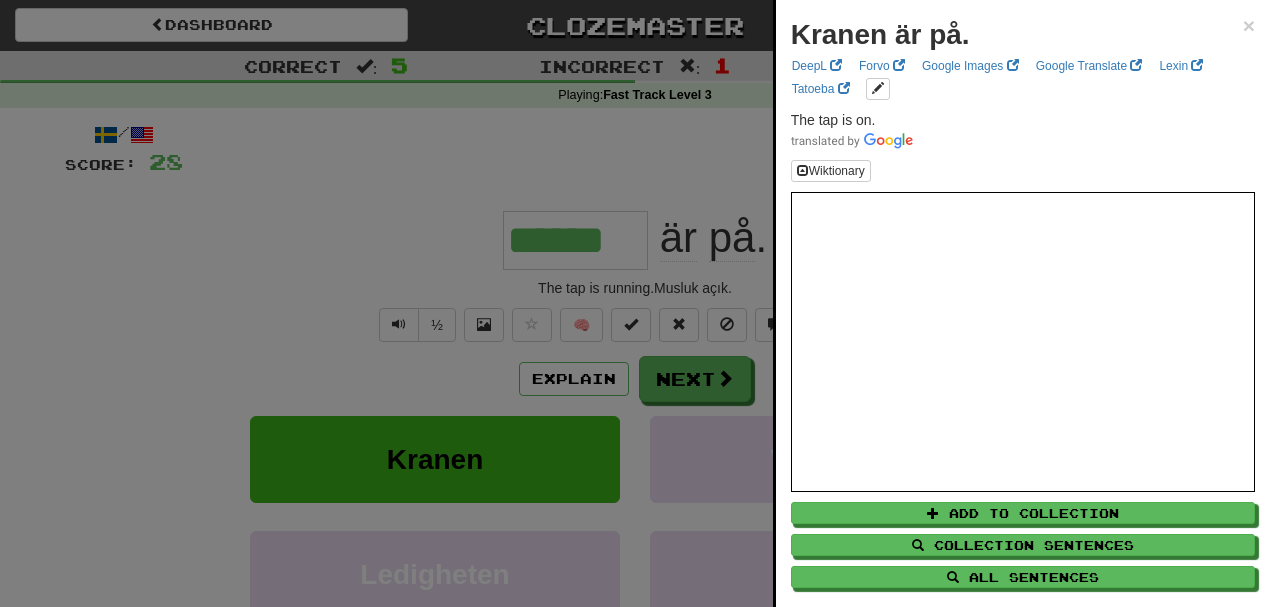 click at bounding box center (635, 303) 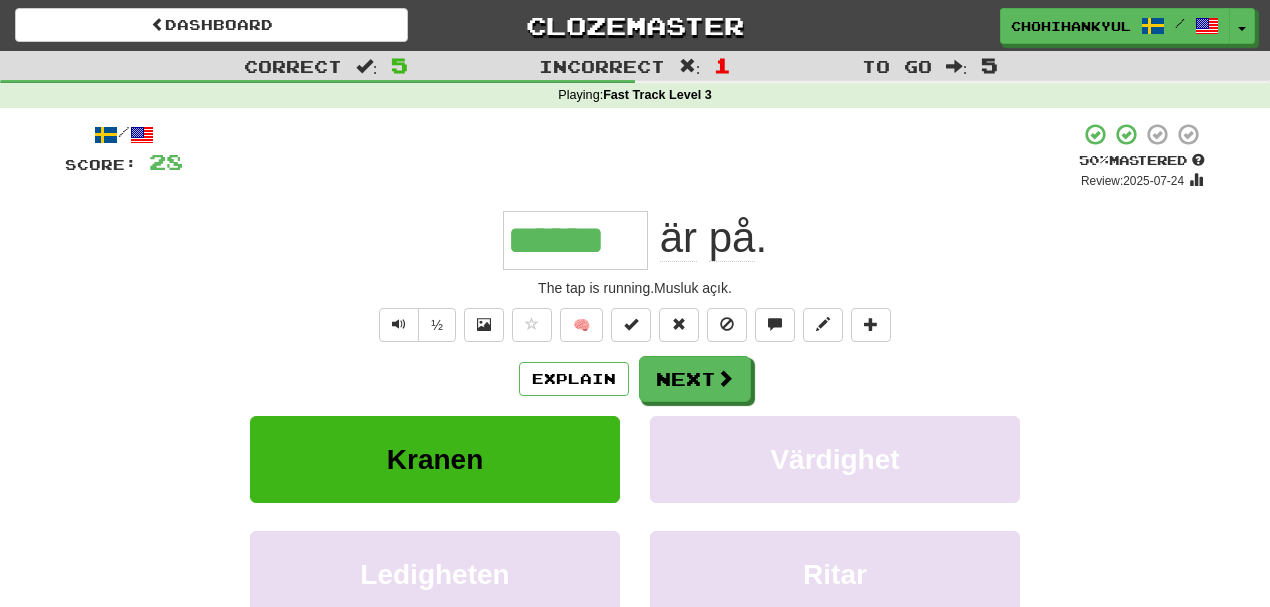 drag, startPoint x: 537, startPoint y: 237, endPoint x: 675, endPoint y: 240, distance: 138.03261 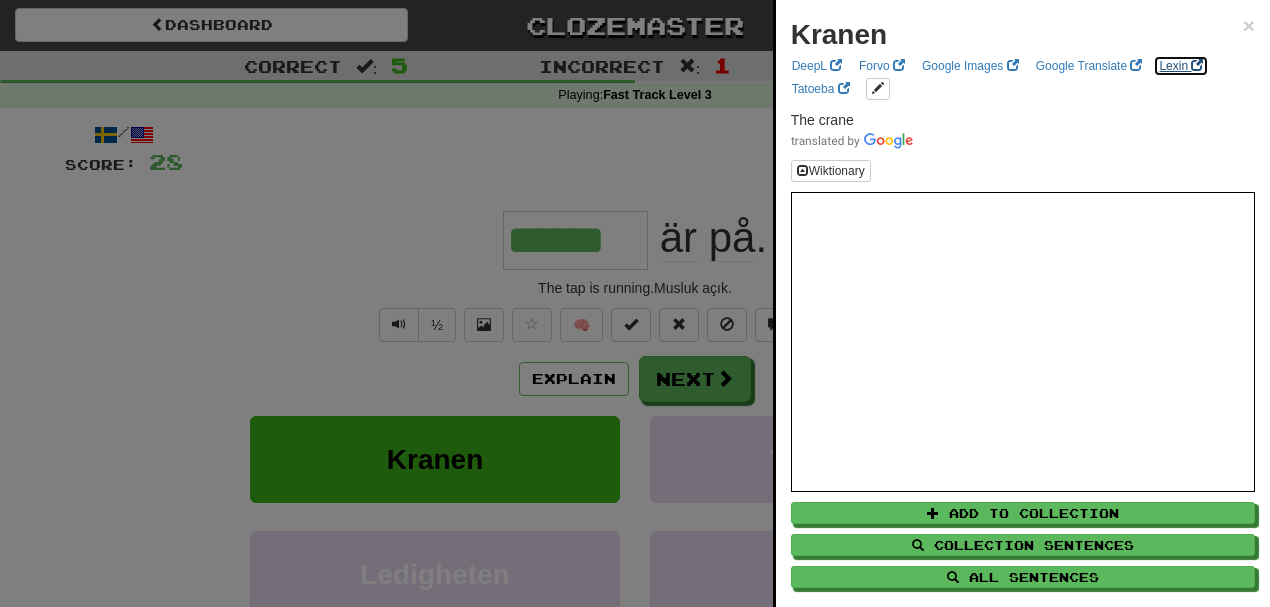 click on "Lexin" at bounding box center (1181, 66) 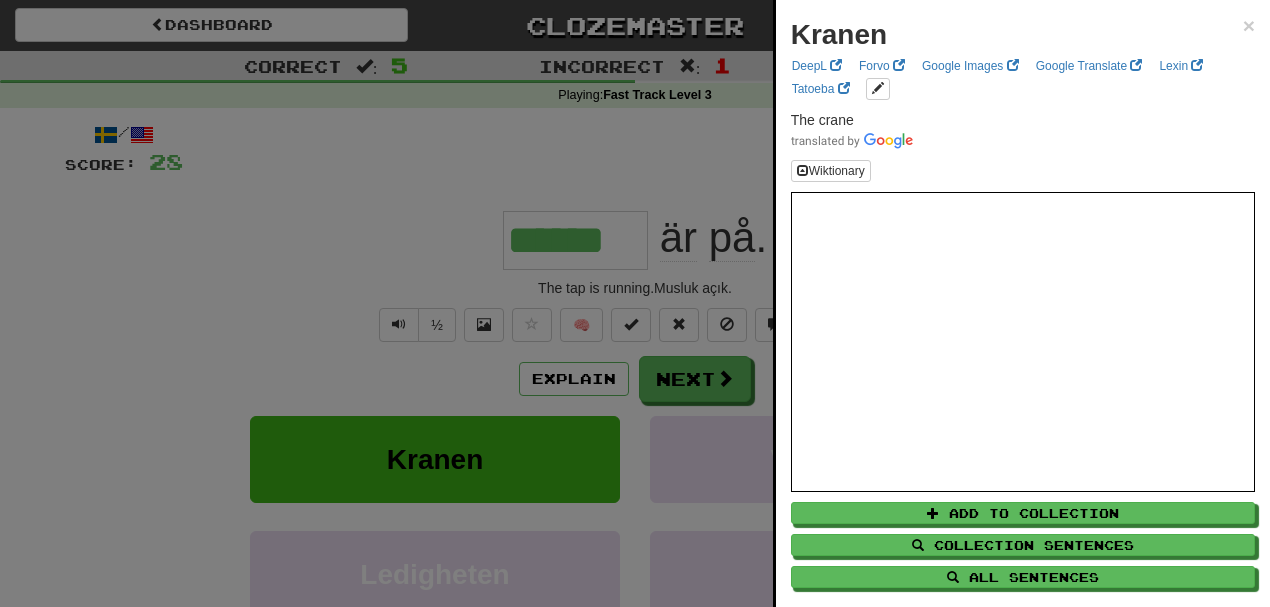drag, startPoint x: 130, startPoint y: 176, endPoint x: 421, endPoint y: 234, distance: 296.7238 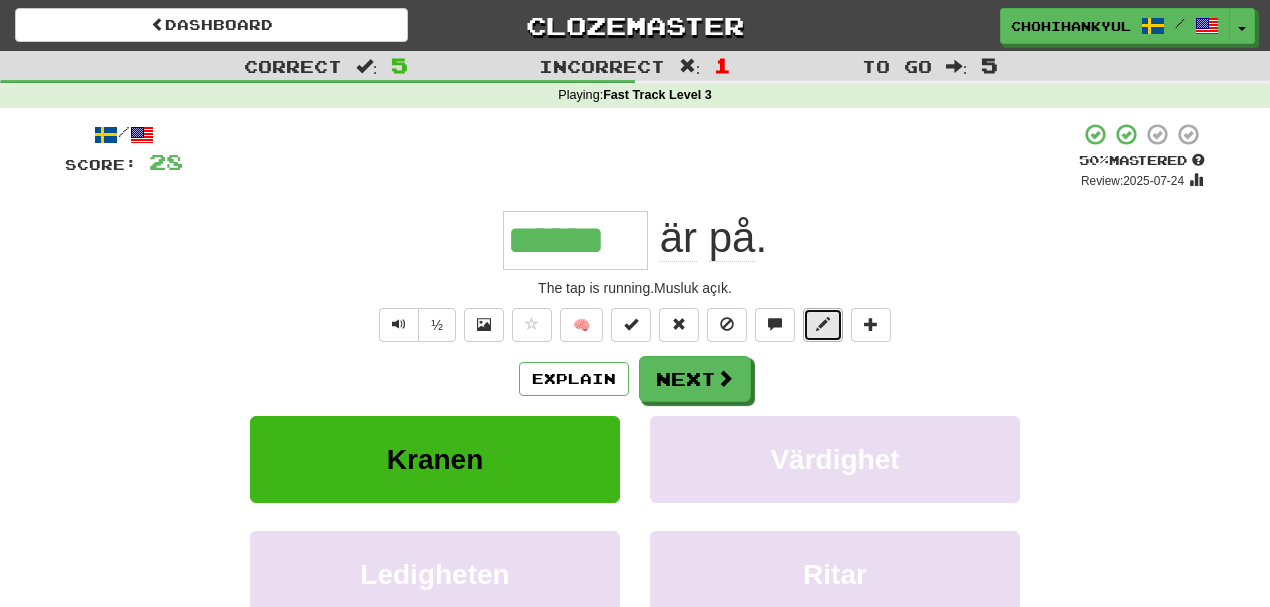 click at bounding box center (823, 325) 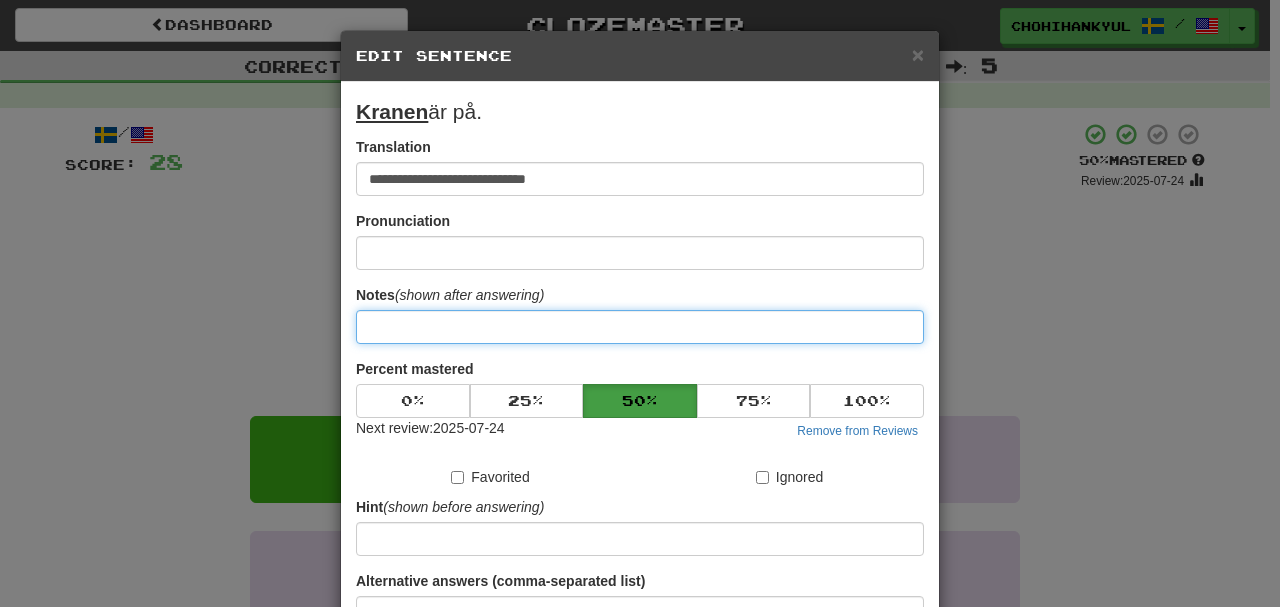 click at bounding box center (640, 327) 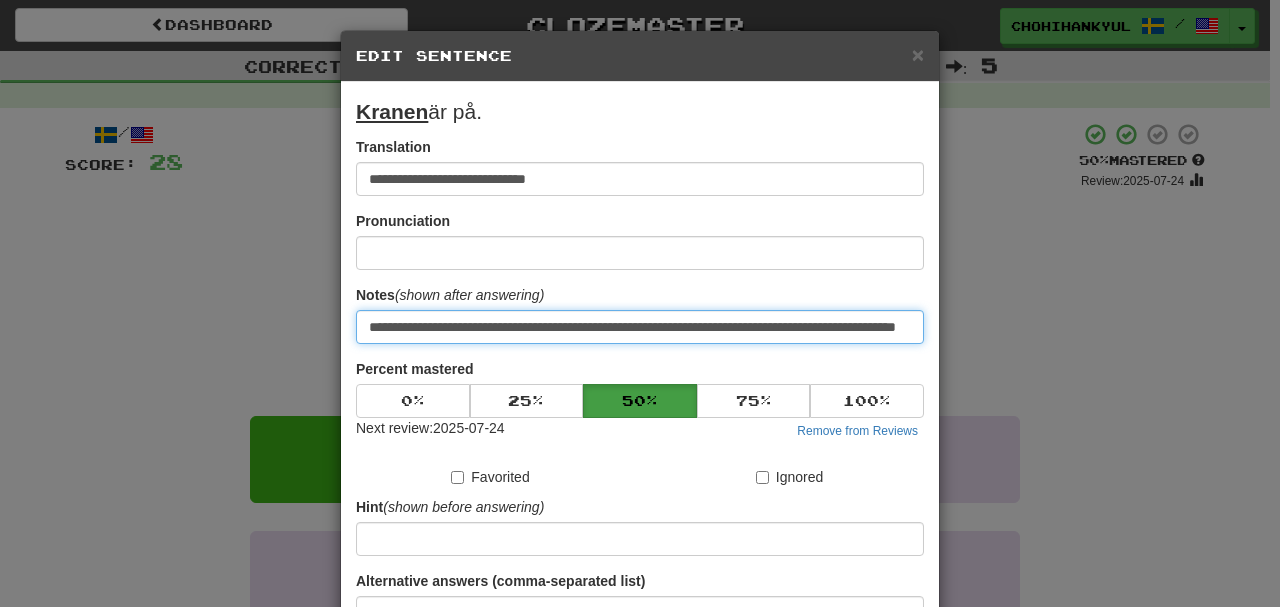 scroll, scrollTop: 0, scrollLeft: 103, axis: horizontal 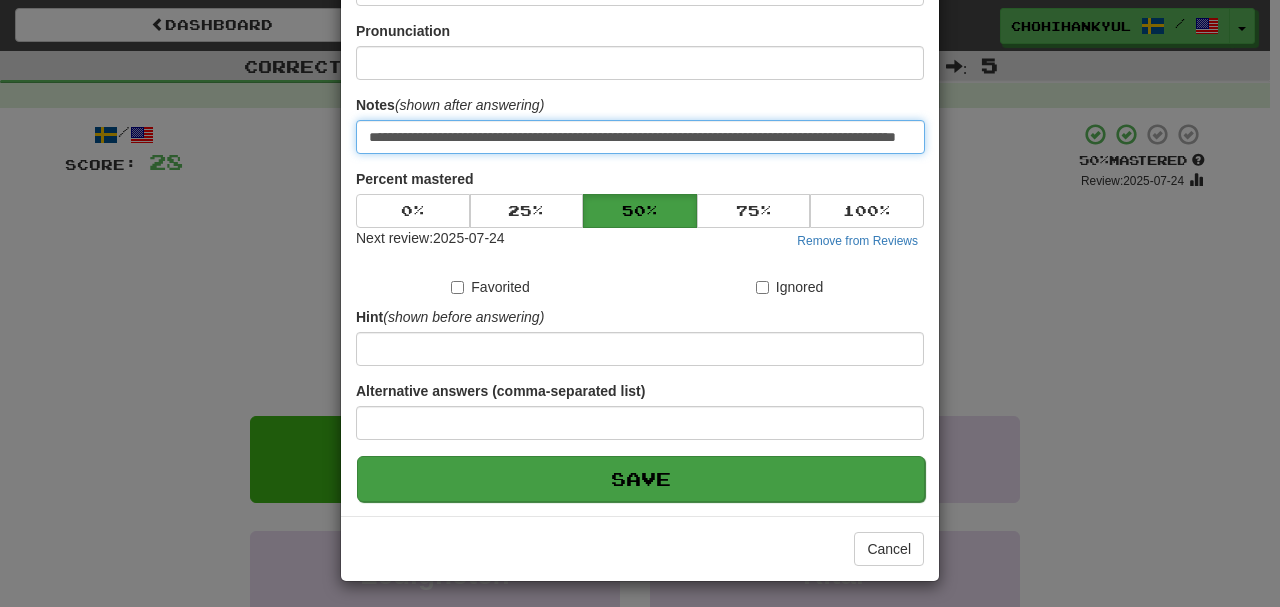 type on "**********" 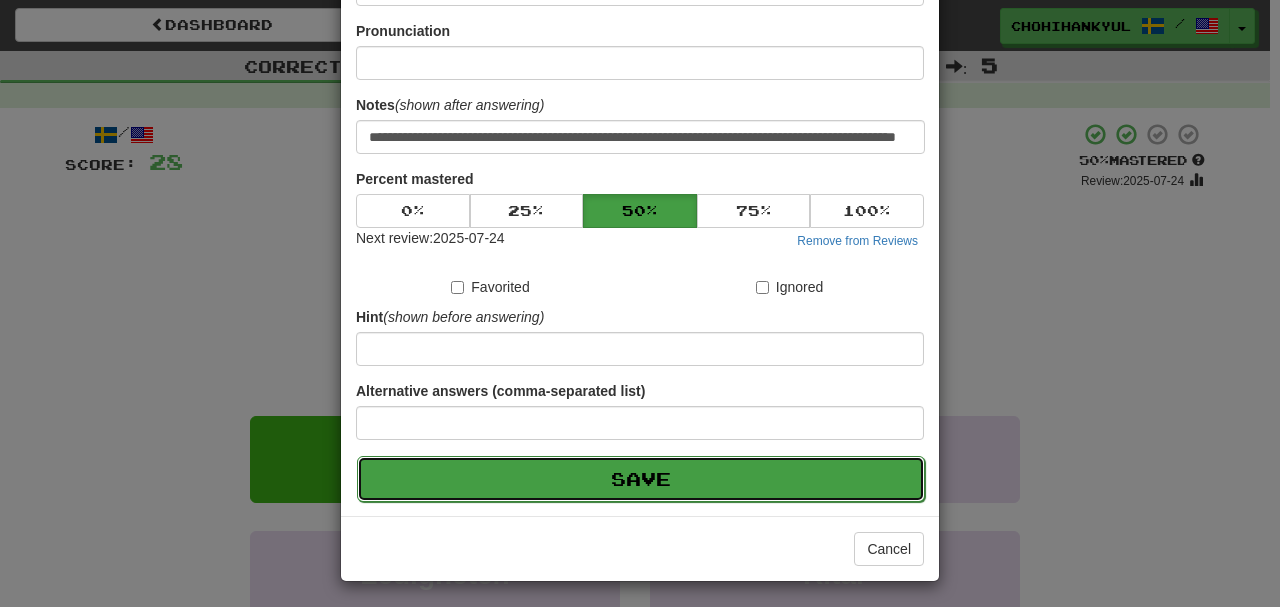click on "Save" at bounding box center [641, 479] 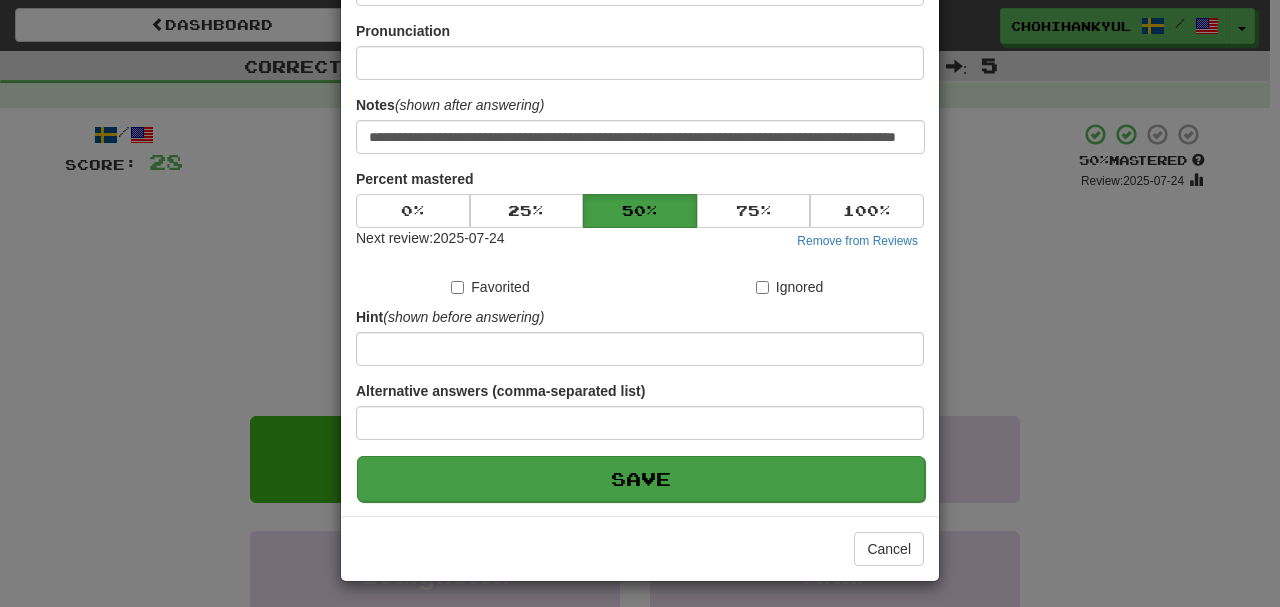 scroll, scrollTop: 0, scrollLeft: 0, axis: both 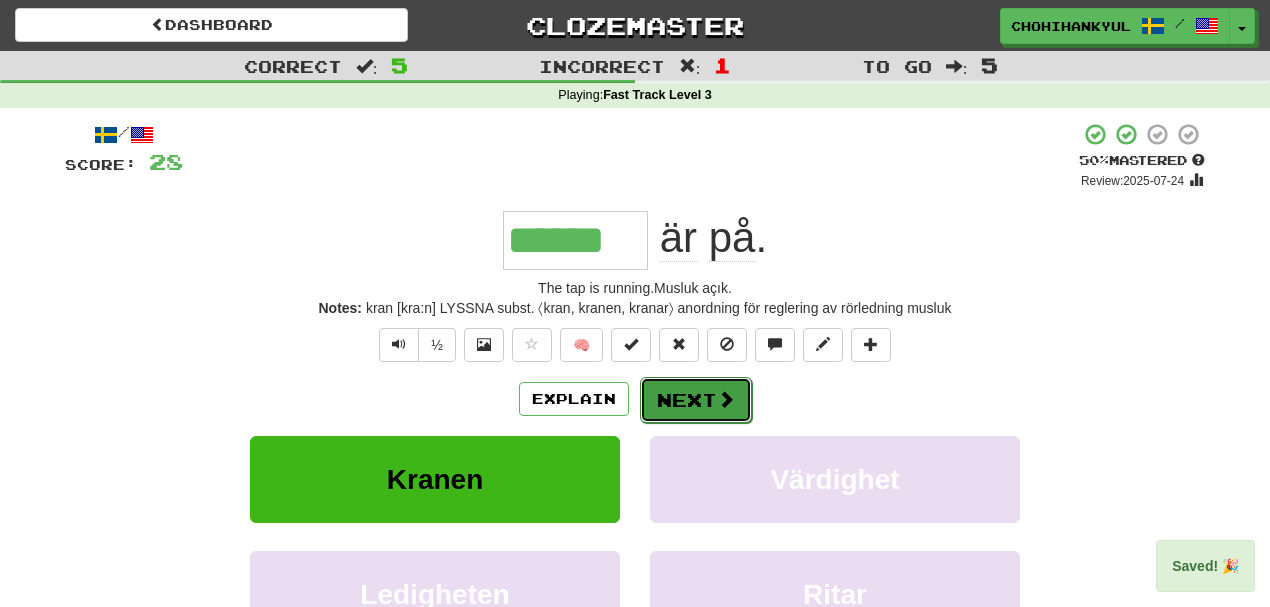 click on "Next" at bounding box center [696, 400] 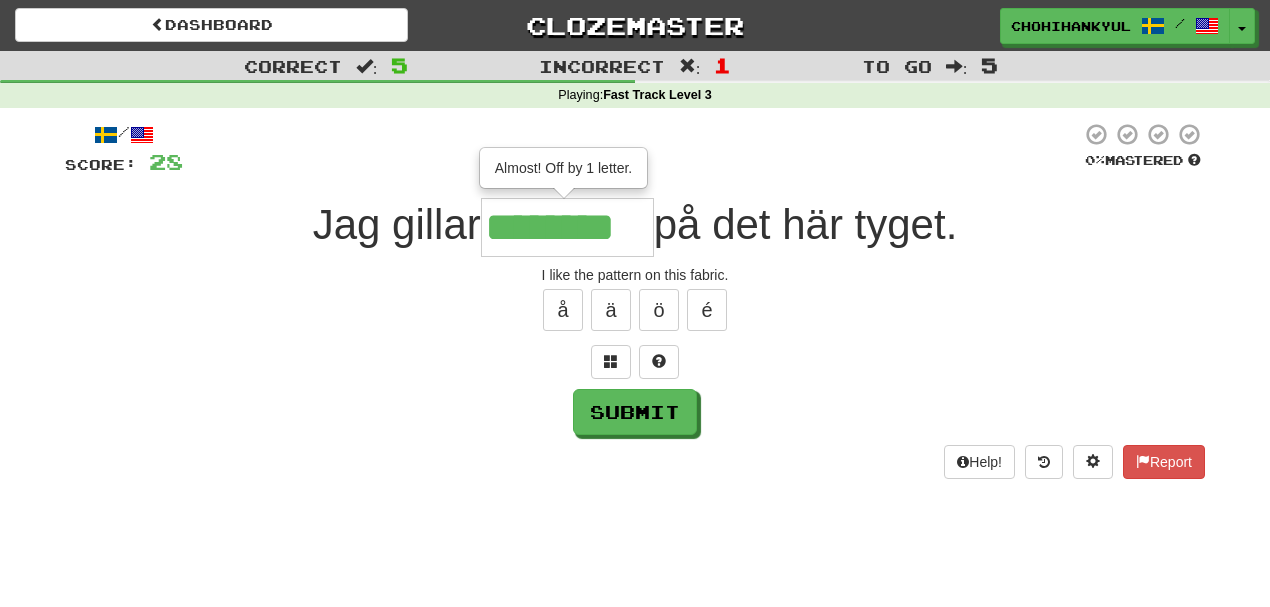 type on "********" 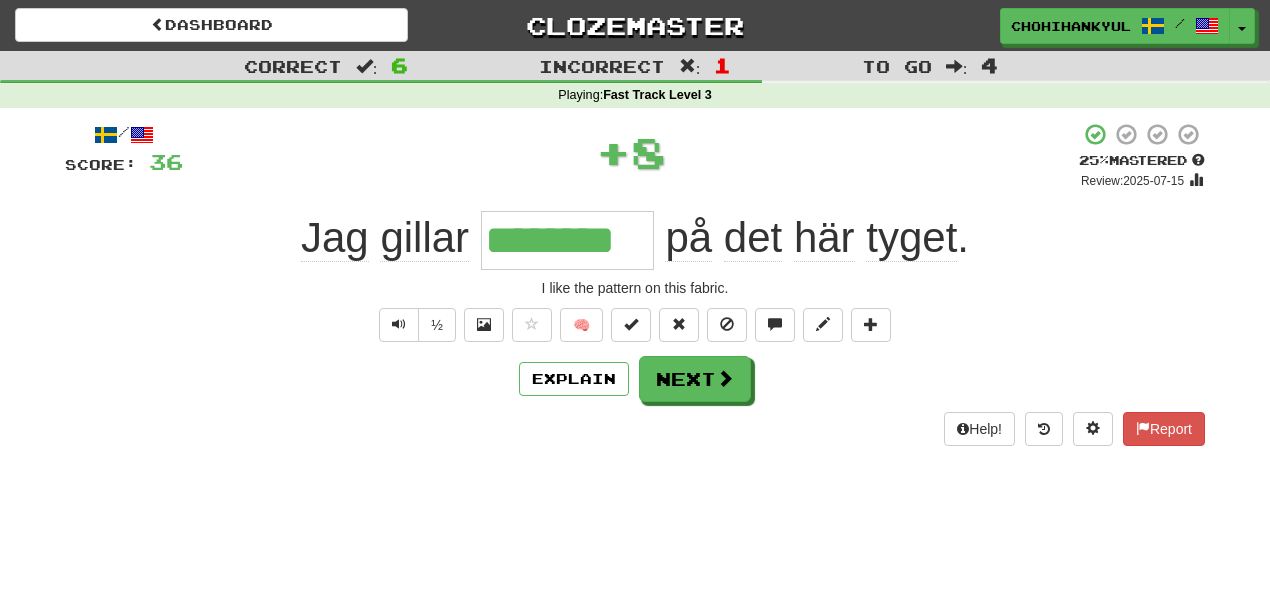 click on "Jag" 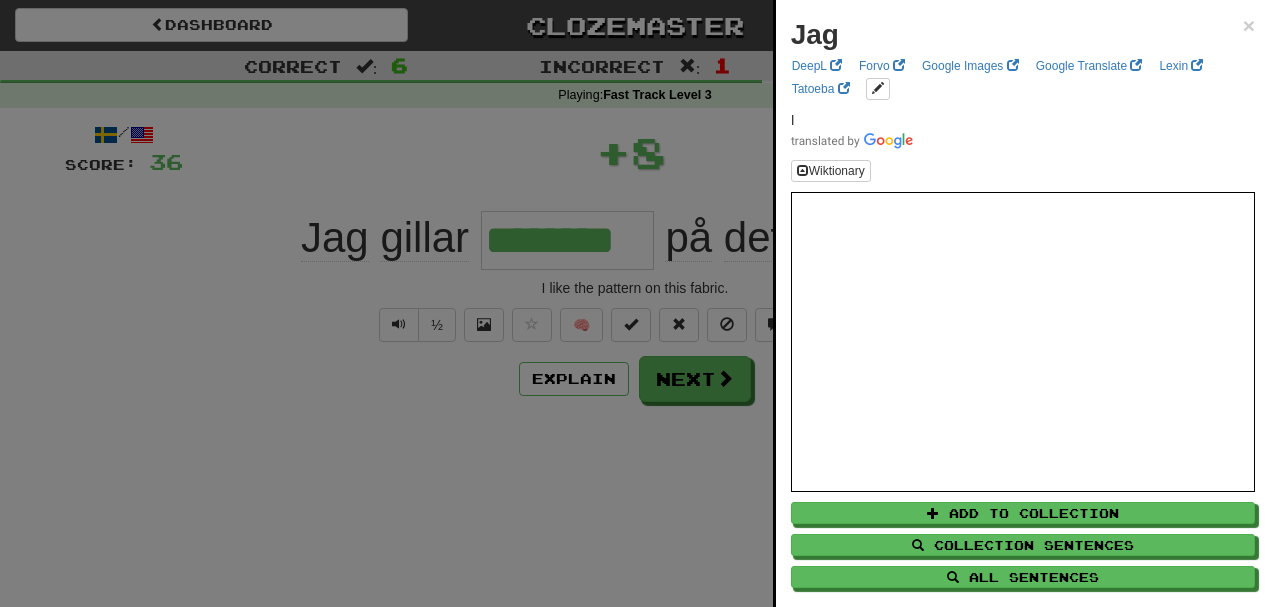 click at bounding box center [635, 303] 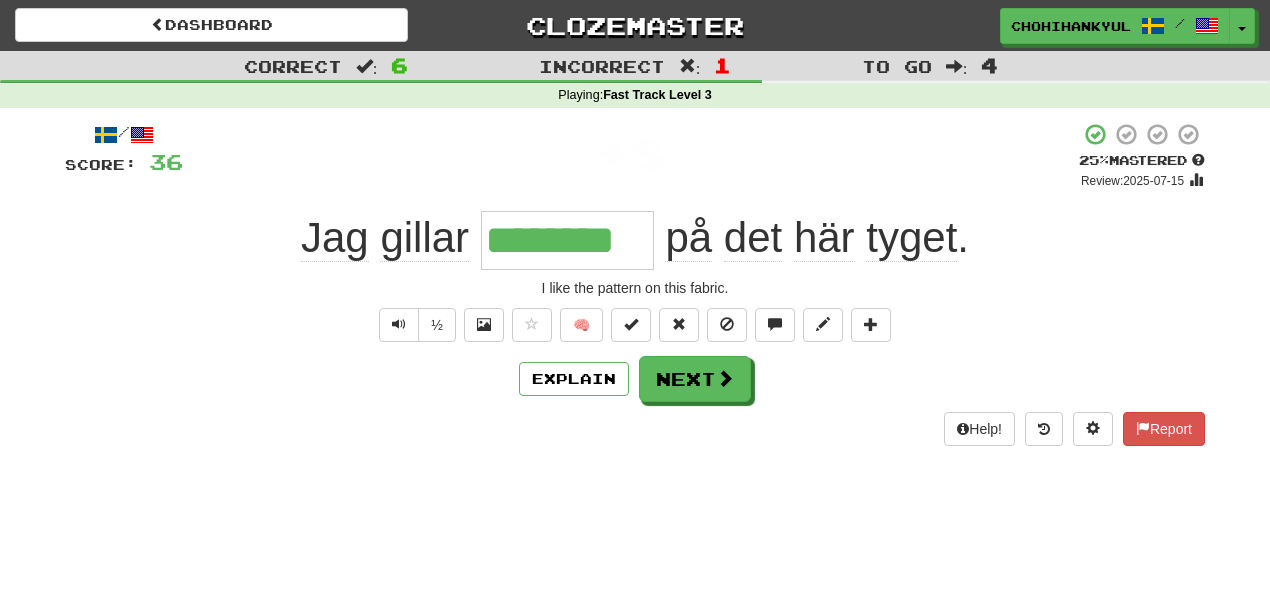 drag, startPoint x: 386, startPoint y: 239, endPoint x: 960, endPoint y: 242, distance: 574.0078 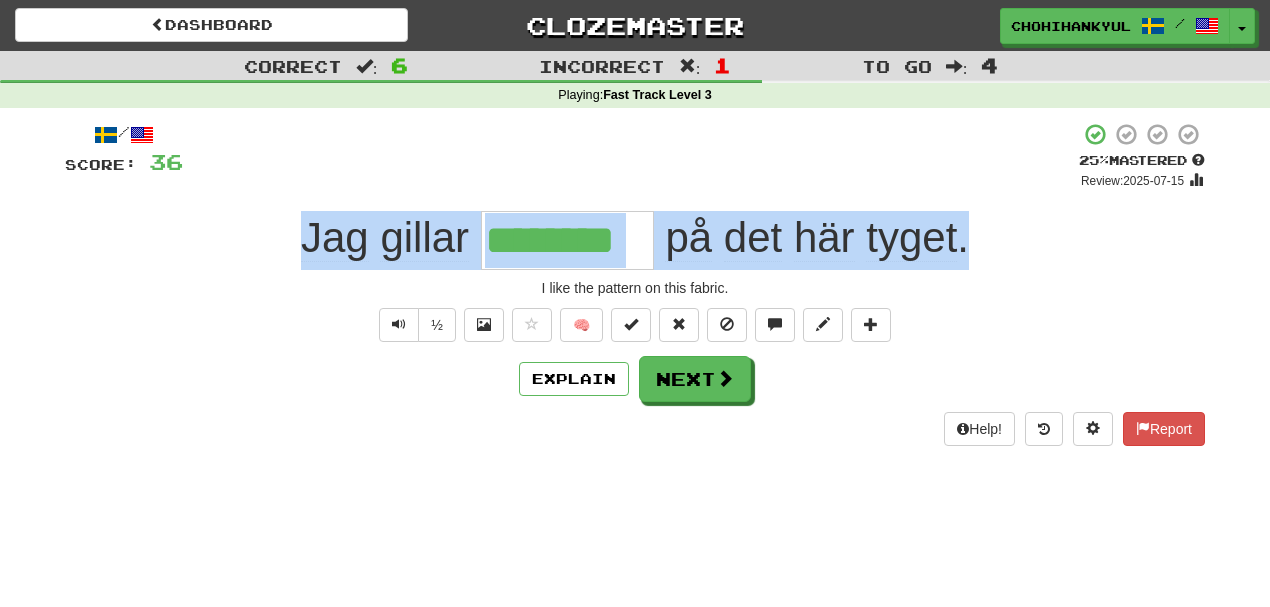 drag, startPoint x: 333, startPoint y: 237, endPoint x: 1155, endPoint y: 254, distance: 822.1758 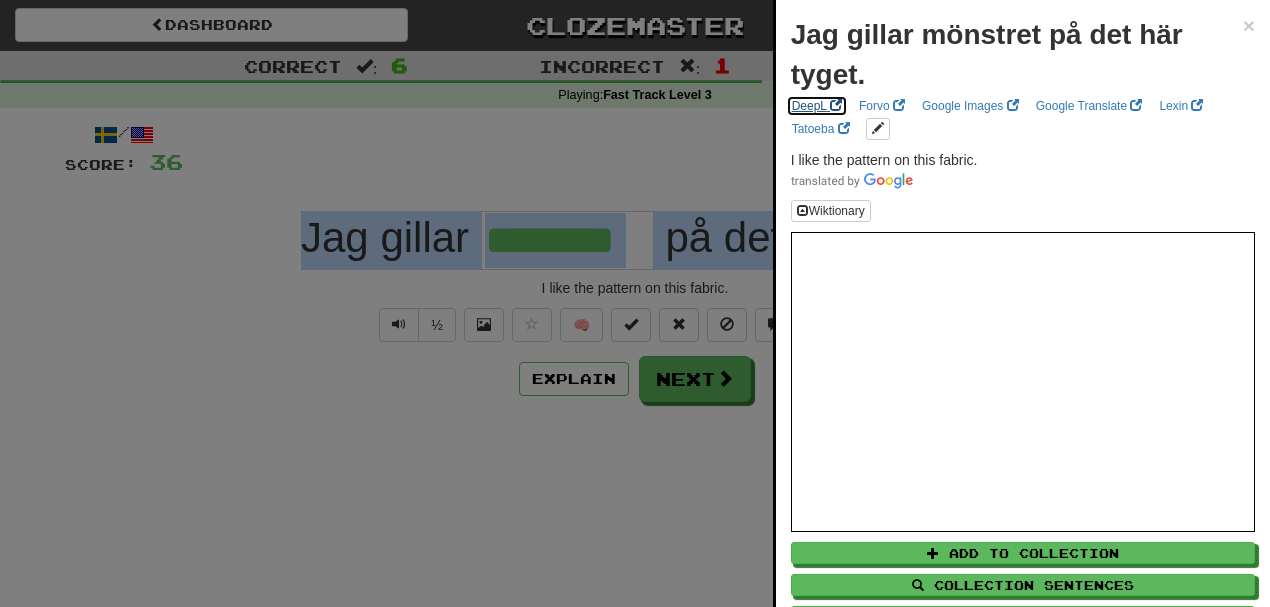 click on "DeepL" at bounding box center [817, 106] 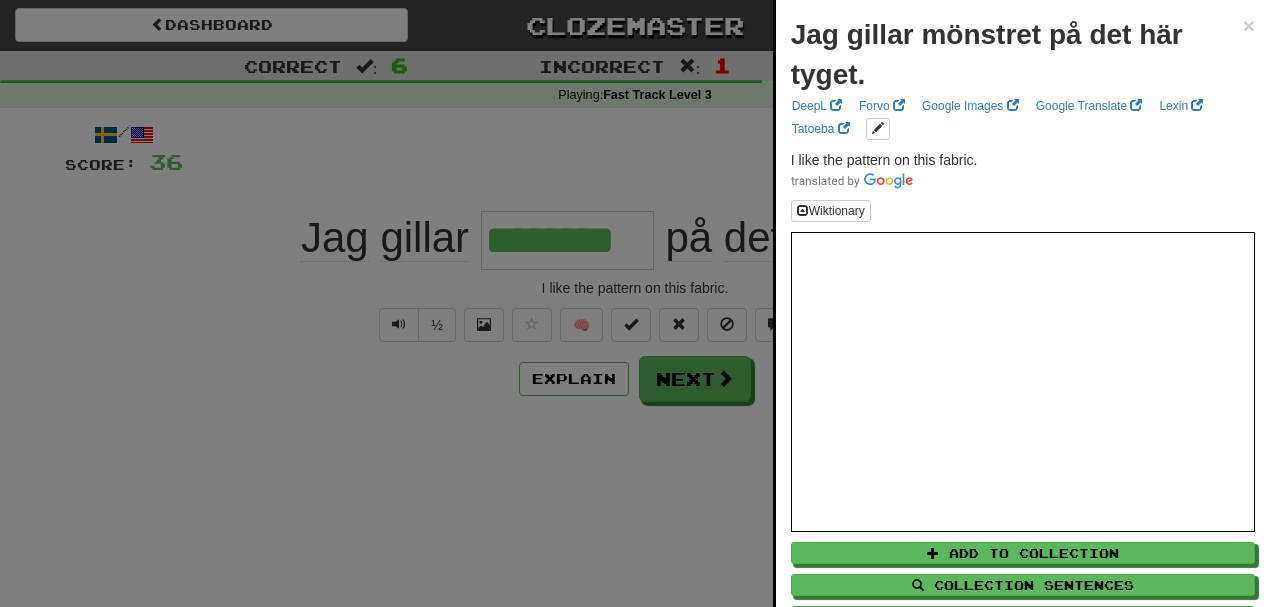 drag, startPoint x: 125, startPoint y: 153, endPoint x: 362, endPoint y: 204, distance: 242.42525 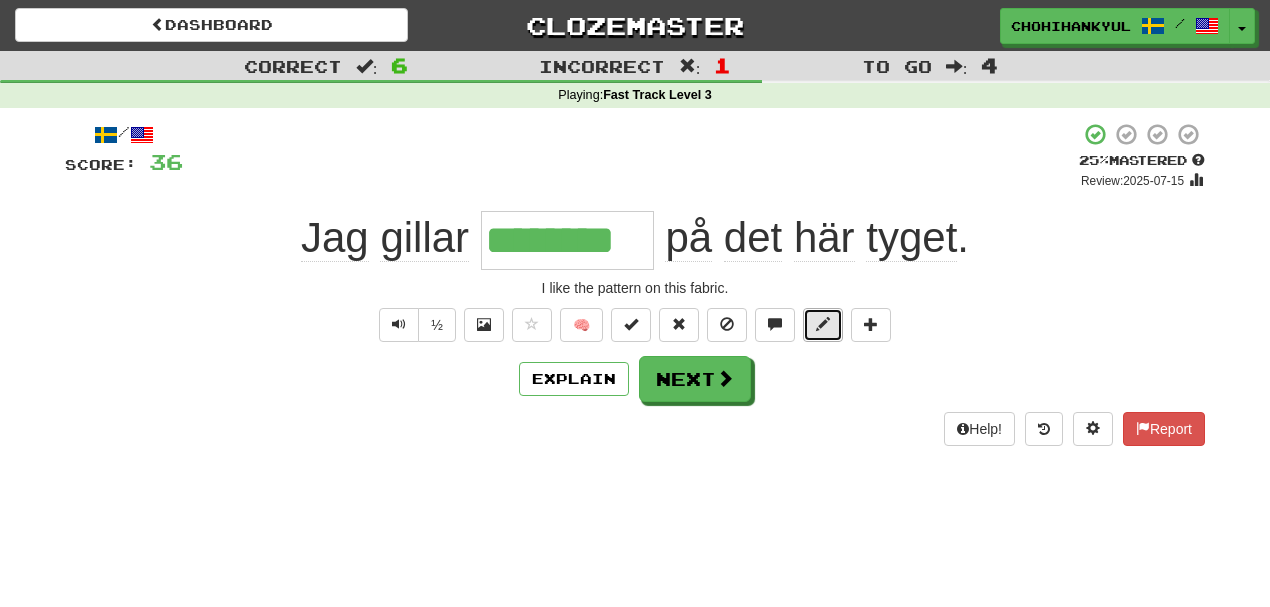 click at bounding box center (823, 324) 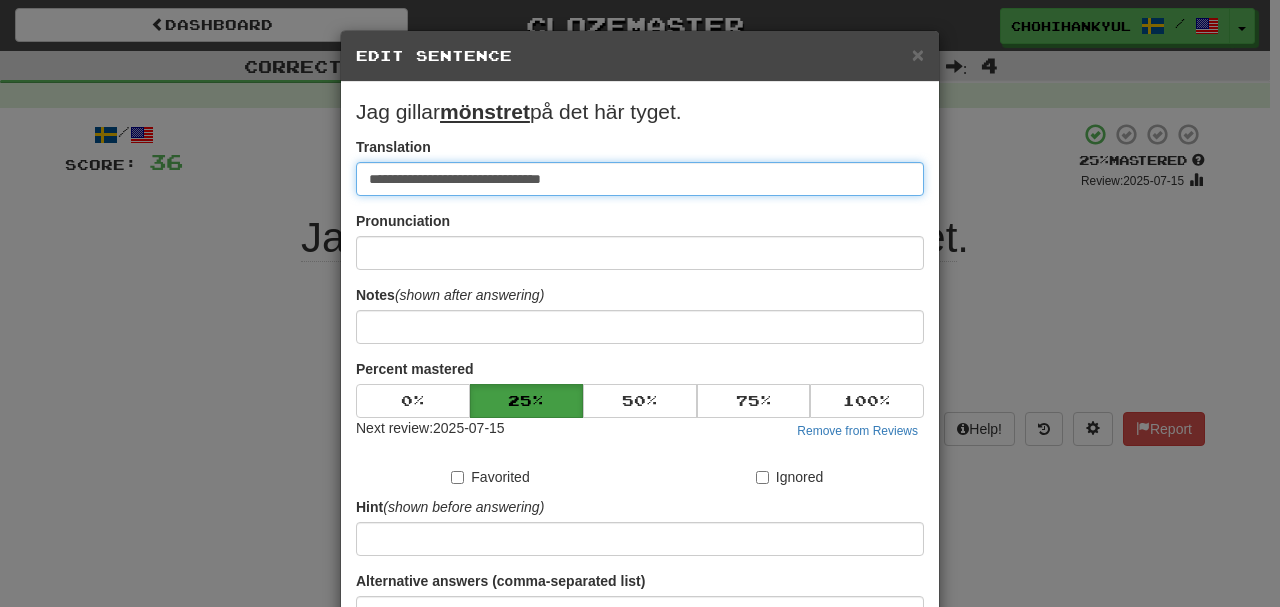 paste on "**********" 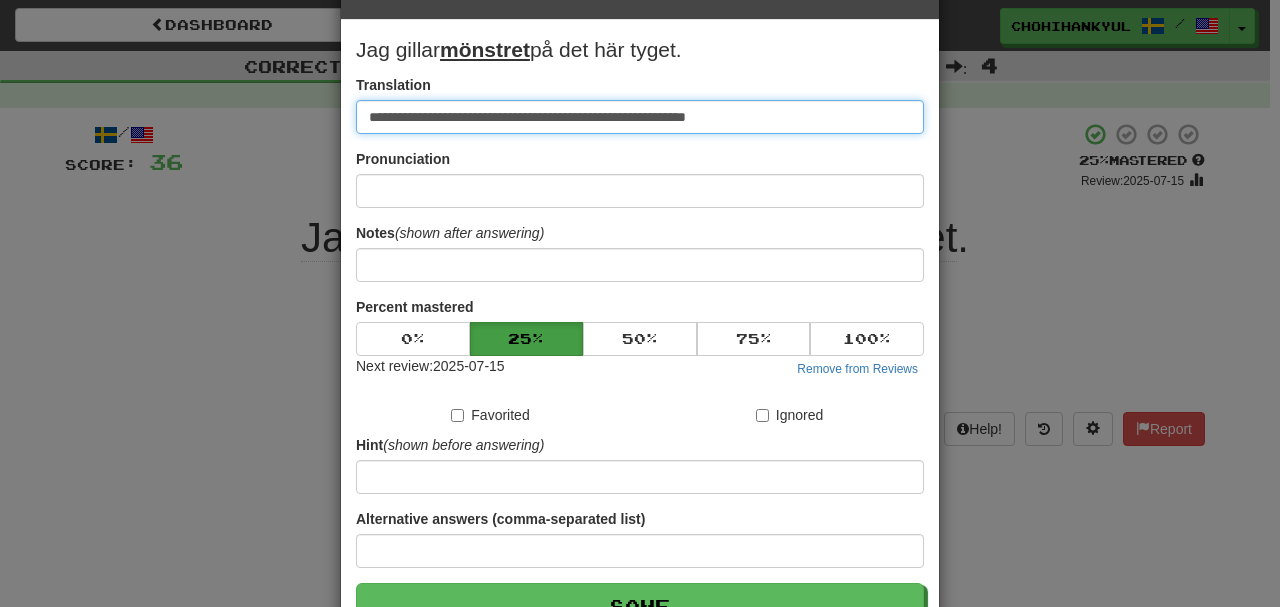 scroll, scrollTop: 190, scrollLeft: 0, axis: vertical 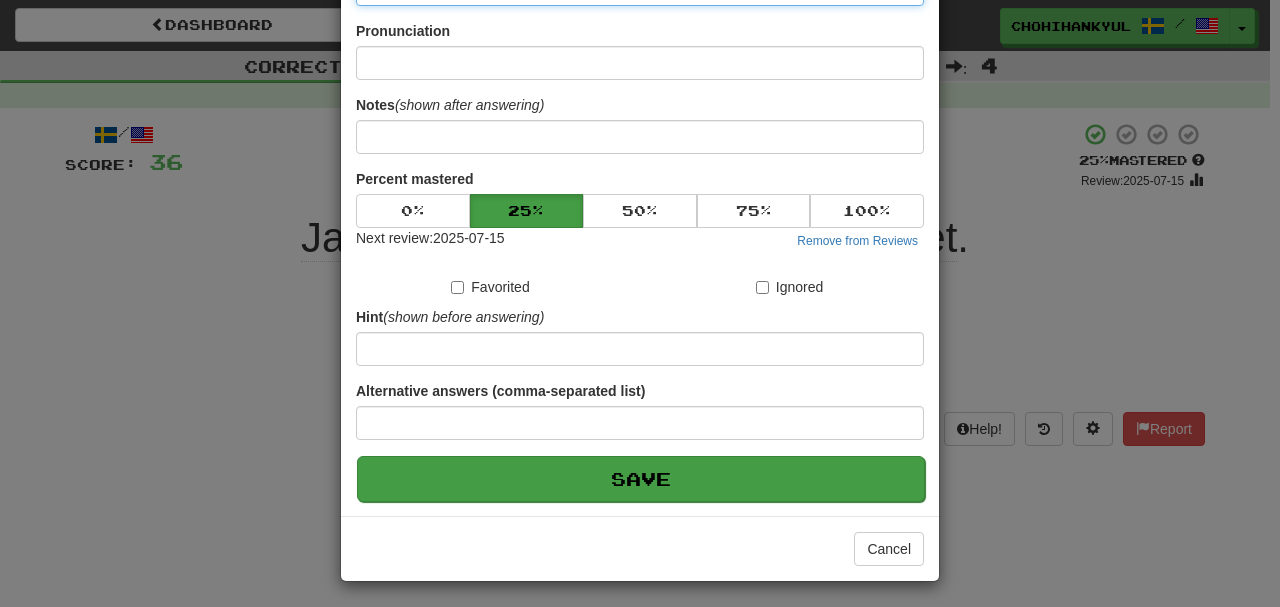type on "**********" 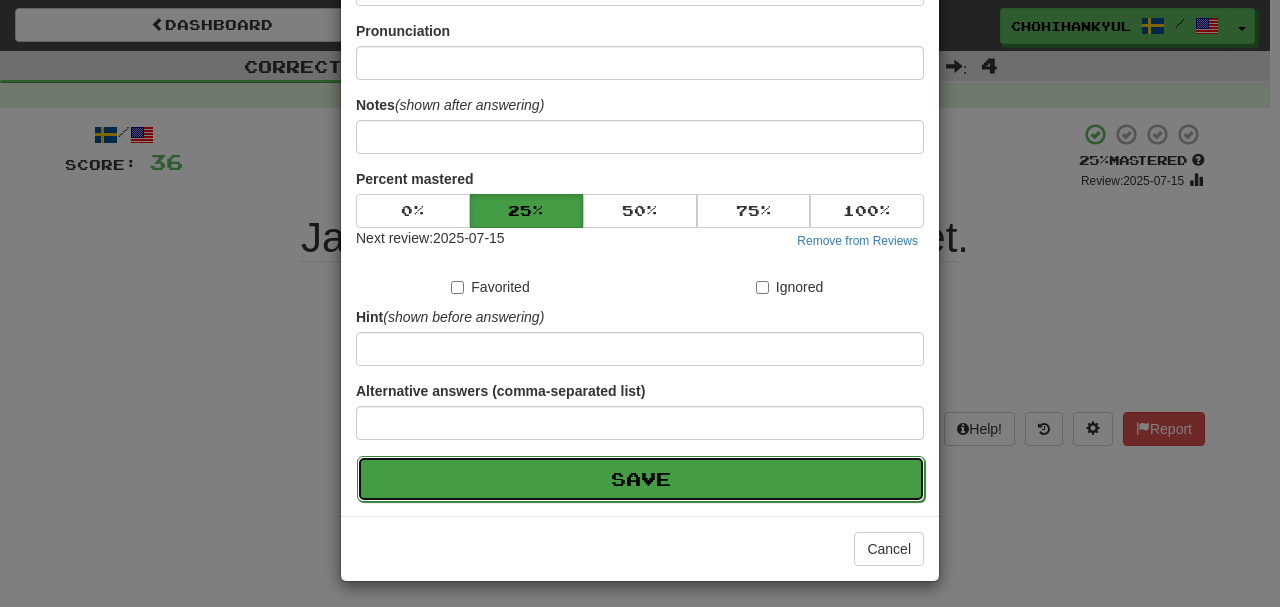 click on "Save" at bounding box center [641, 479] 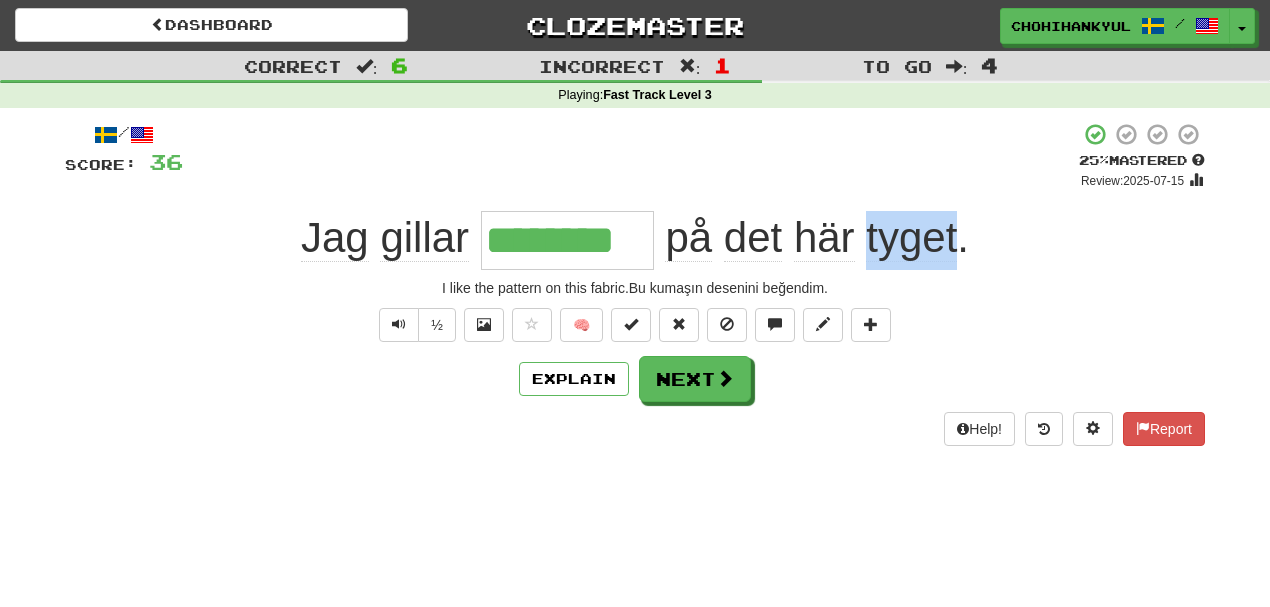 drag, startPoint x: 863, startPoint y: 226, endPoint x: 962, endPoint y: 233, distance: 99.24717 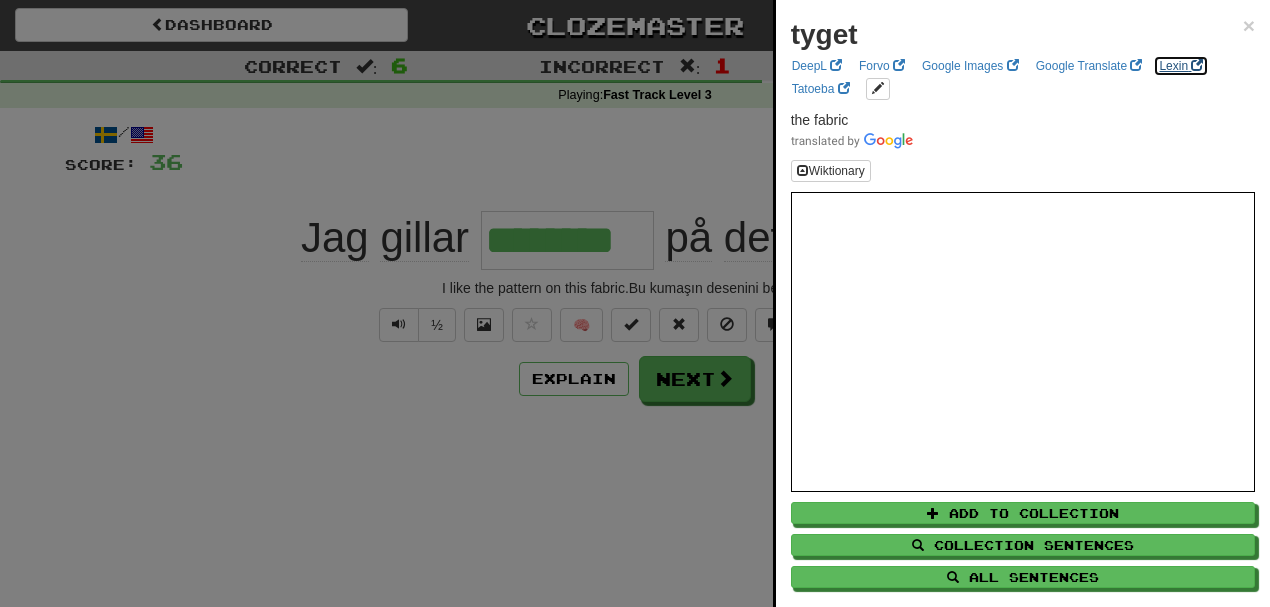 click on "Lexin" at bounding box center [1181, 66] 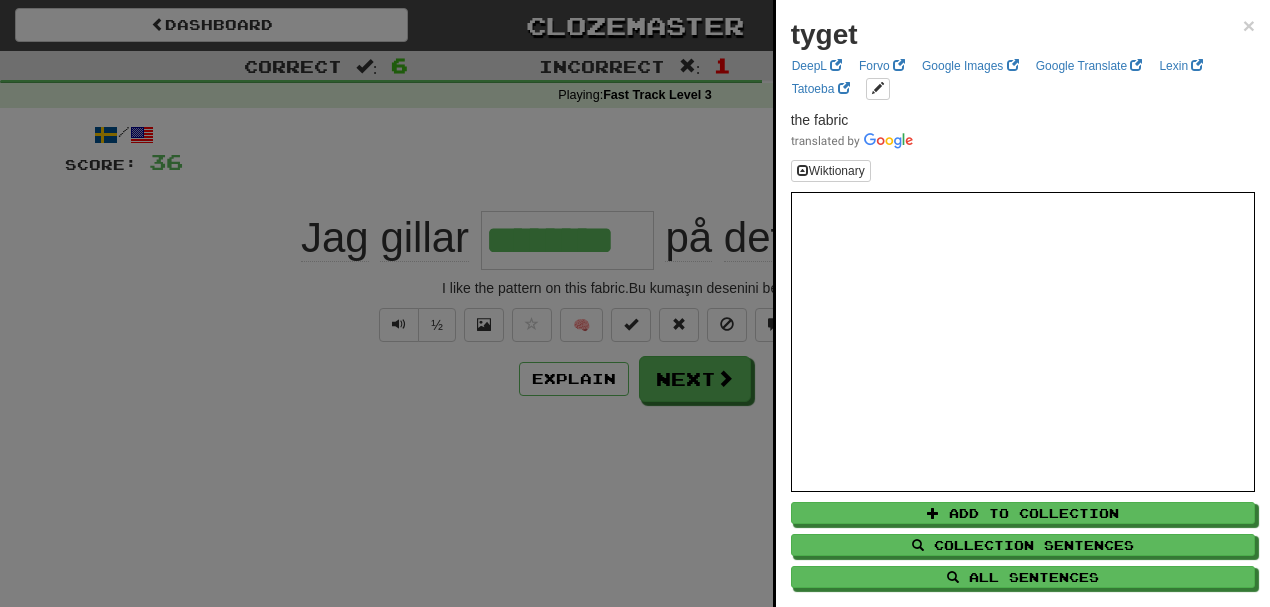 click at bounding box center (635, 303) 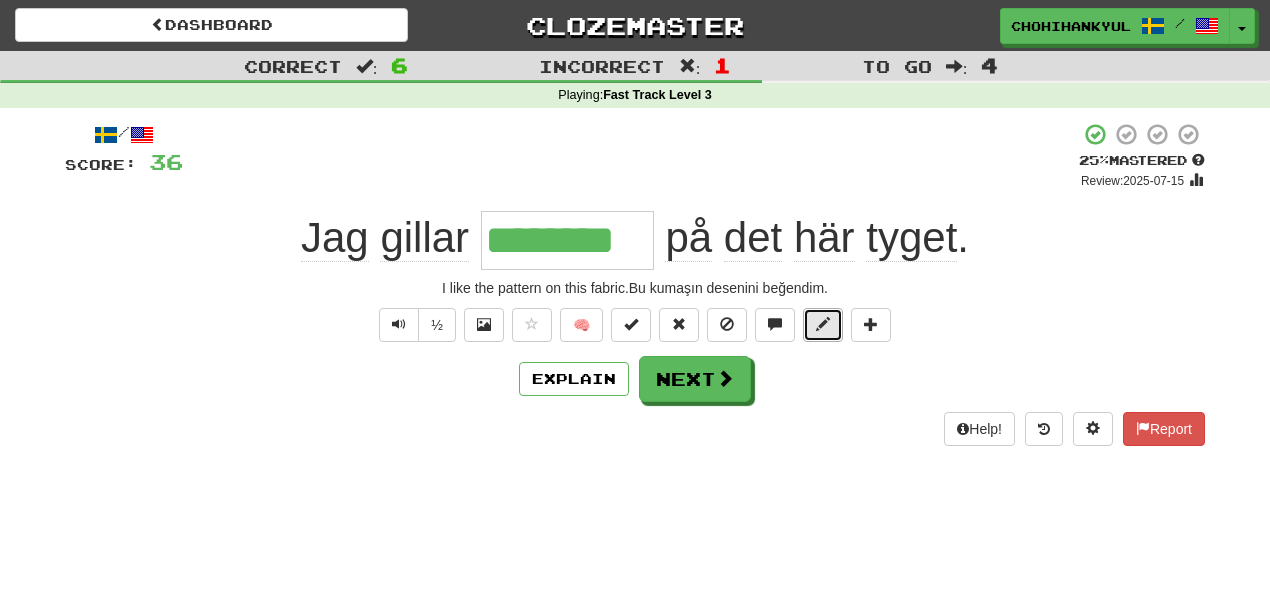 click at bounding box center [823, 325] 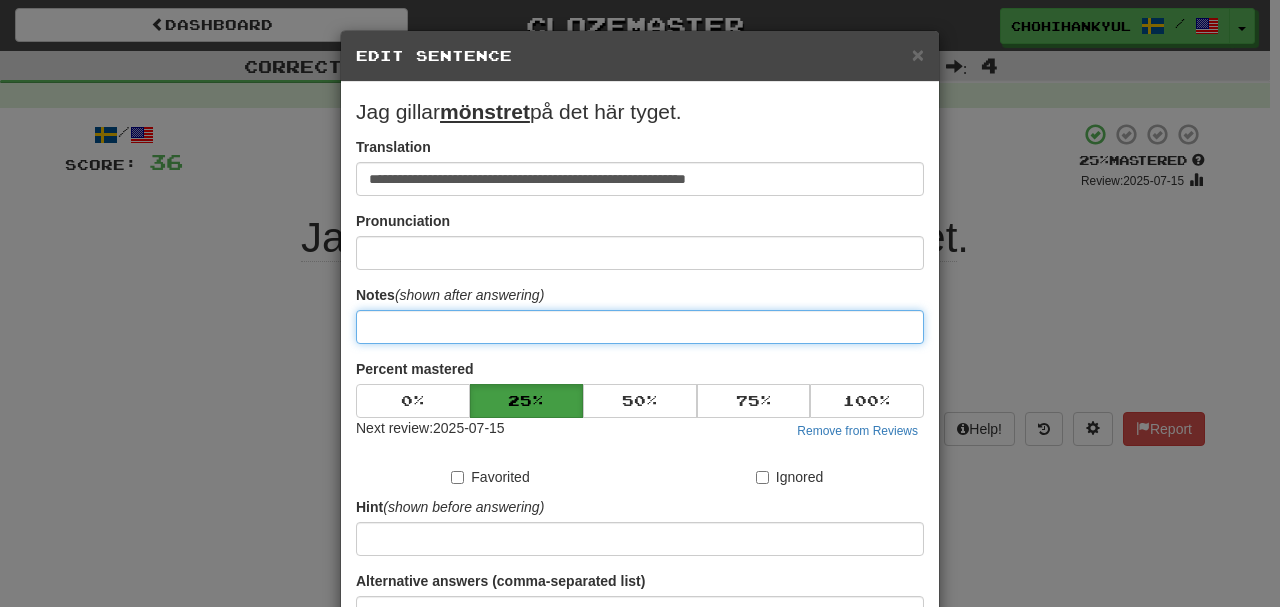 click at bounding box center [640, 327] 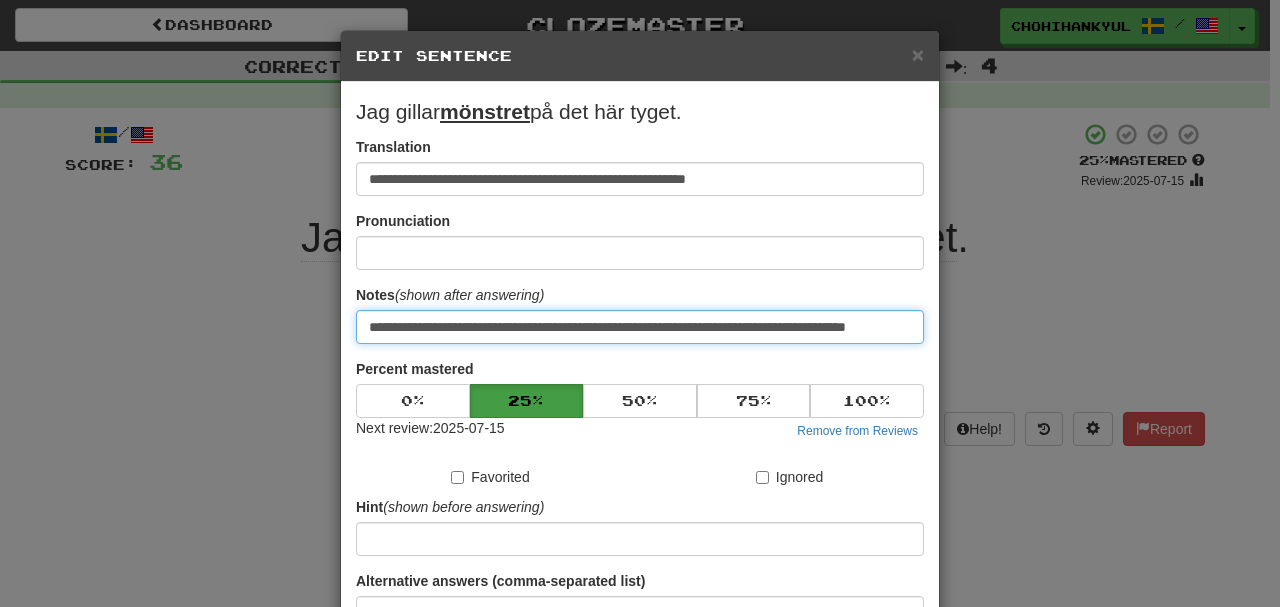 scroll, scrollTop: 0, scrollLeft: 38, axis: horizontal 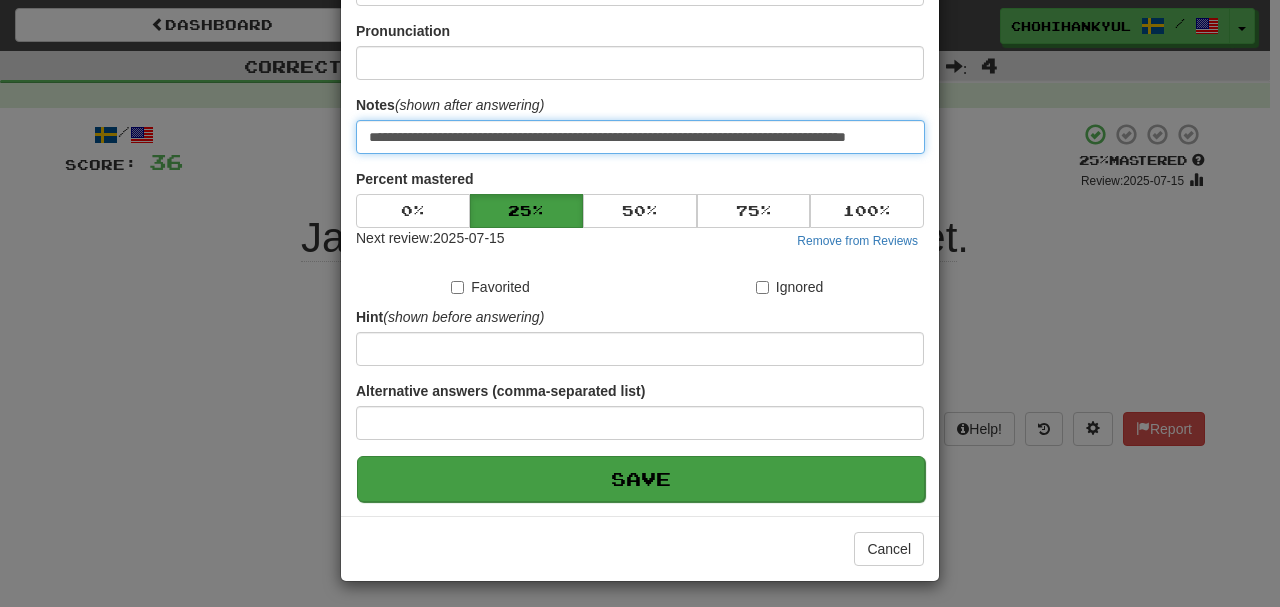 type on "**********" 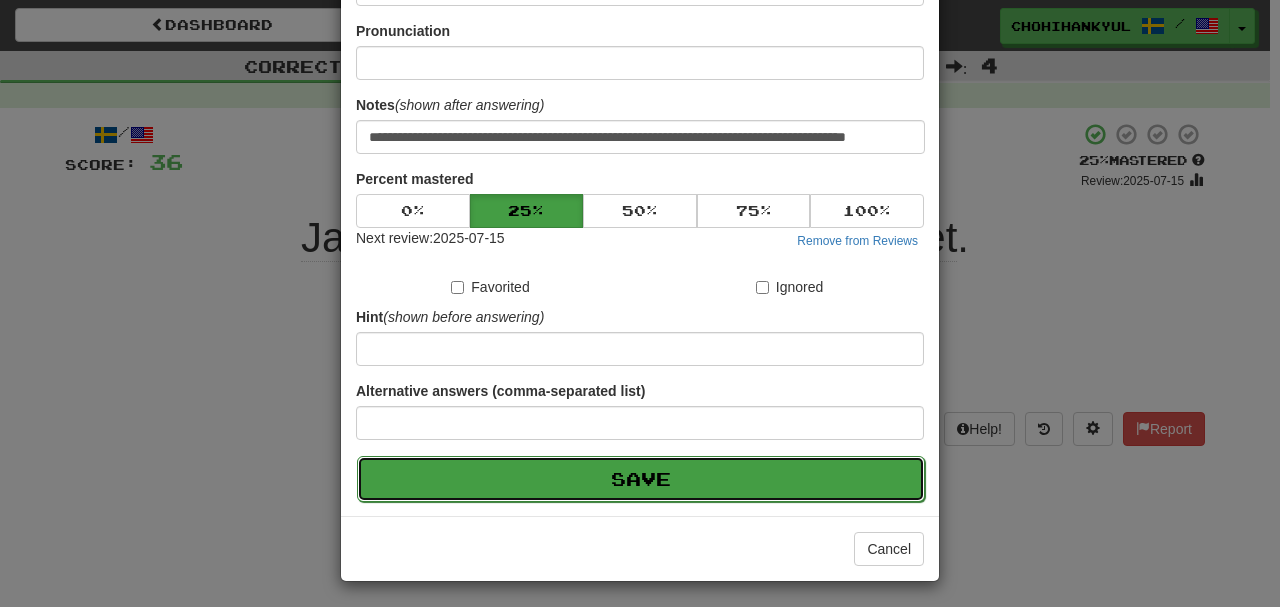 click on "Save" at bounding box center [641, 479] 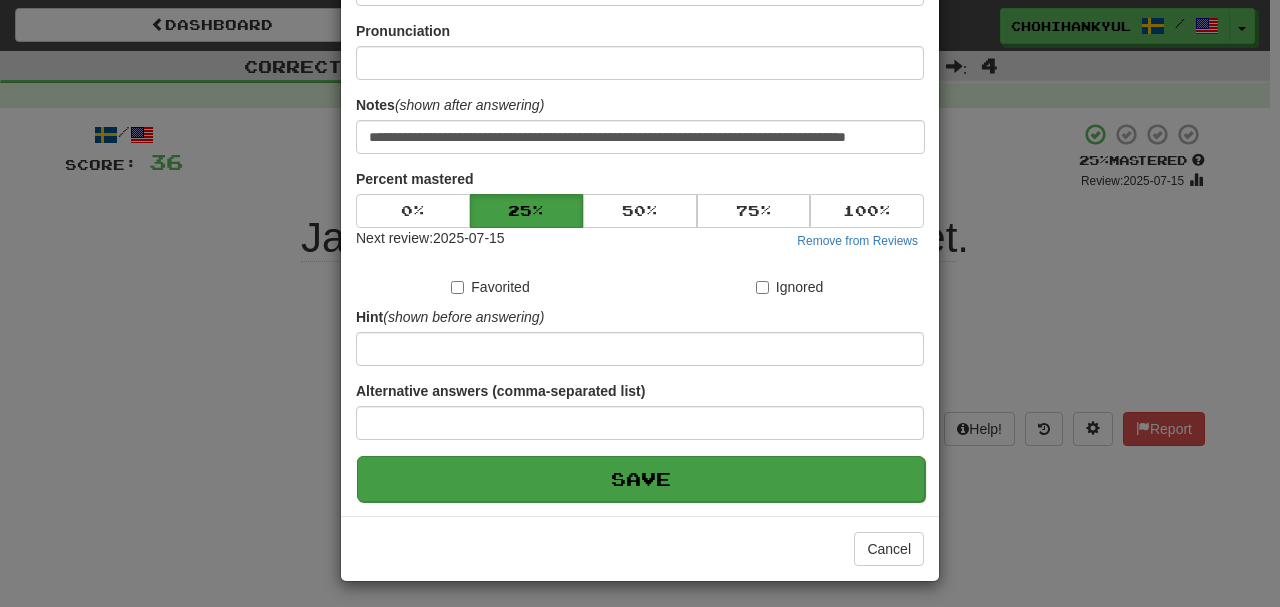 scroll, scrollTop: 0, scrollLeft: 0, axis: both 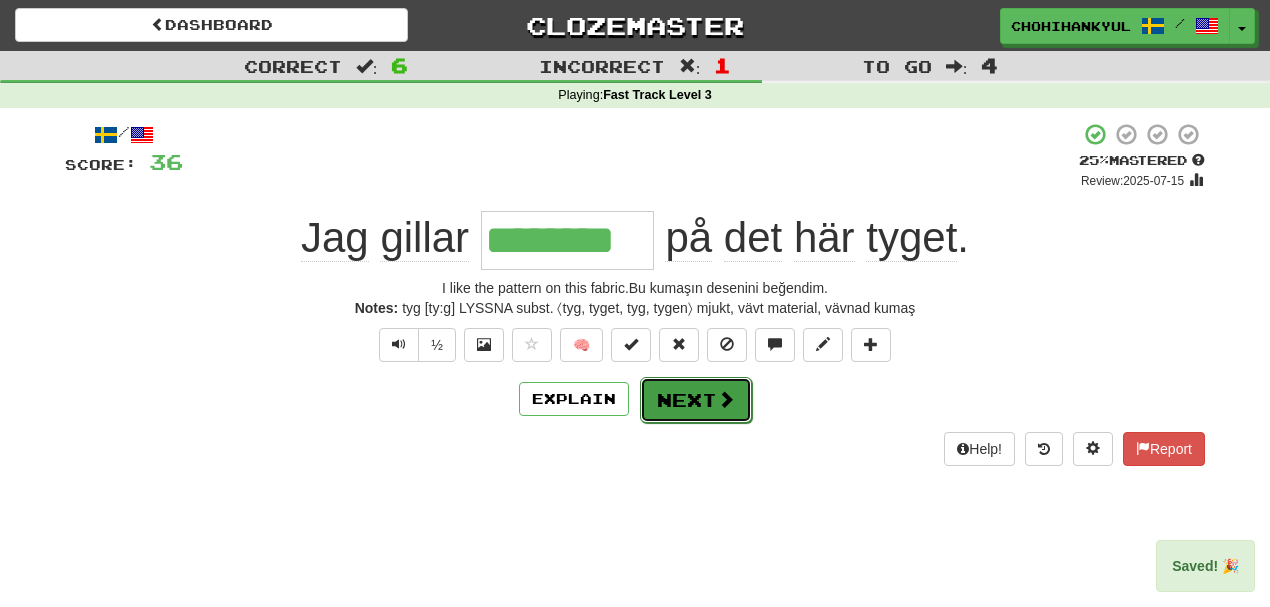 click on "Next" at bounding box center (696, 400) 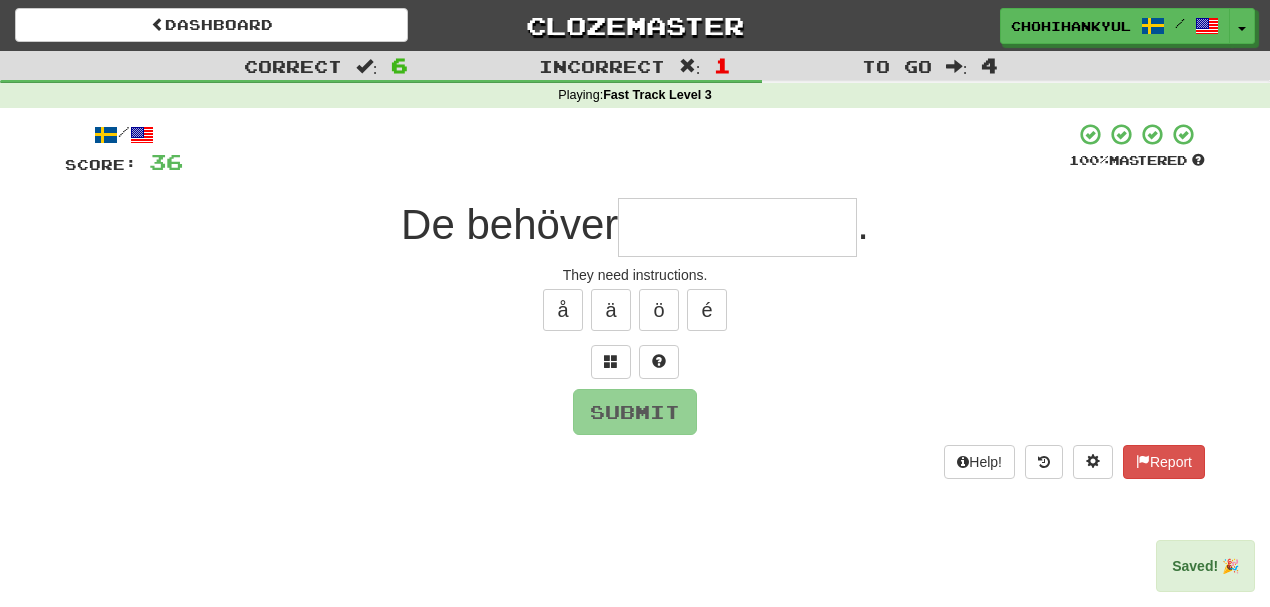 click at bounding box center (635, 362) 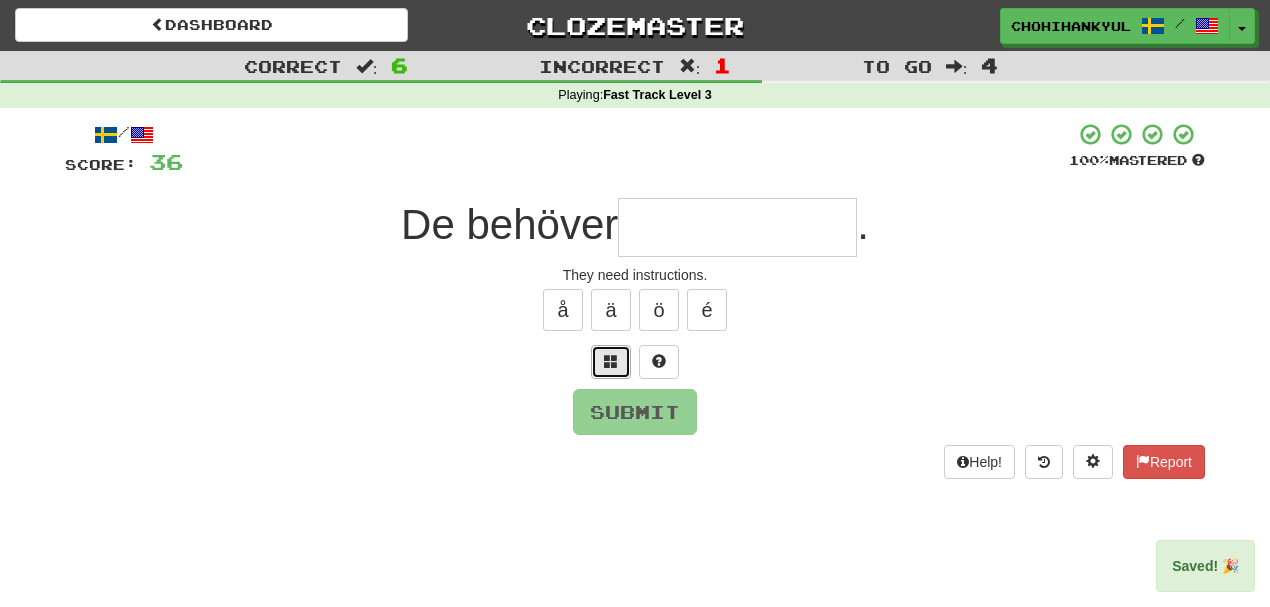 click at bounding box center [611, 362] 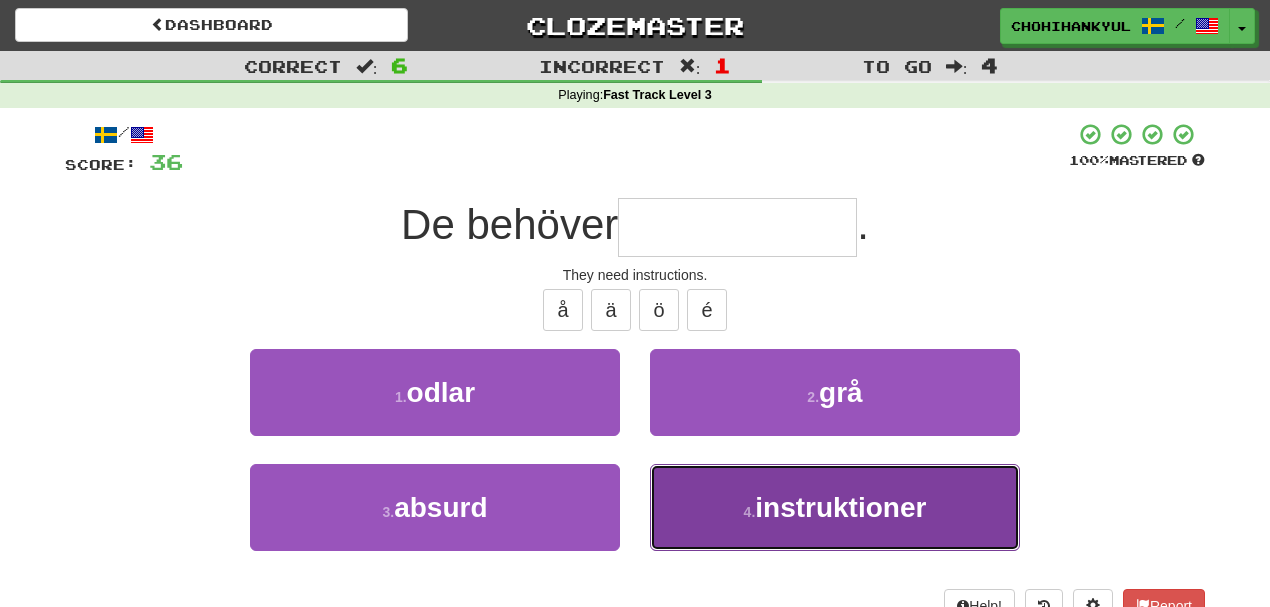 click on "instruktioner" at bounding box center [840, 507] 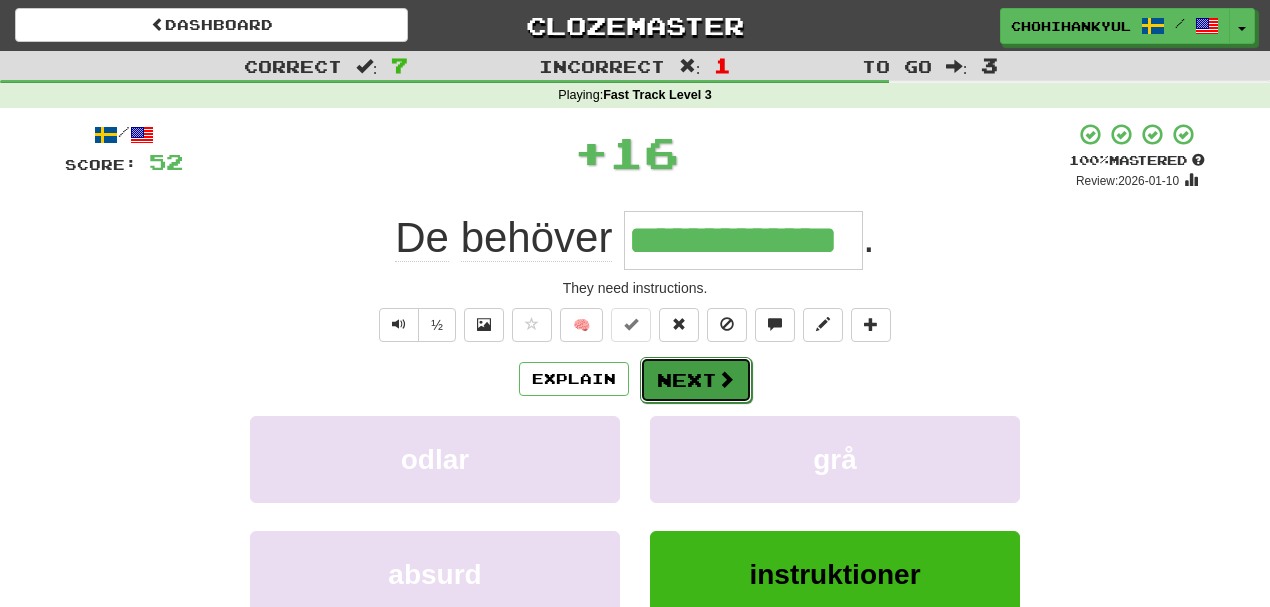 click on "Next" at bounding box center [696, 380] 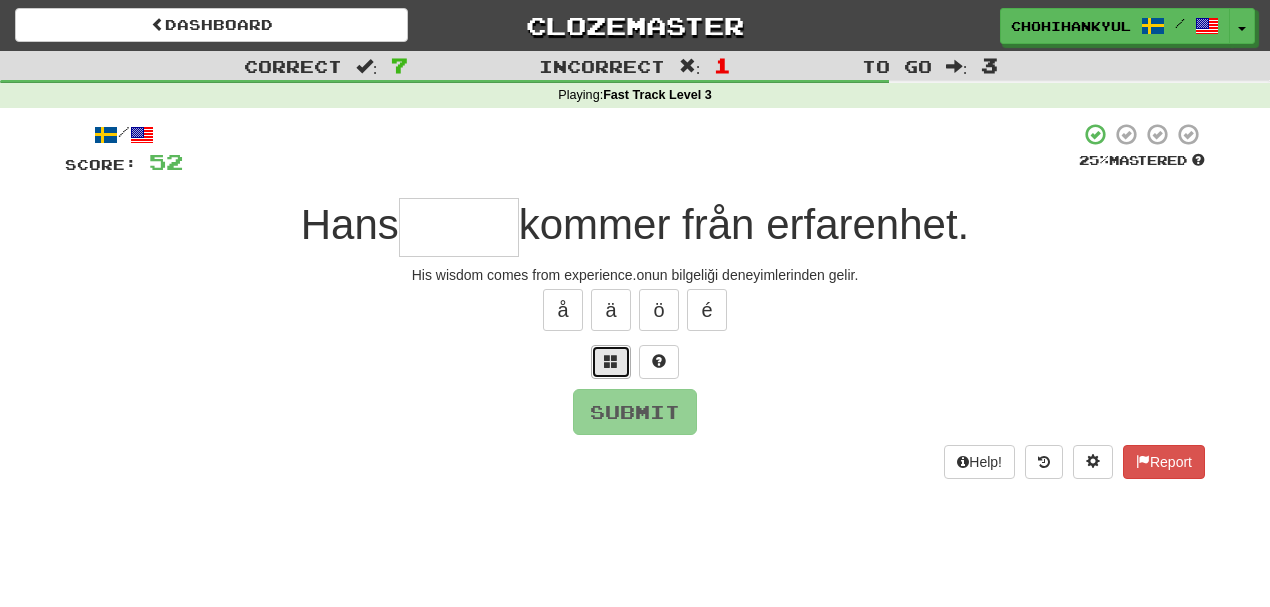 click at bounding box center [611, 362] 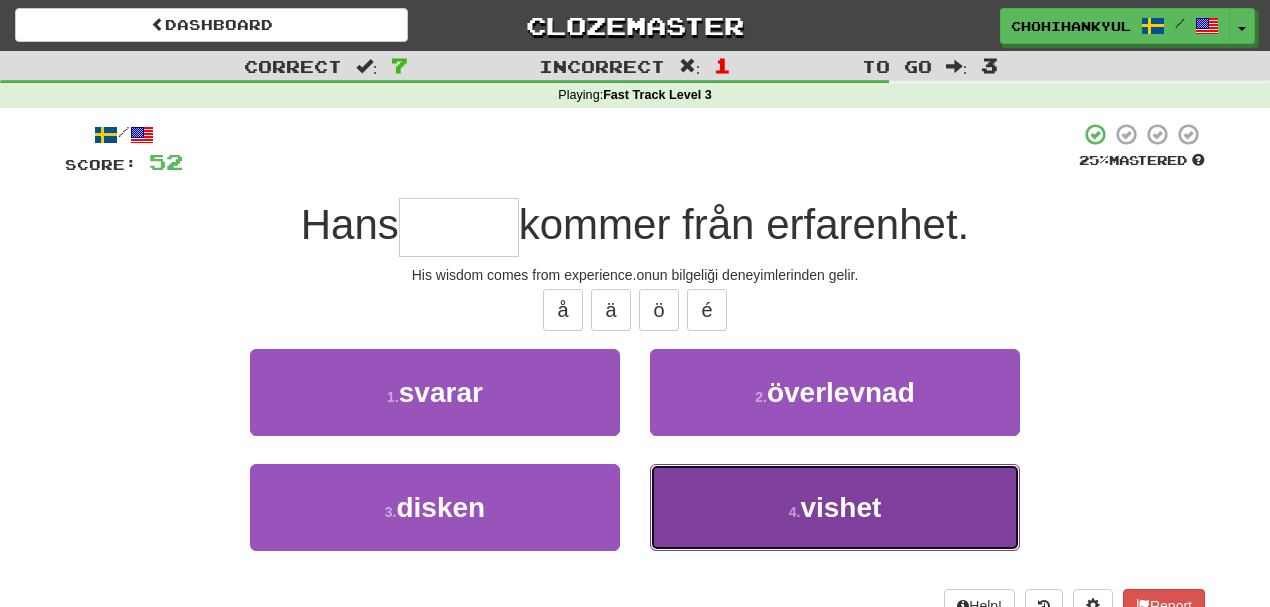 click on "vishet" at bounding box center (840, 507) 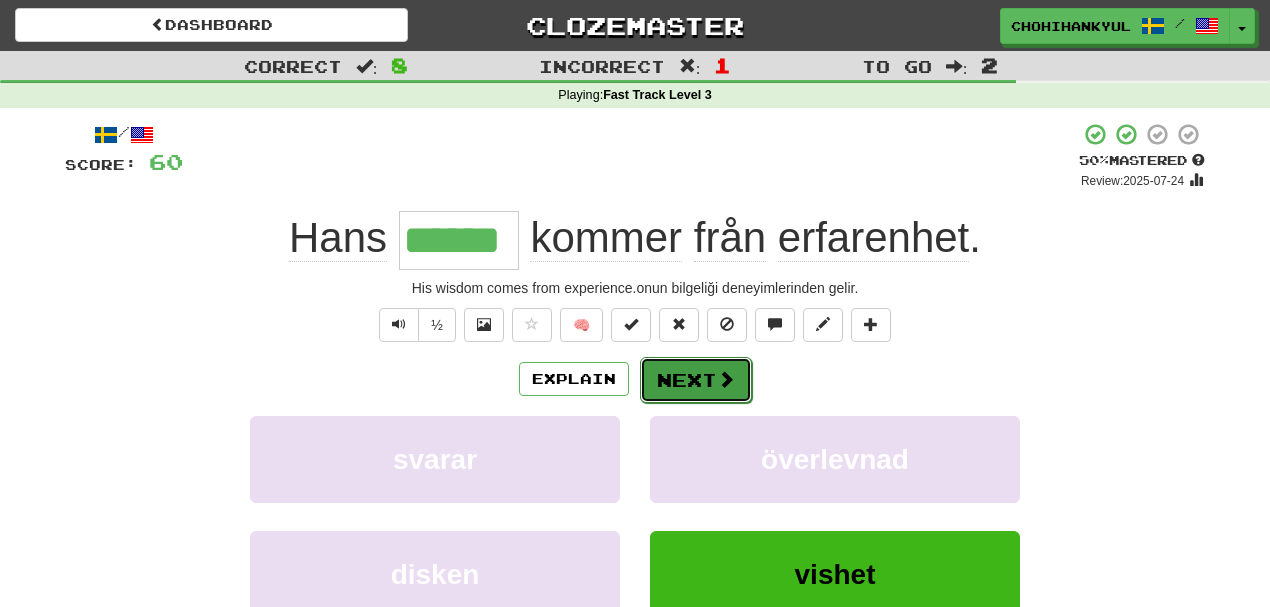 click on "Next" at bounding box center (696, 380) 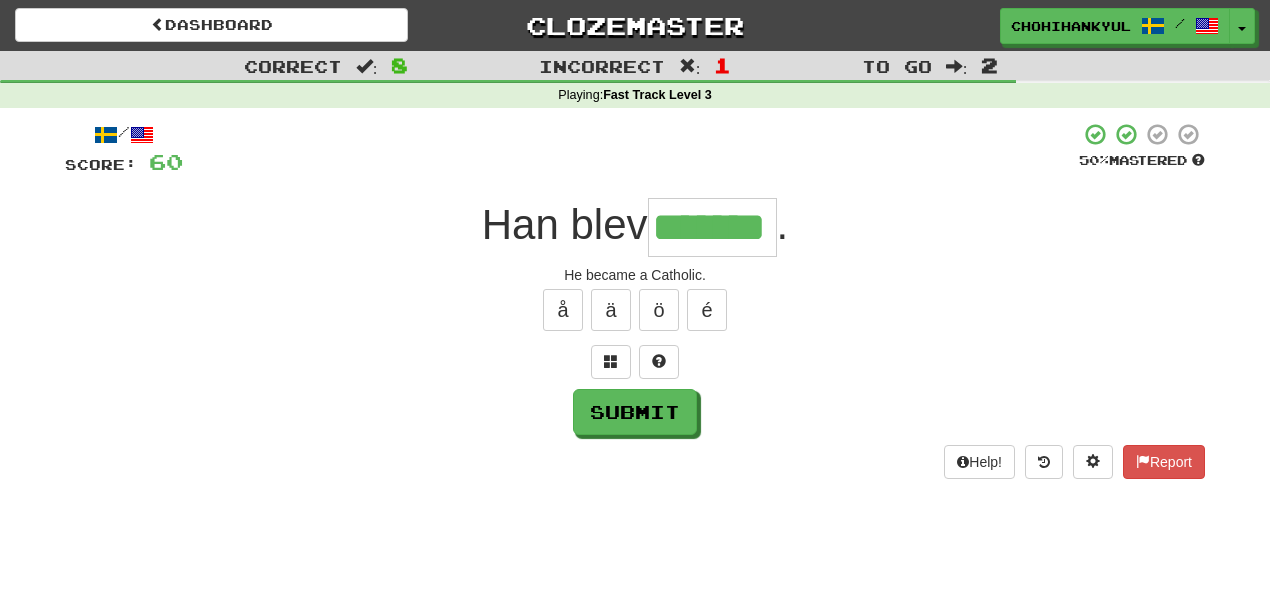 type on "*******" 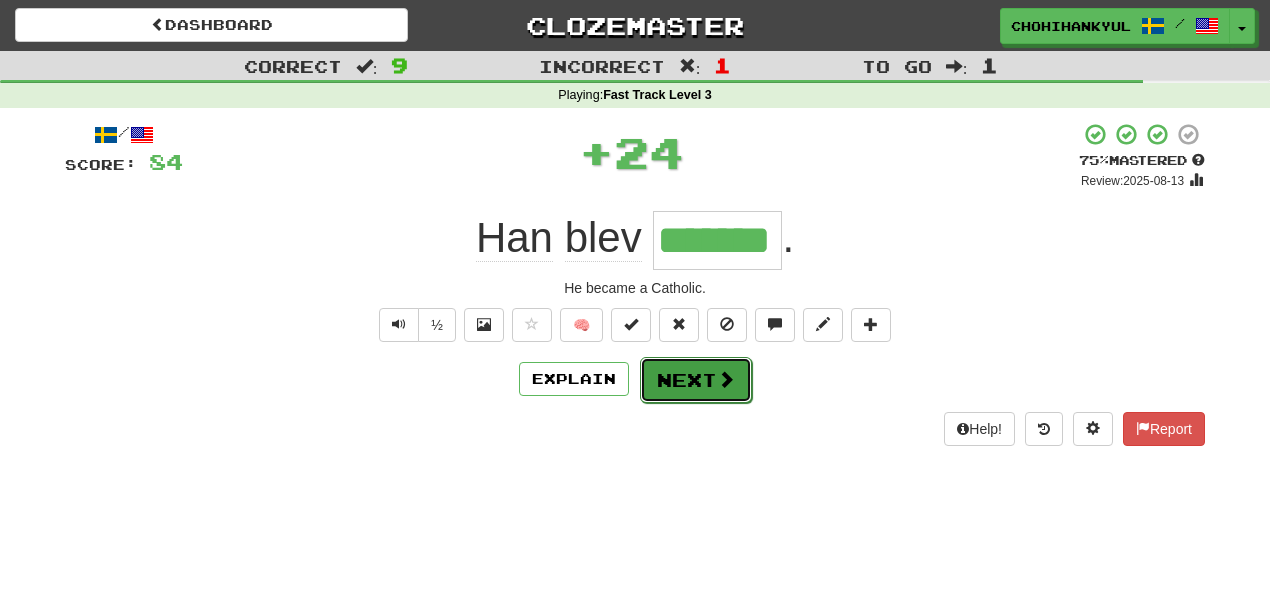 click on "Next" at bounding box center (696, 380) 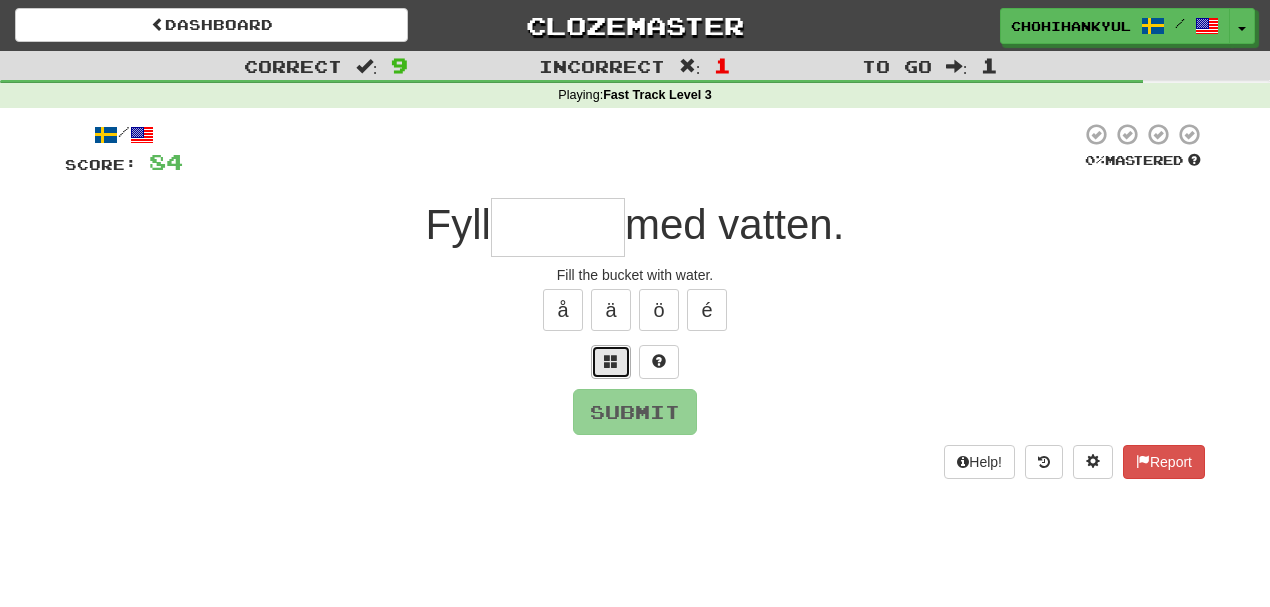 click at bounding box center (611, 362) 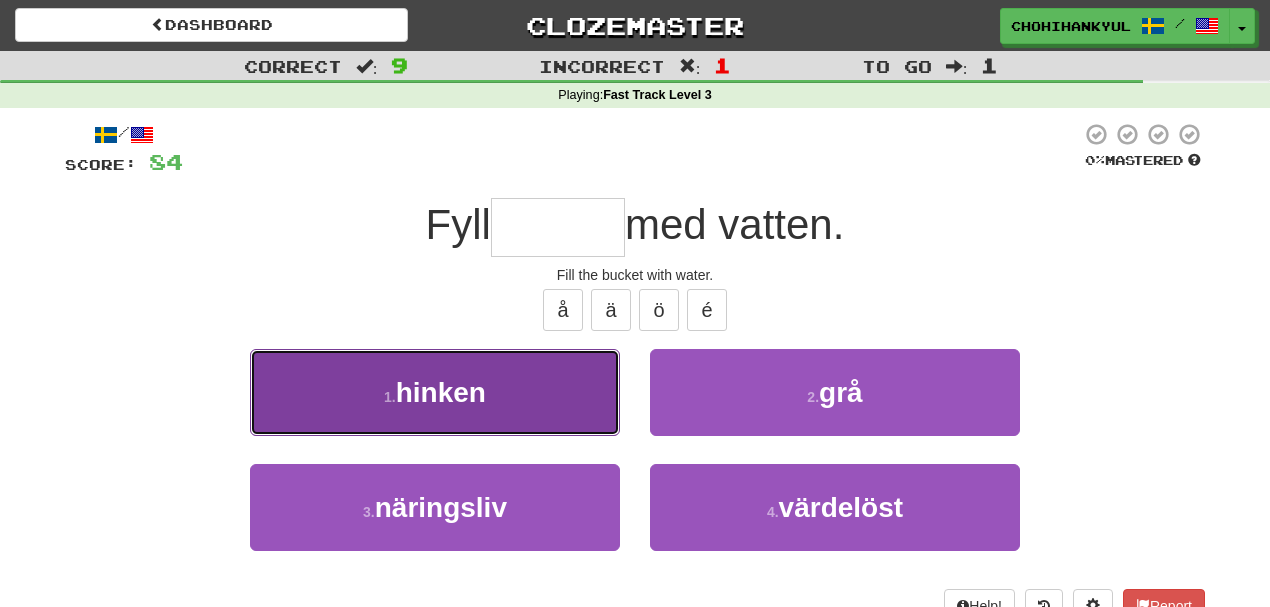 click on "1 .  hinken" at bounding box center [435, 392] 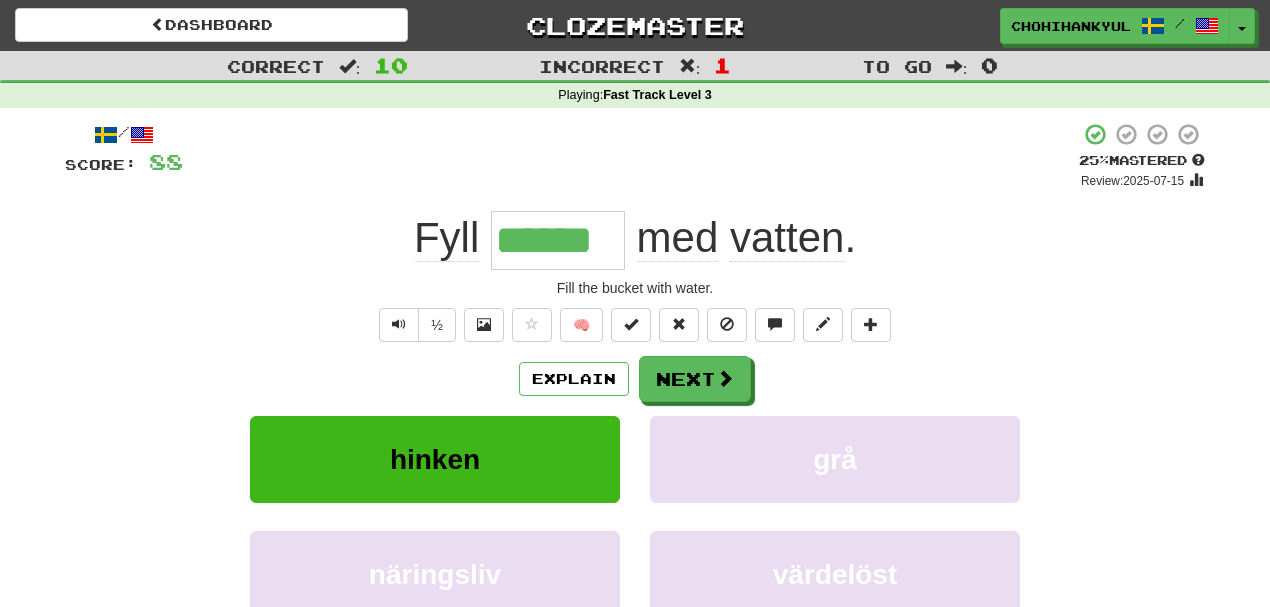 drag, startPoint x: 492, startPoint y: 228, endPoint x: 660, endPoint y: 226, distance: 168.0119 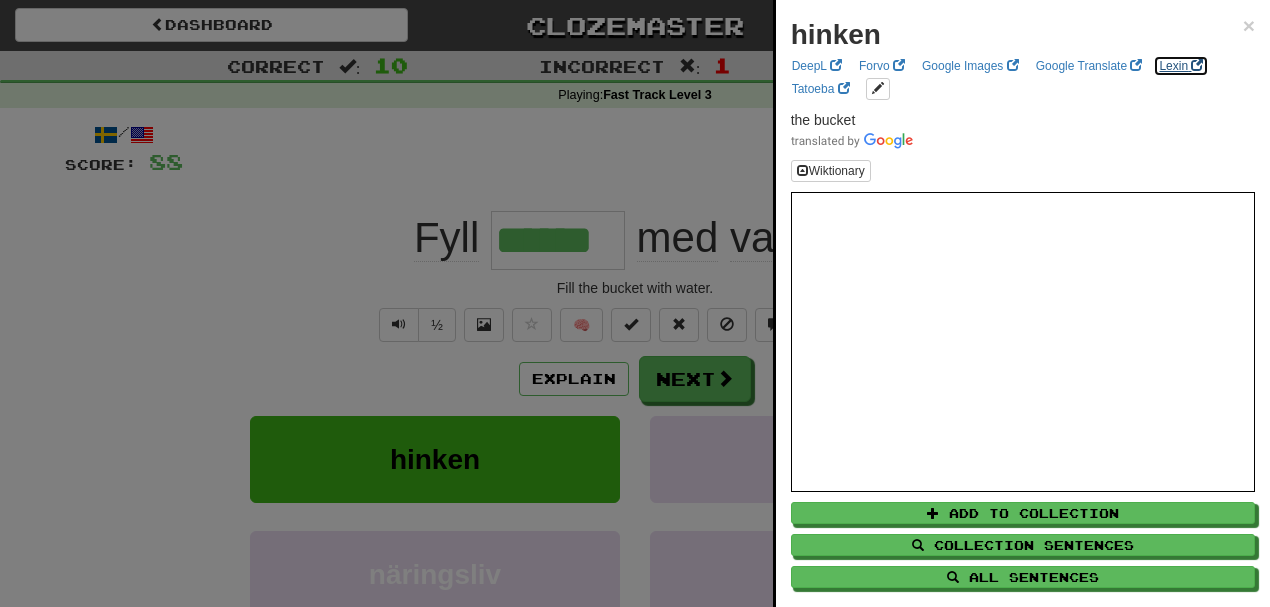 click at bounding box center (1197, 65) 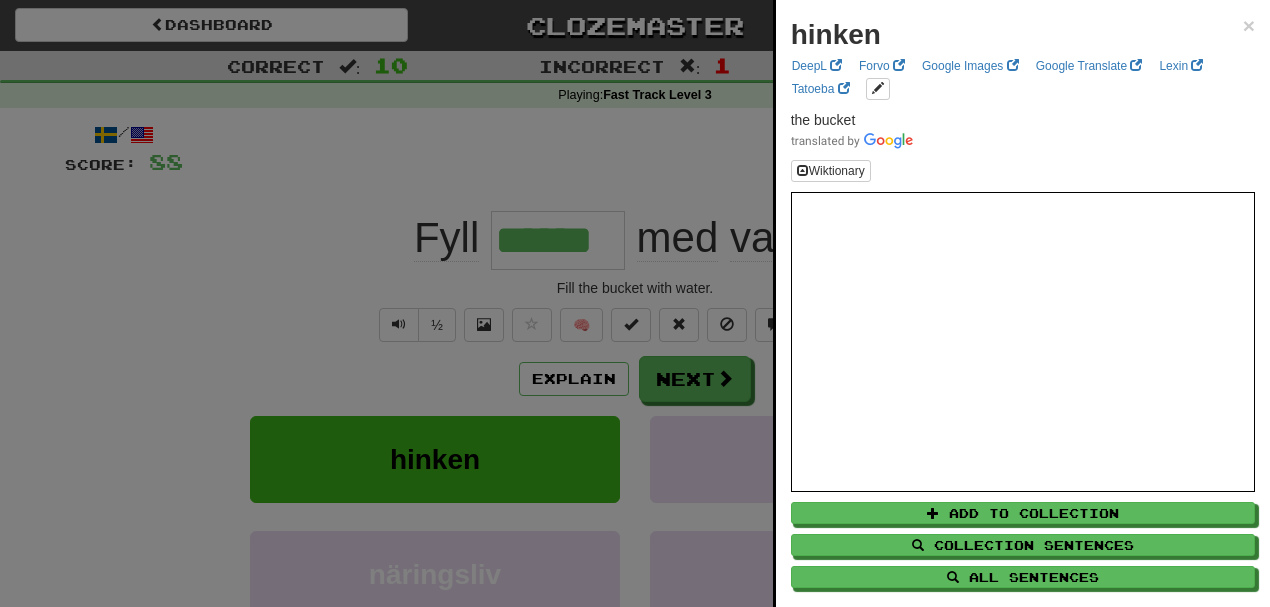click at bounding box center [635, 303] 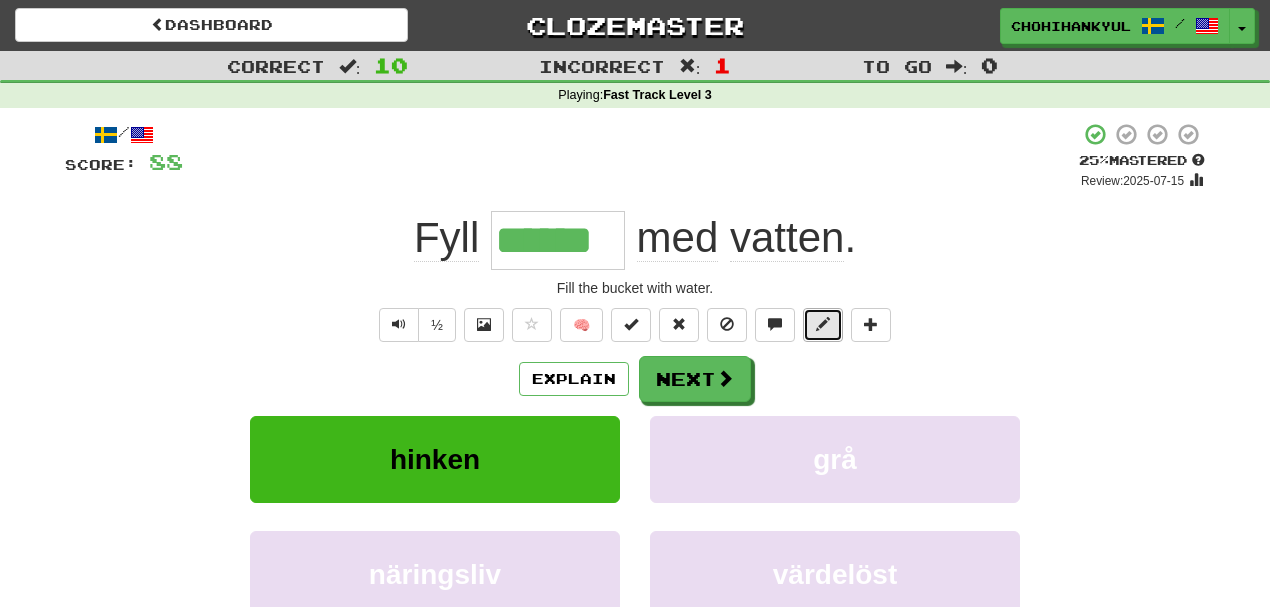 click at bounding box center (823, 324) 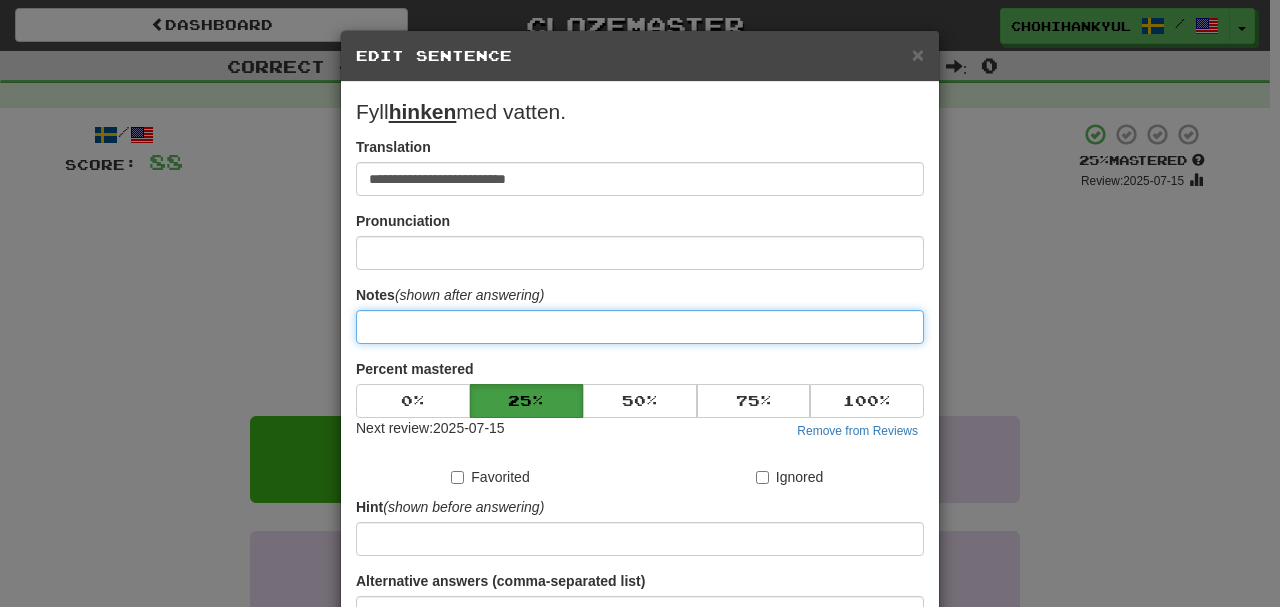 click at bounding box center (640, 327) 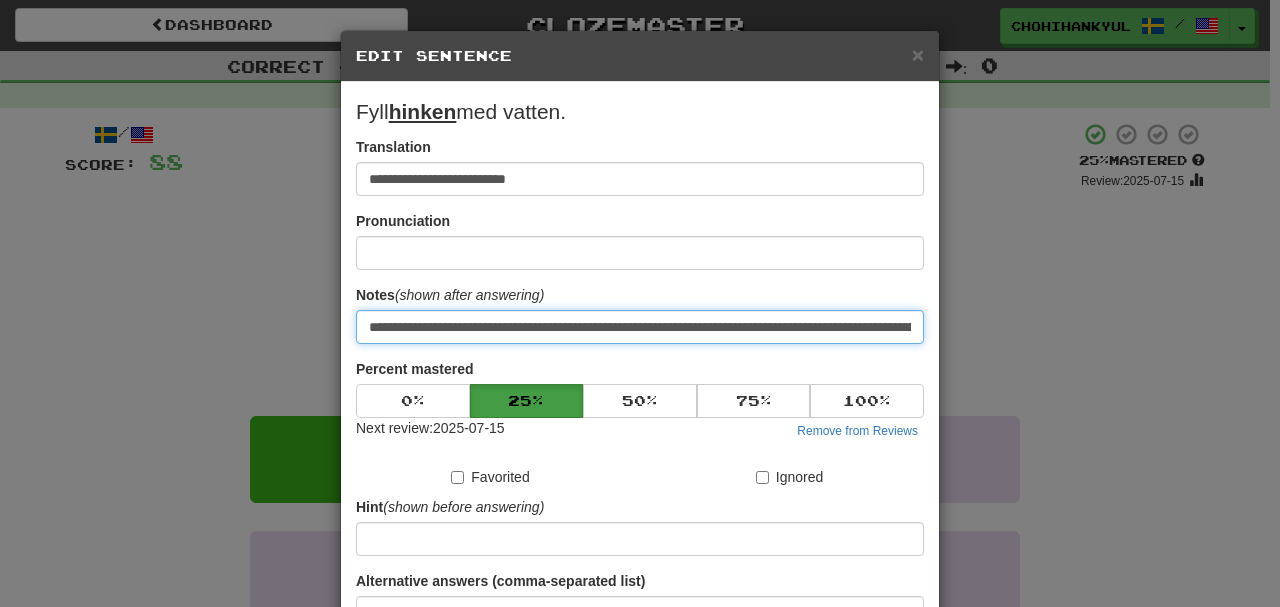 scroll, scrollTop: 0, scrollLeft: 213, axis: horizontal 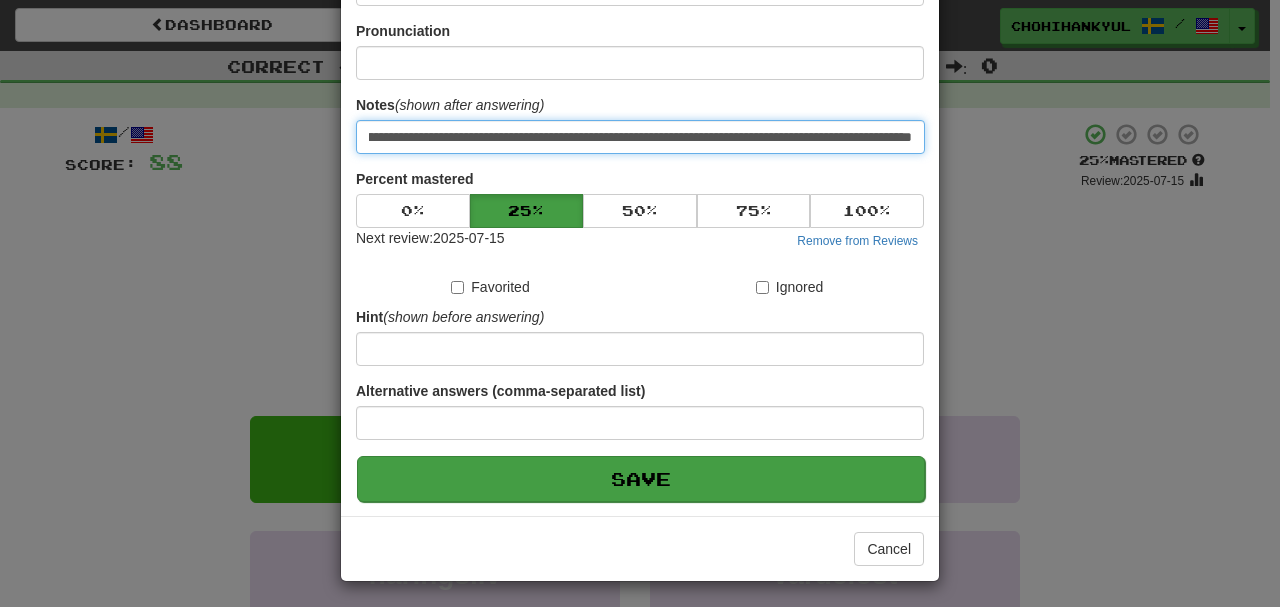 type on "**********" 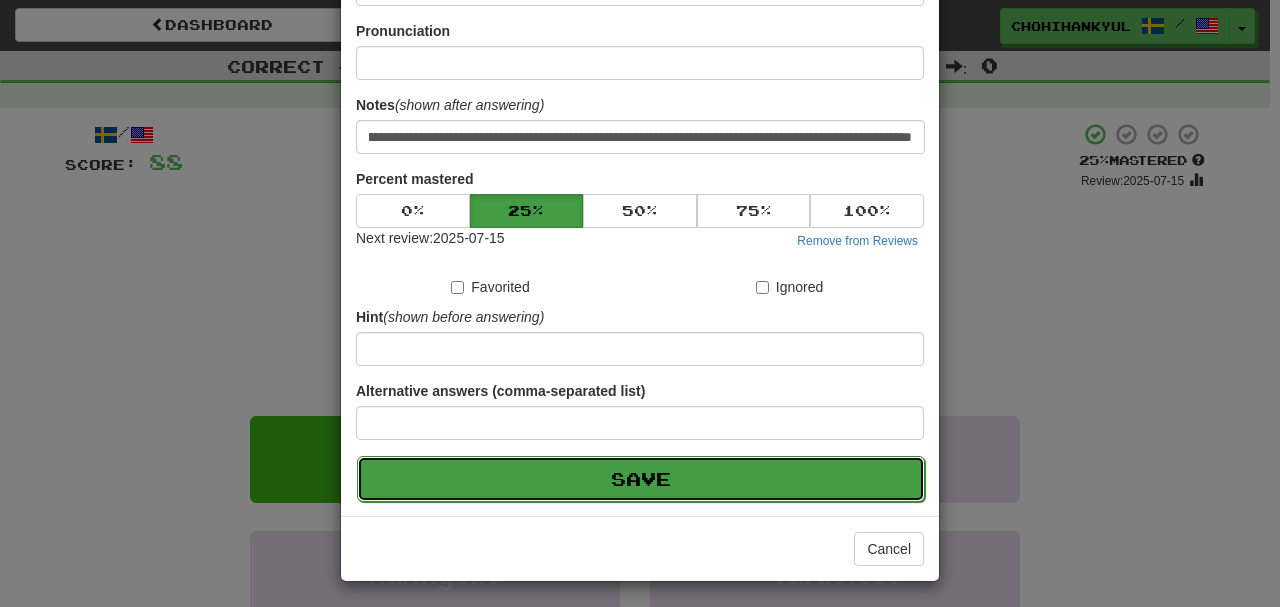 click on "Save" at bounding box center [641, 479] 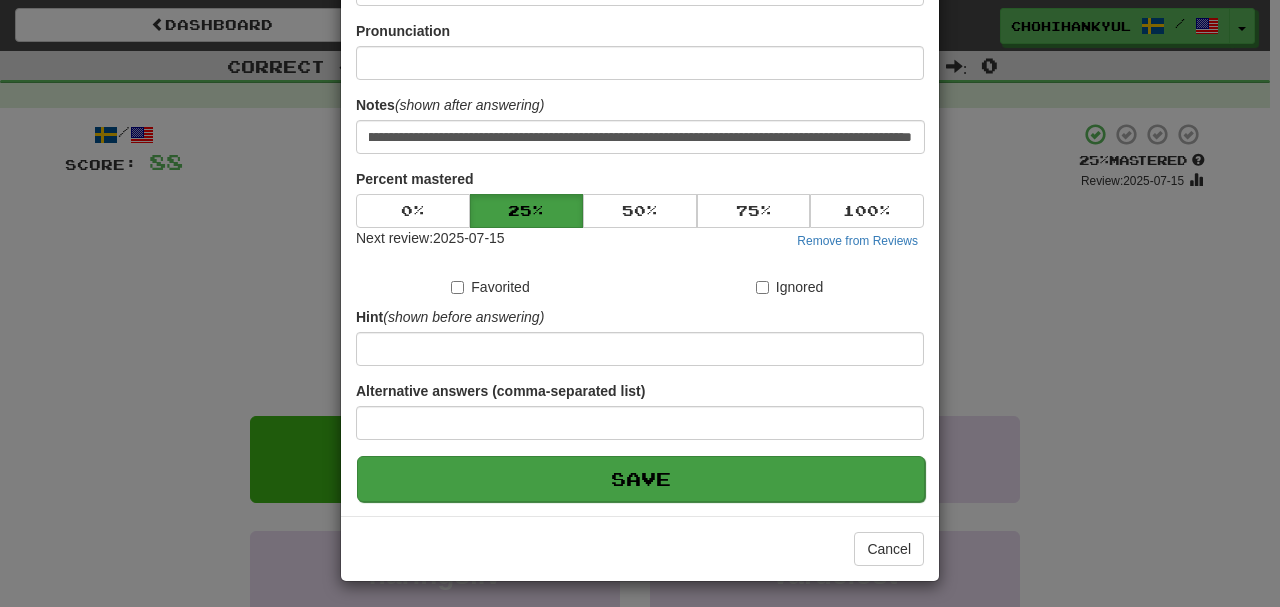 scroll, scrollTop: 0, scrollLeft: 0, axis: both 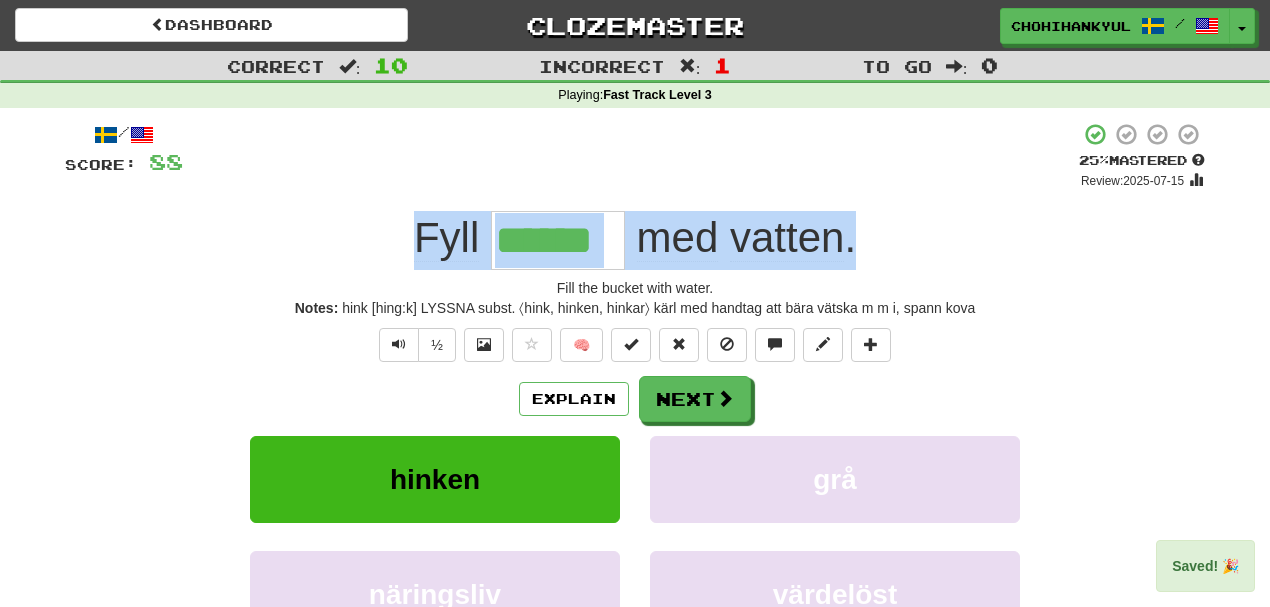 drag, startPoint x: 594, startPoint y: 226, endPoint x: 860, endPoint y: 231, distance: 266.047 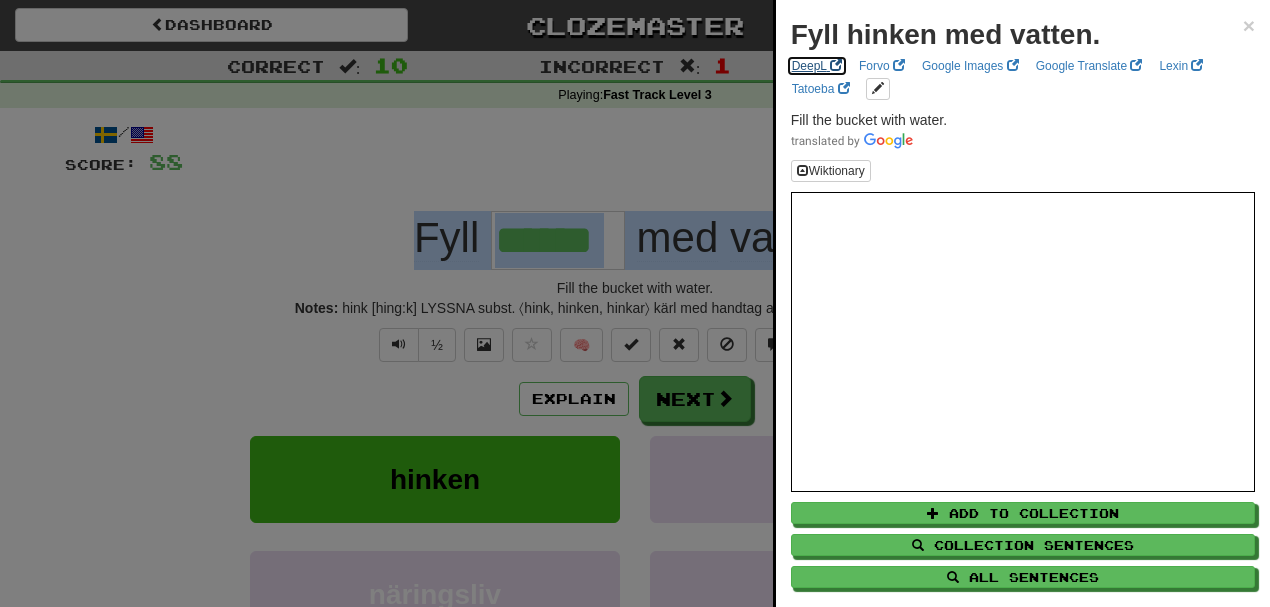 click on "DeepL" at bounding box center (817, 66) 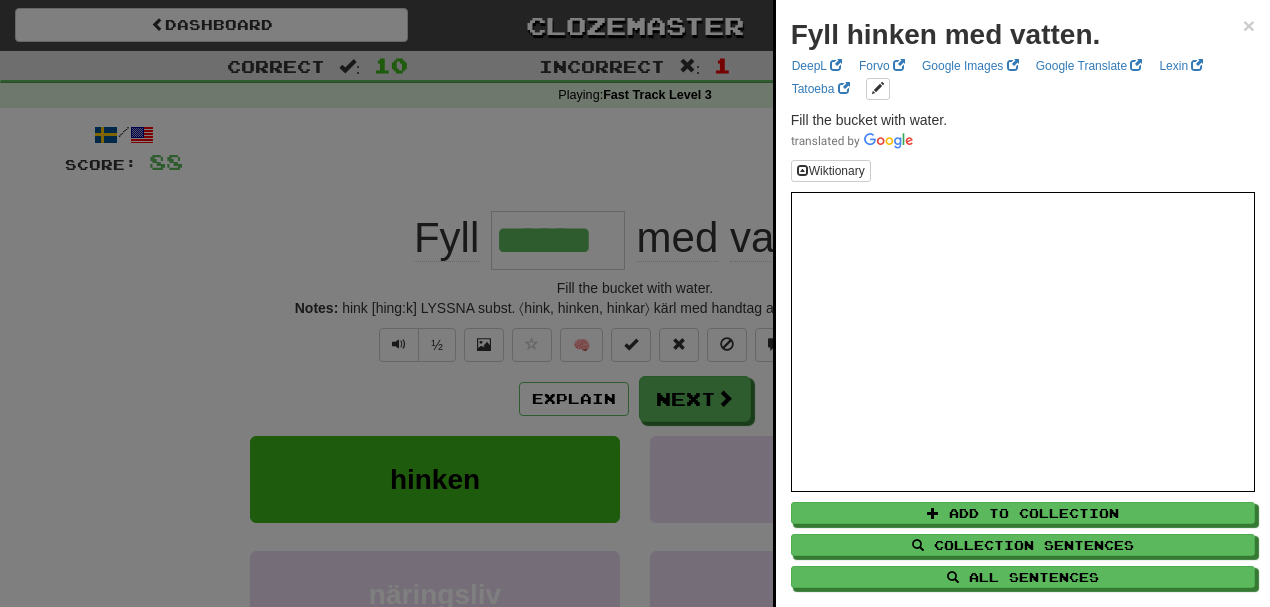 click at bounding box center (635, 303) 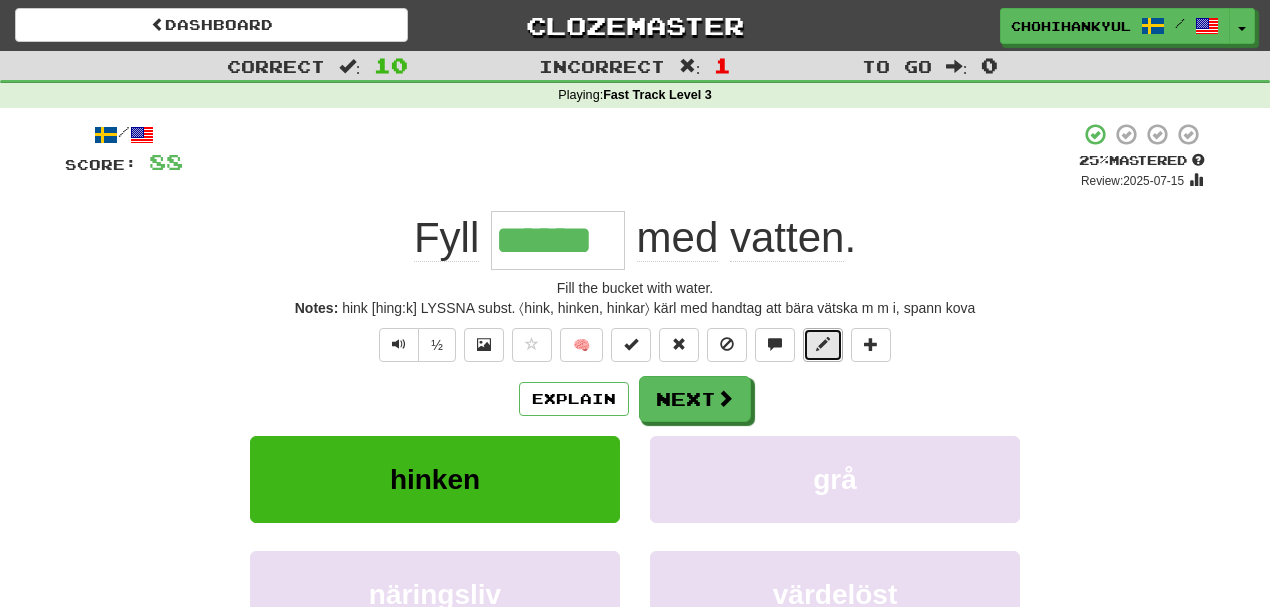 click at bounding box center (823, 345) 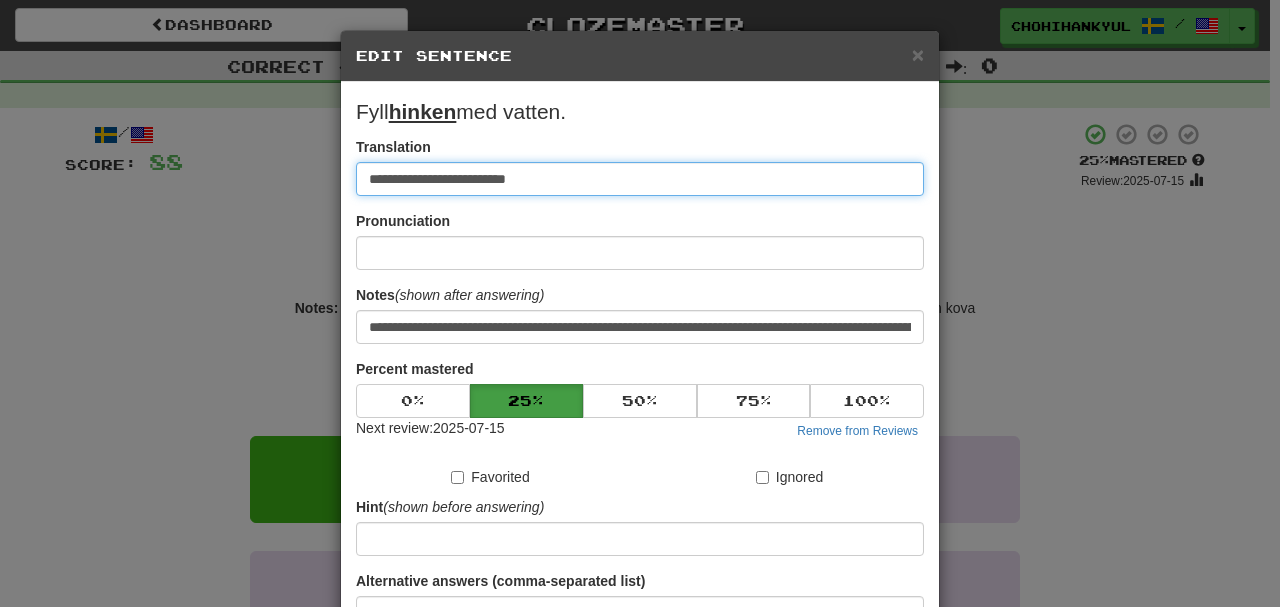 paste on "**********" 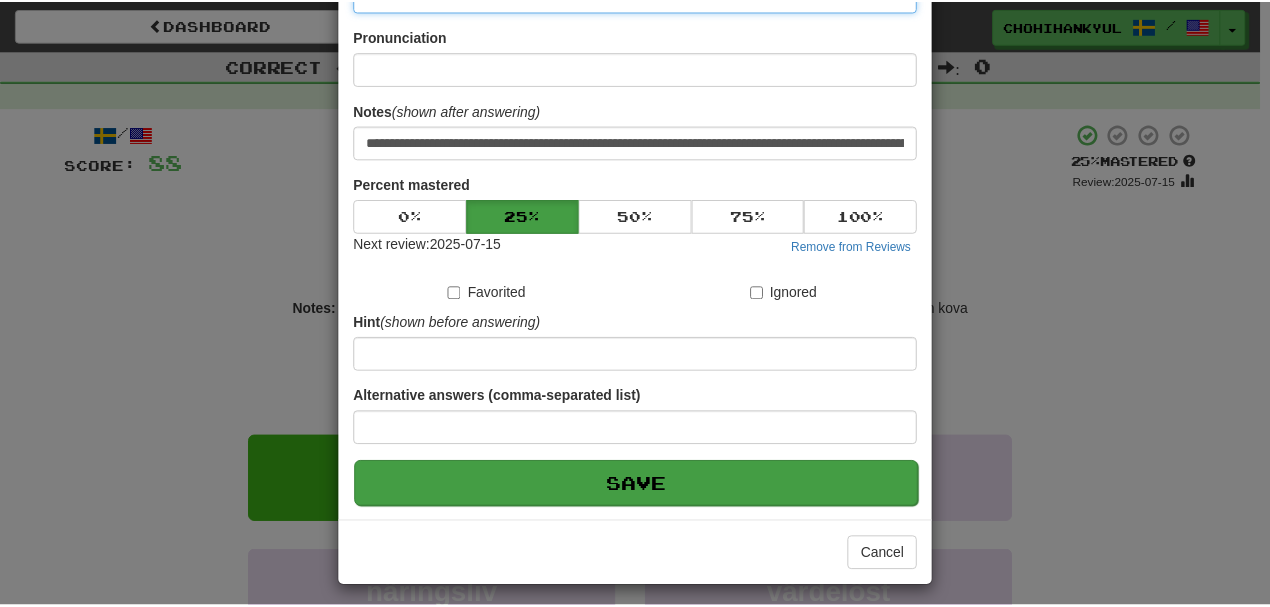 scroll, scrollTop: 190, scrollLeft: 0, axis: vertical 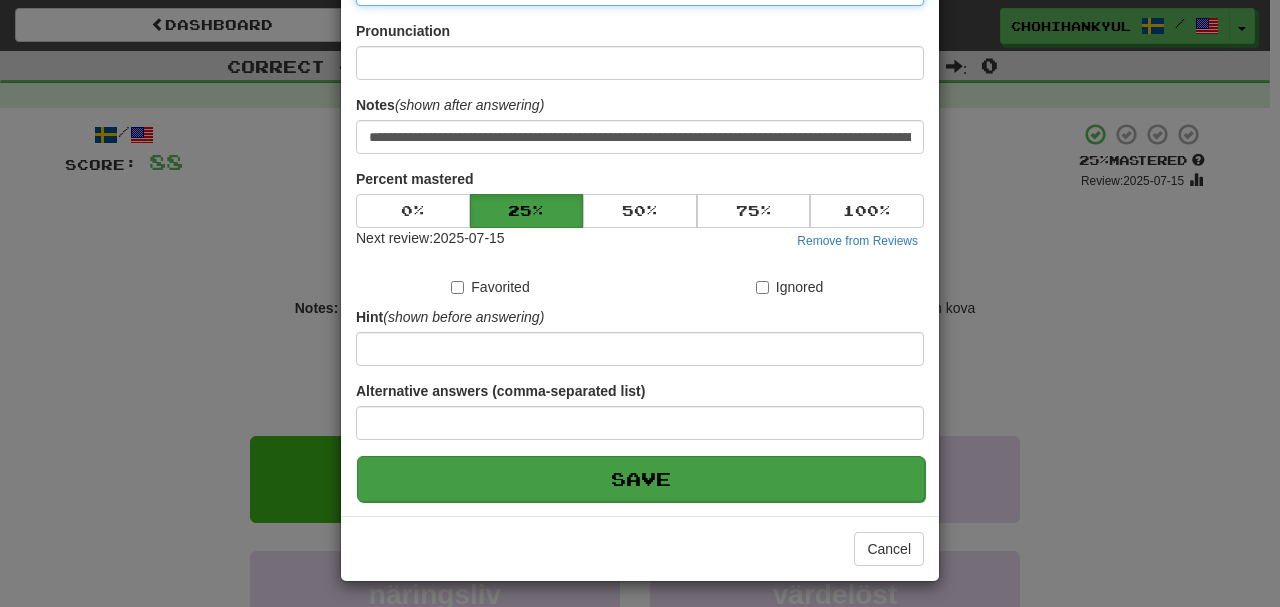 type on "**********" 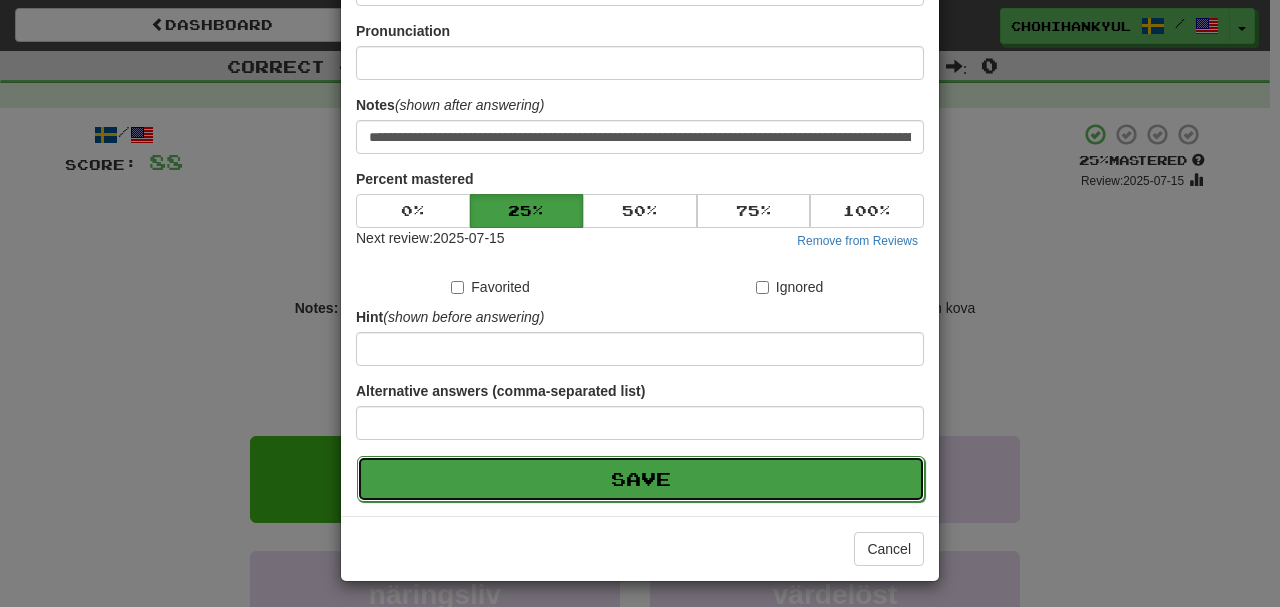 click on "Save" at bounding box center [641, 479] 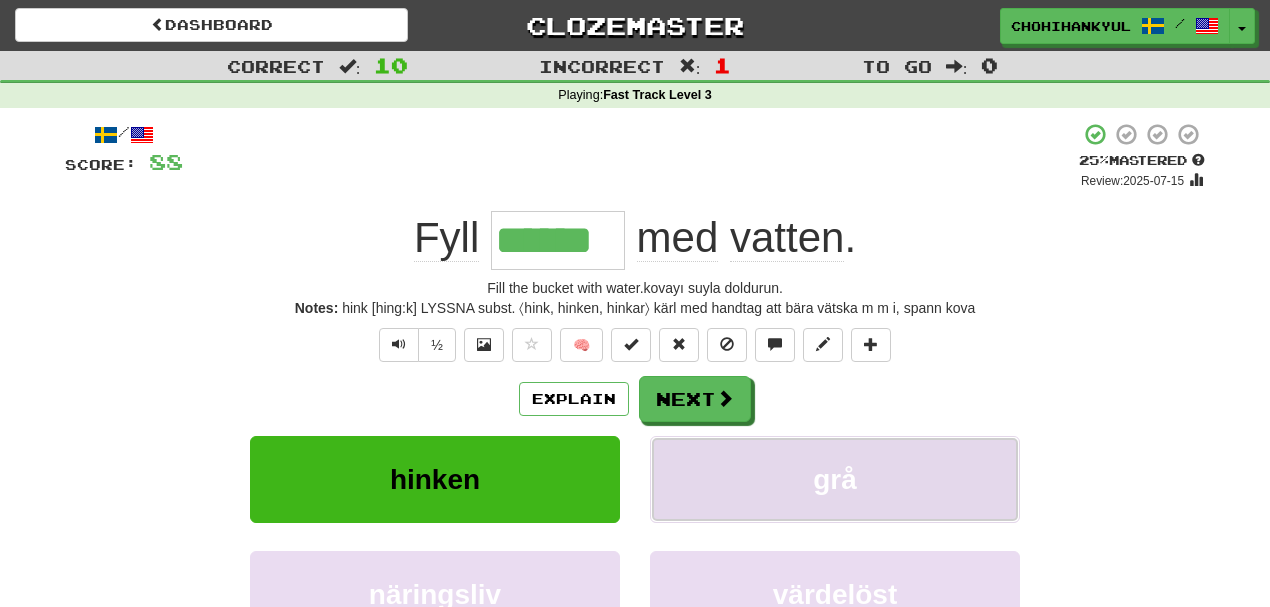 click on "grå" at bounding box center [835, 479] 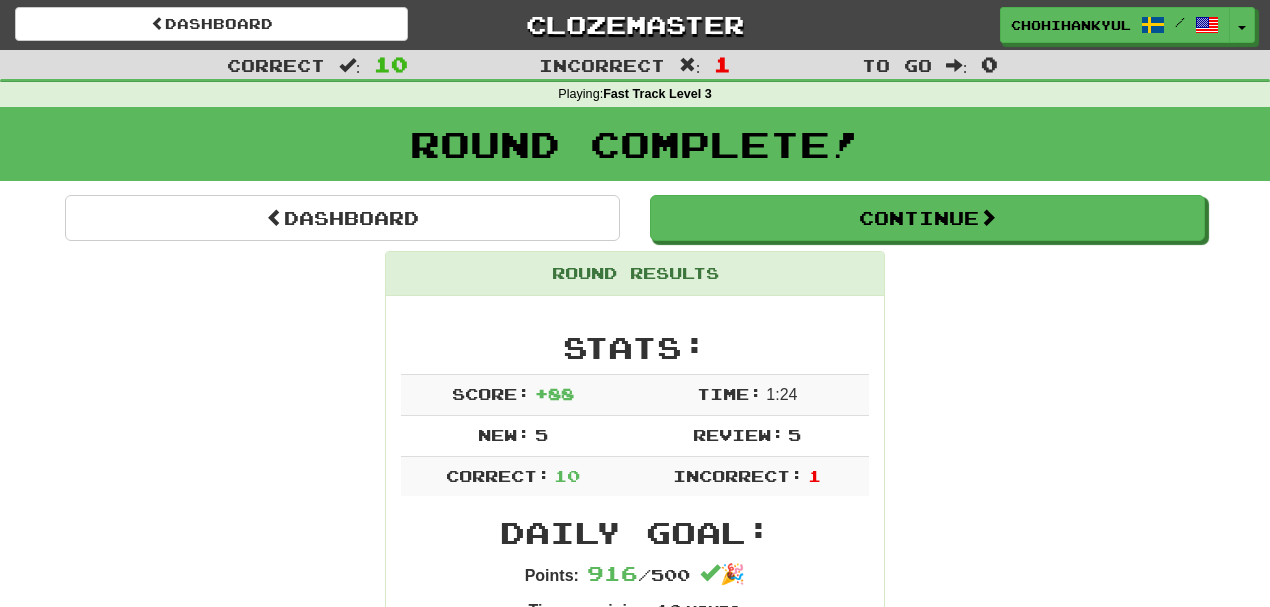 scroll, scrollTop: 0, scrollLeft: 0, axis: both 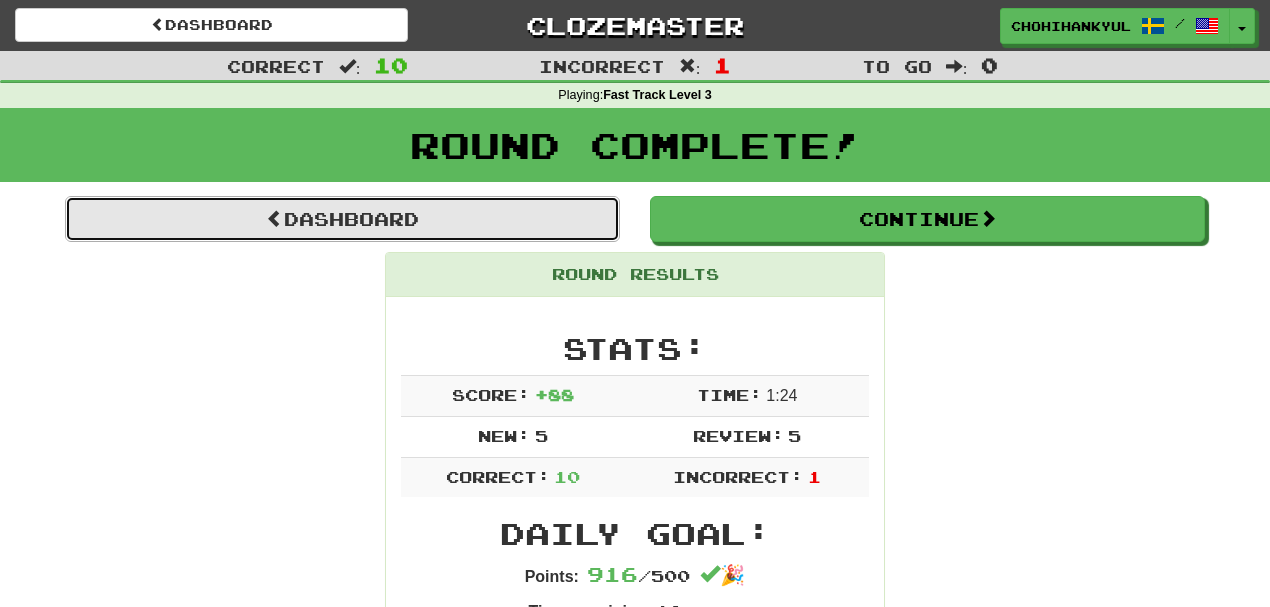 click on "Dashboard" at bounding box center [342, 219] 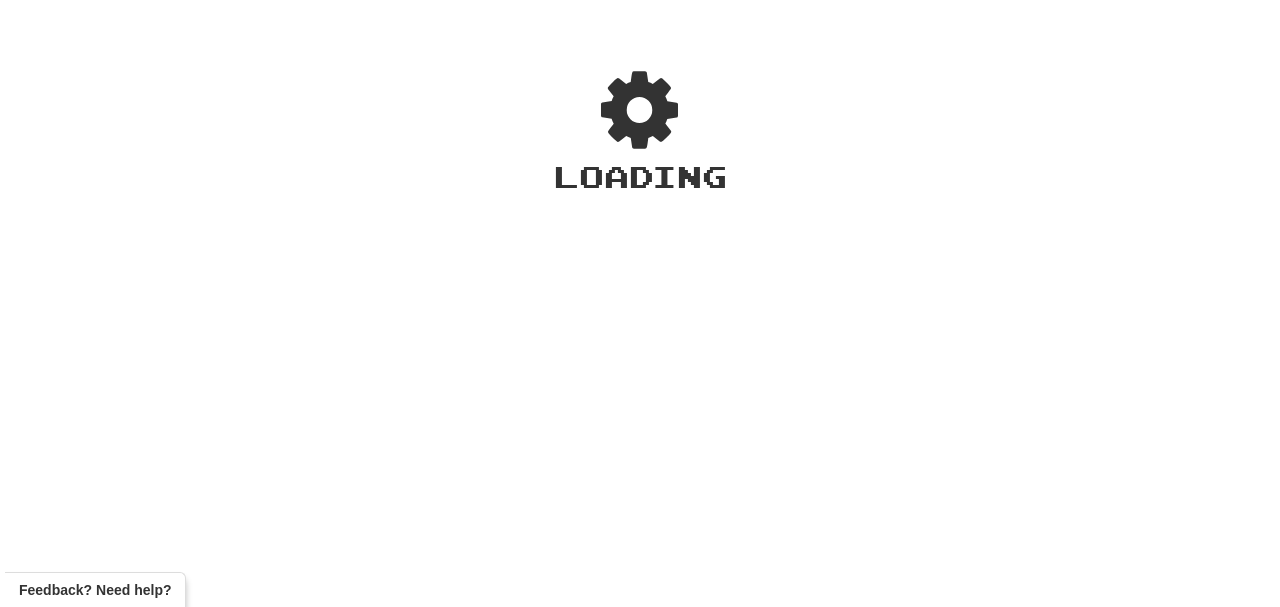 scroll, scrollTop: 0, scrollLeft: 0, axis: both 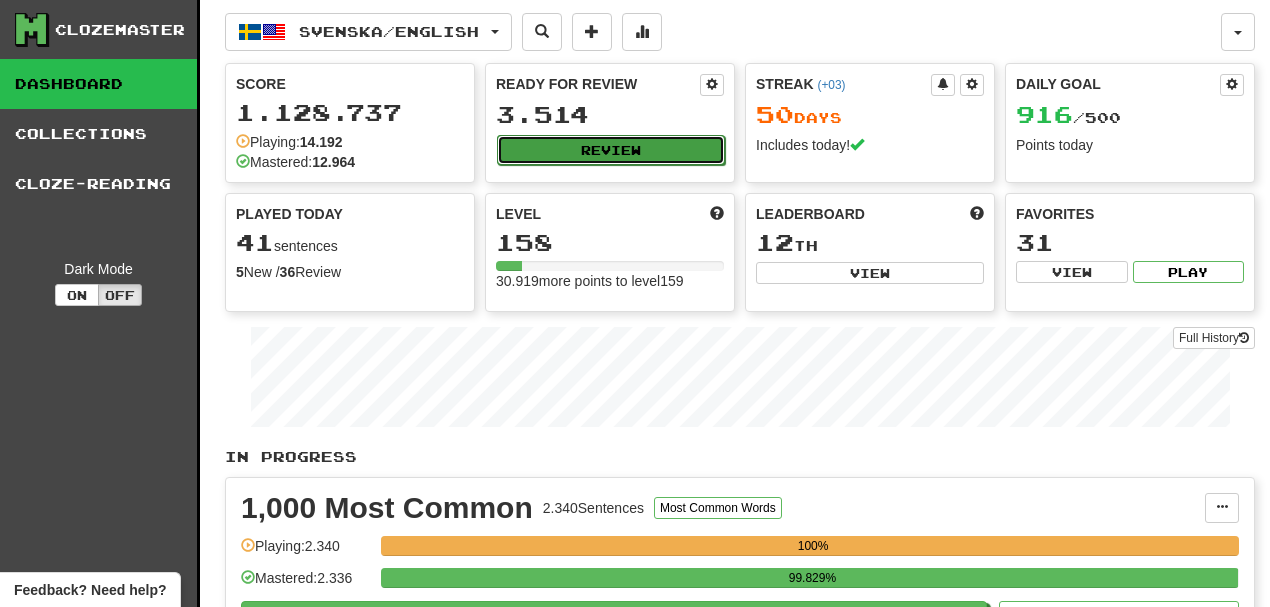 click on "Review" at bounding box center (611, 150) 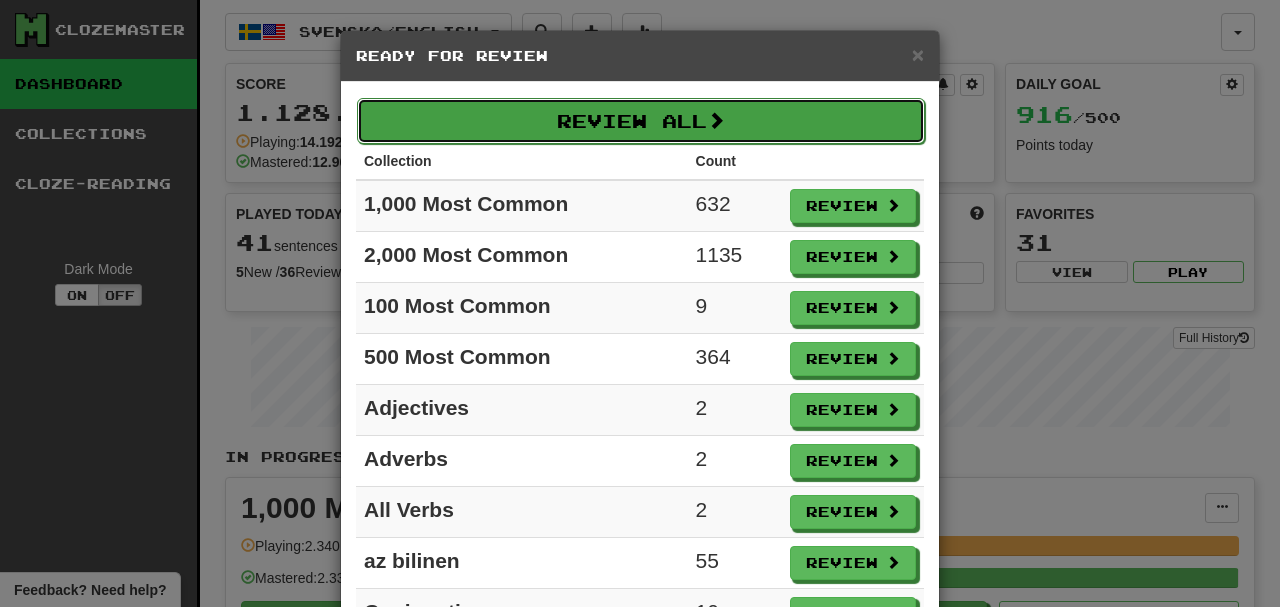 click on "Review All" at bounding box center (641, 121) 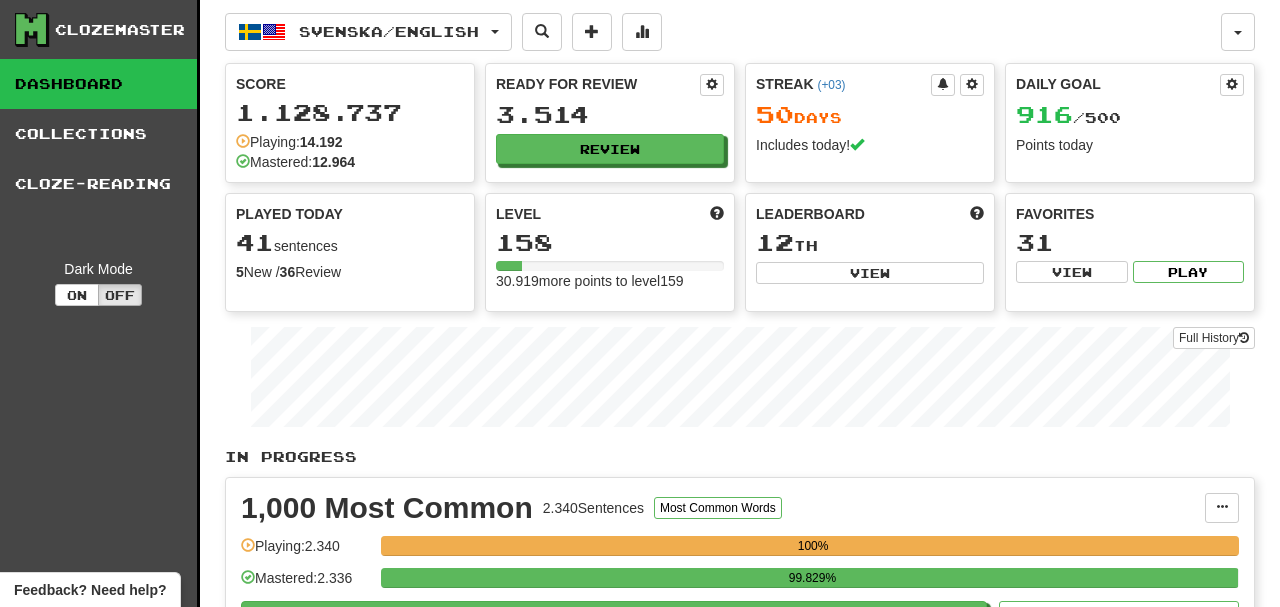 select on "**" 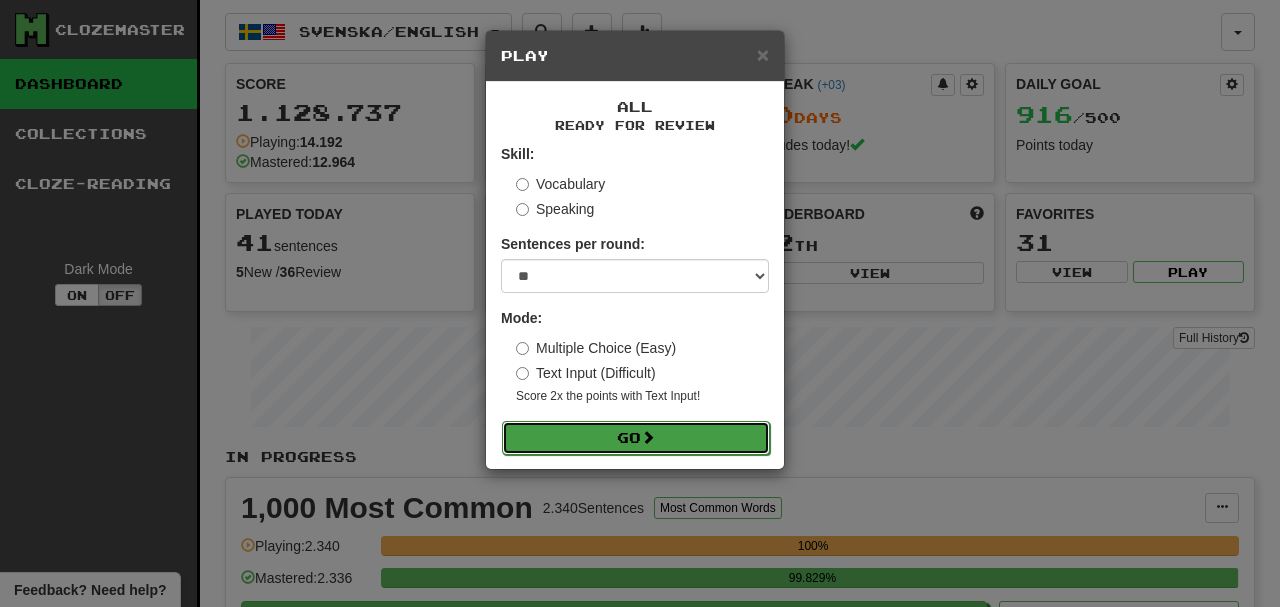 click on "Go" at bounding box center [636, 438] 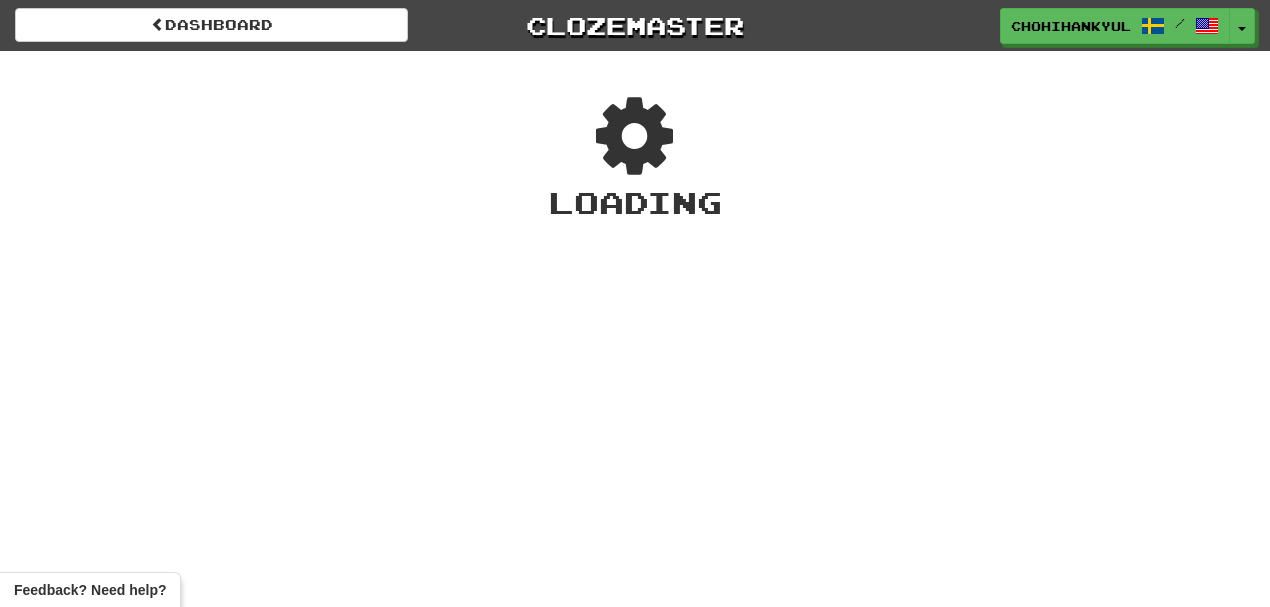 scroll, scrollTop: 0, scrollLeft: 0, axis: both 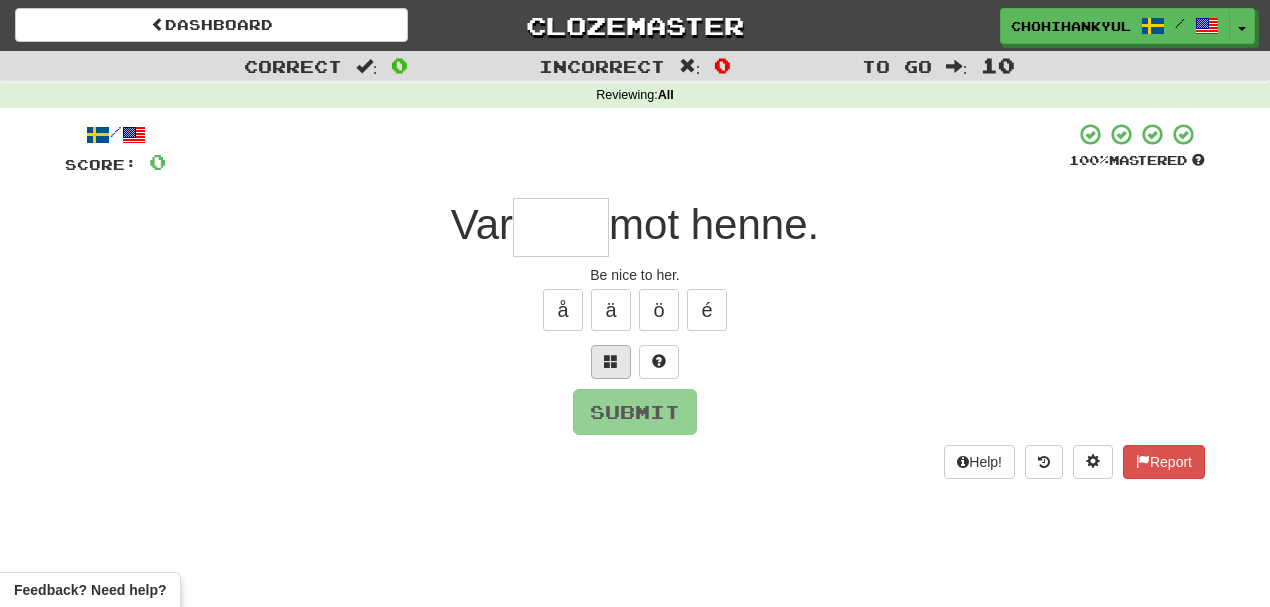 type on "*" 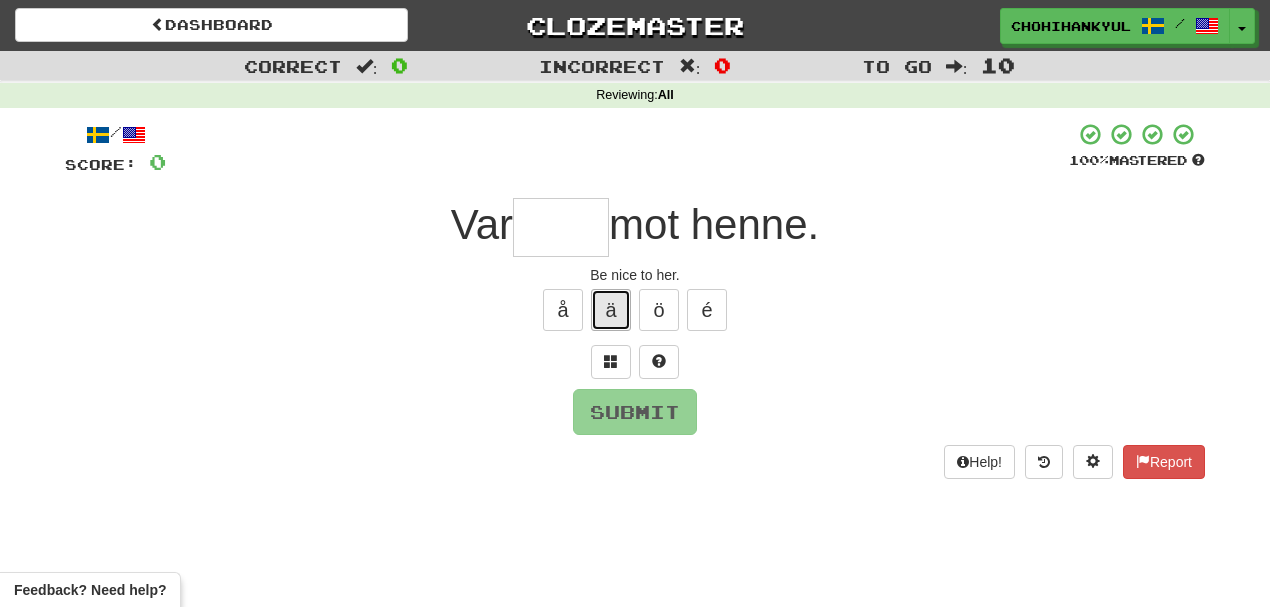 click on "ä" at bounding box center (611, 310) 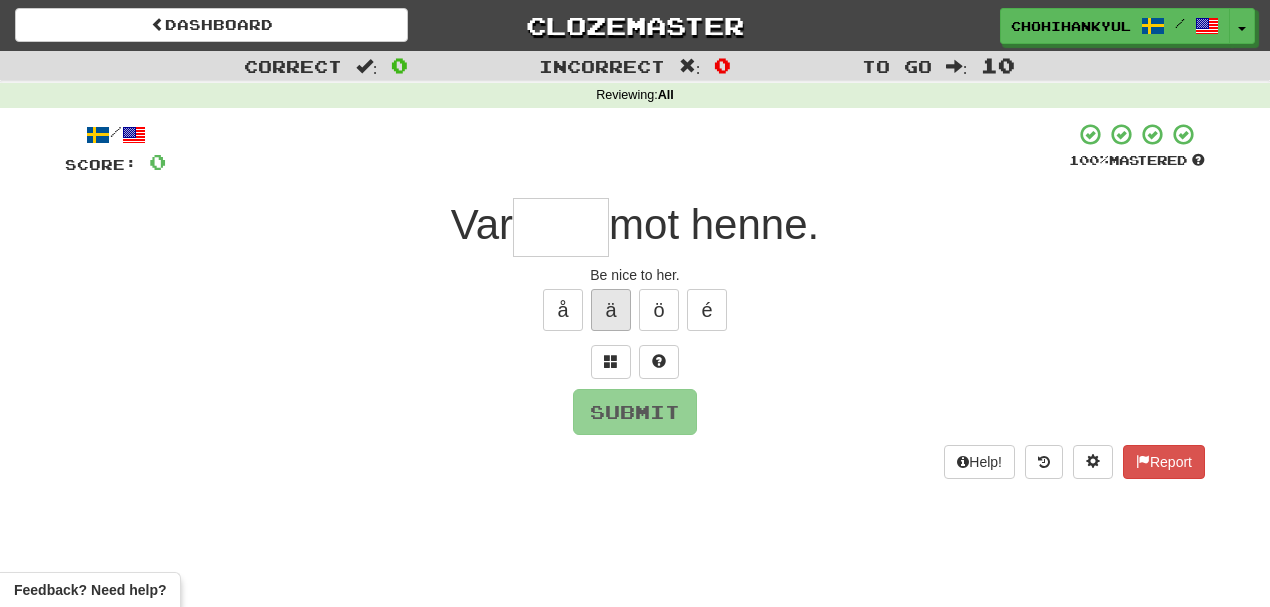 type on "*" 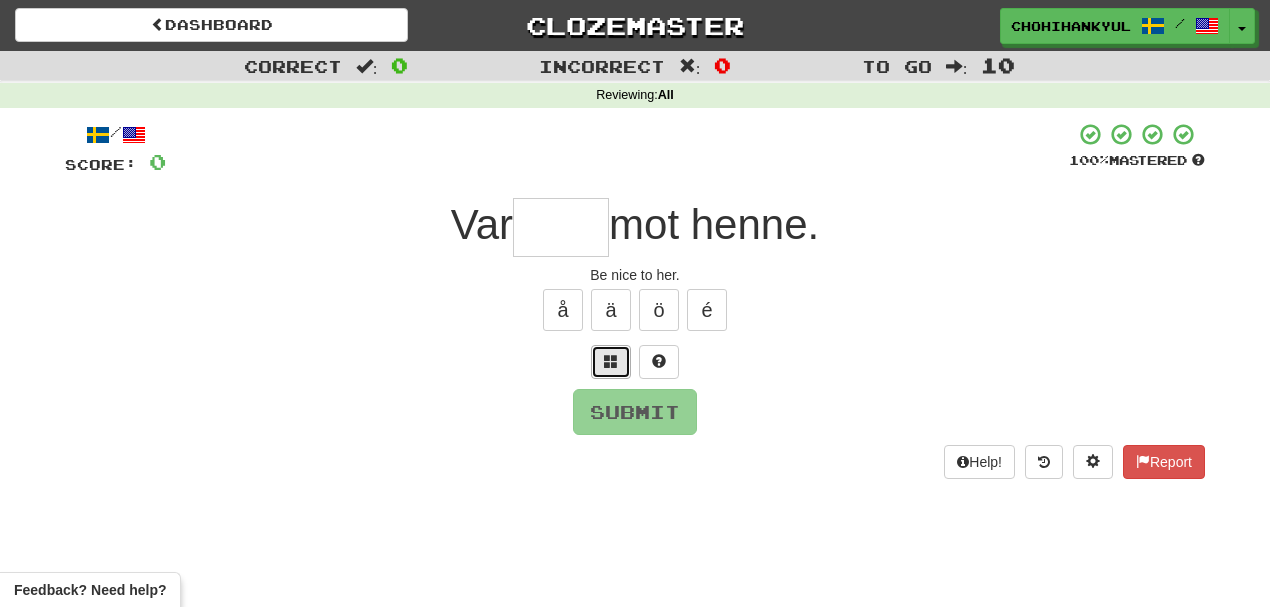 click at bounding box center (611, 361) 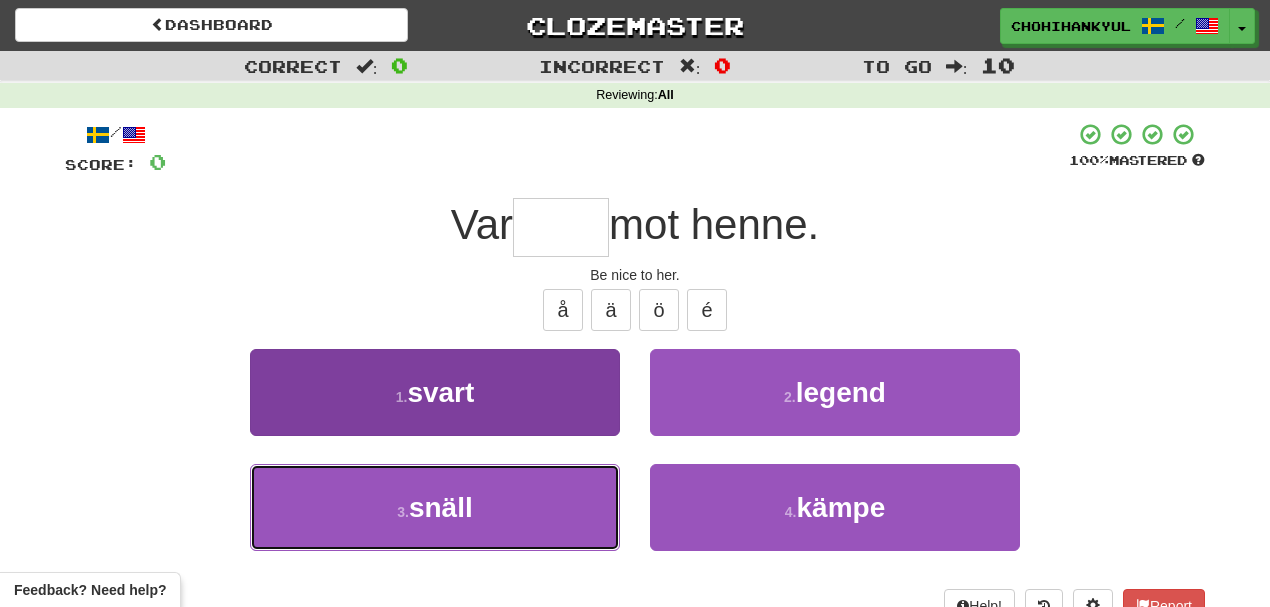 click on "3 .  snäll" at bounding box center [435, 507] 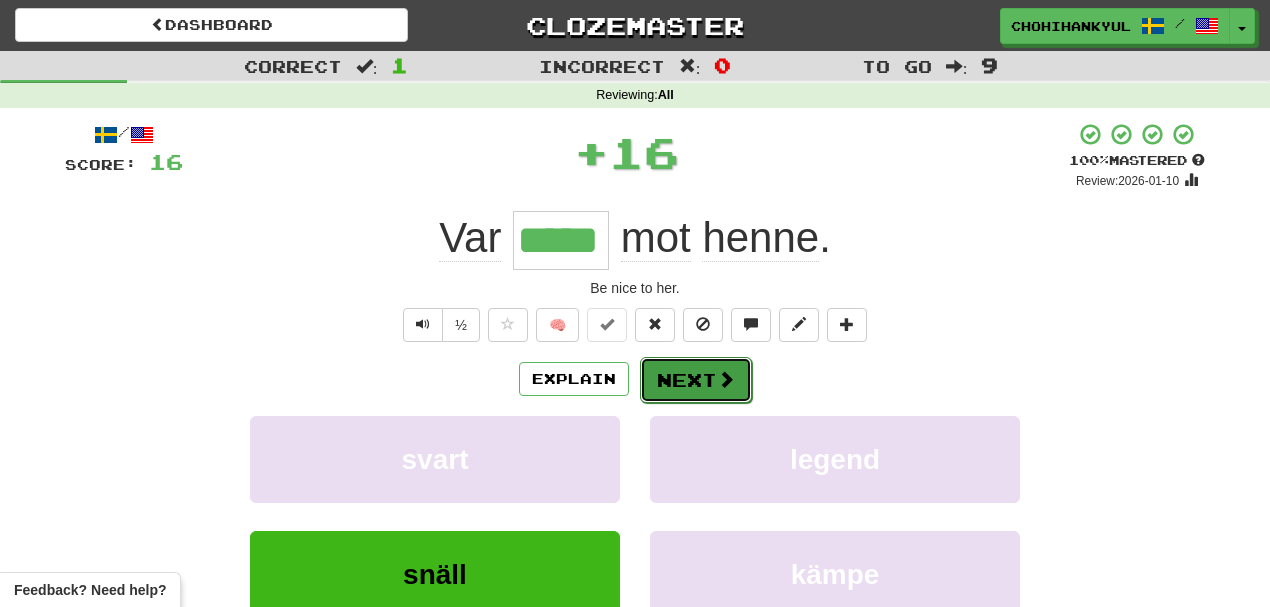 click on "Next" at bounding box center (696, 380) 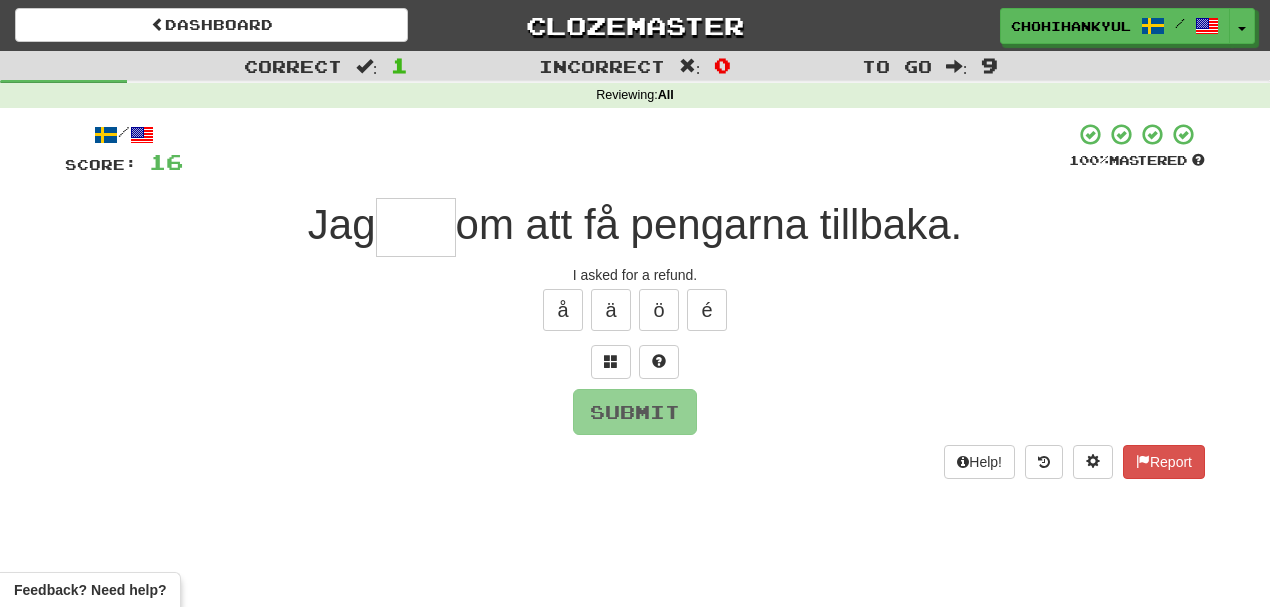 type on "*" 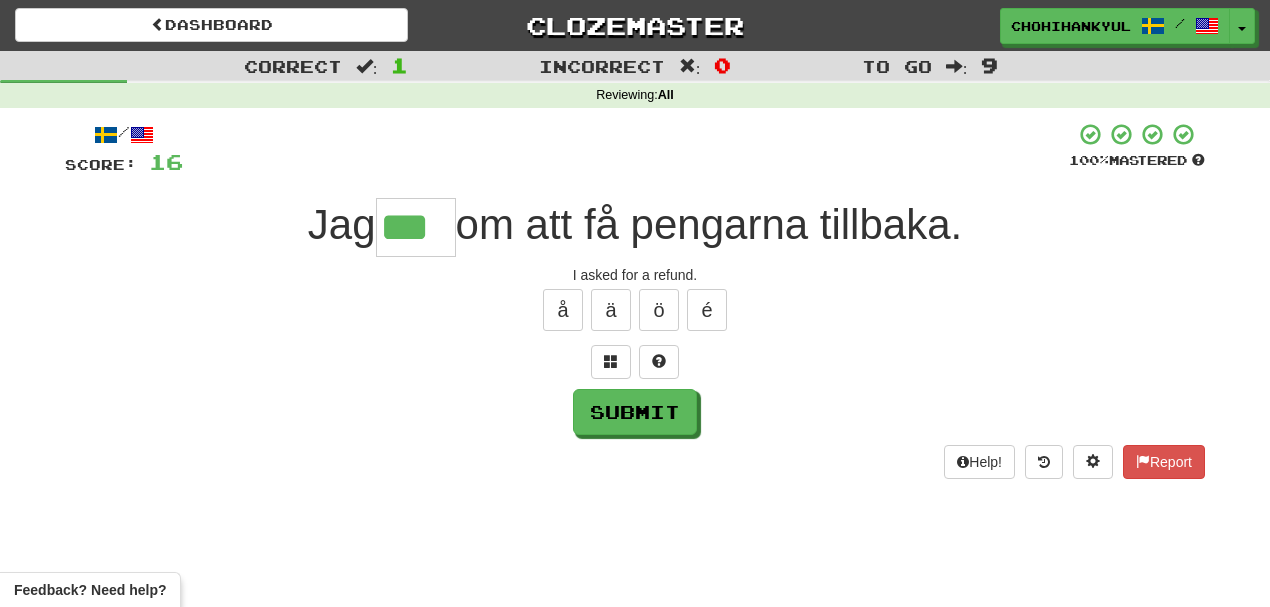 type on "***" 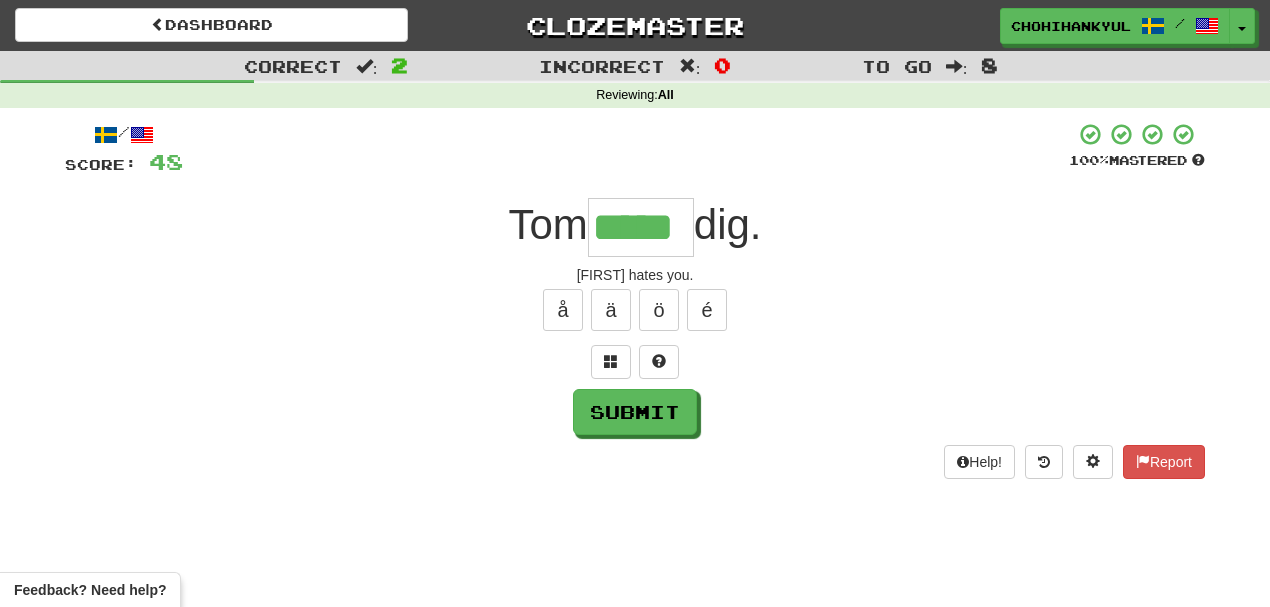 type on "*****" 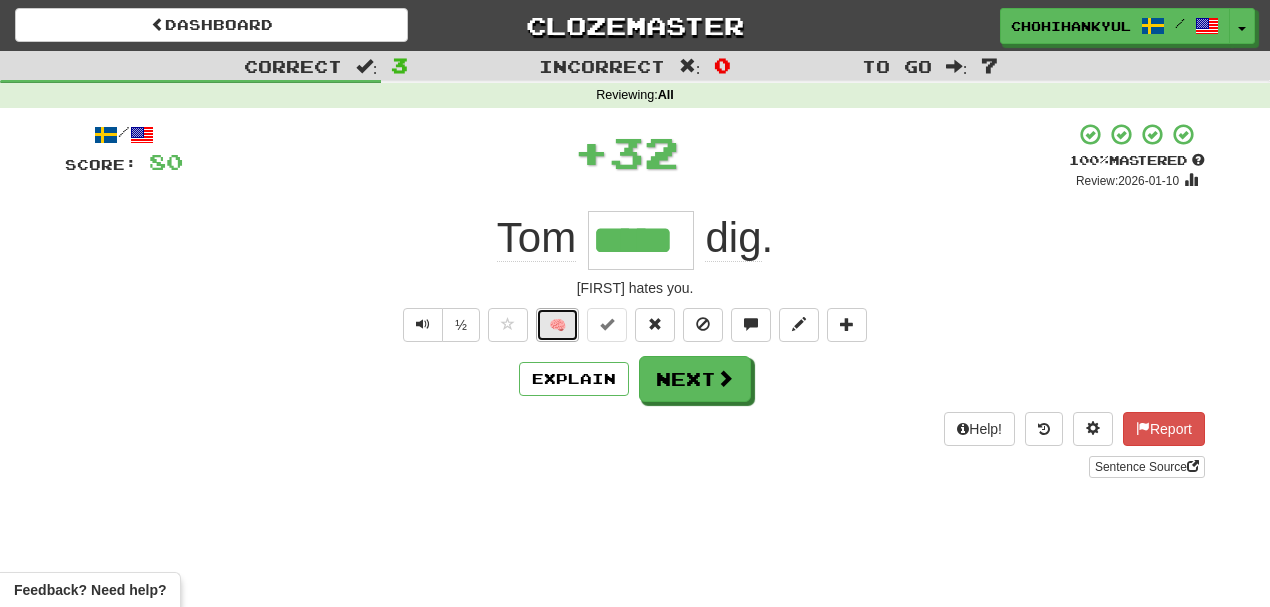 click on "/ Score: 80 + 32 100 % Mastered Review: 2026-01-10 [FIRST] ***** dig . [FIRST] hates you. ½ 🧠 Explain Next Help! Report Sentence Source" at bounding box center [635, 300] 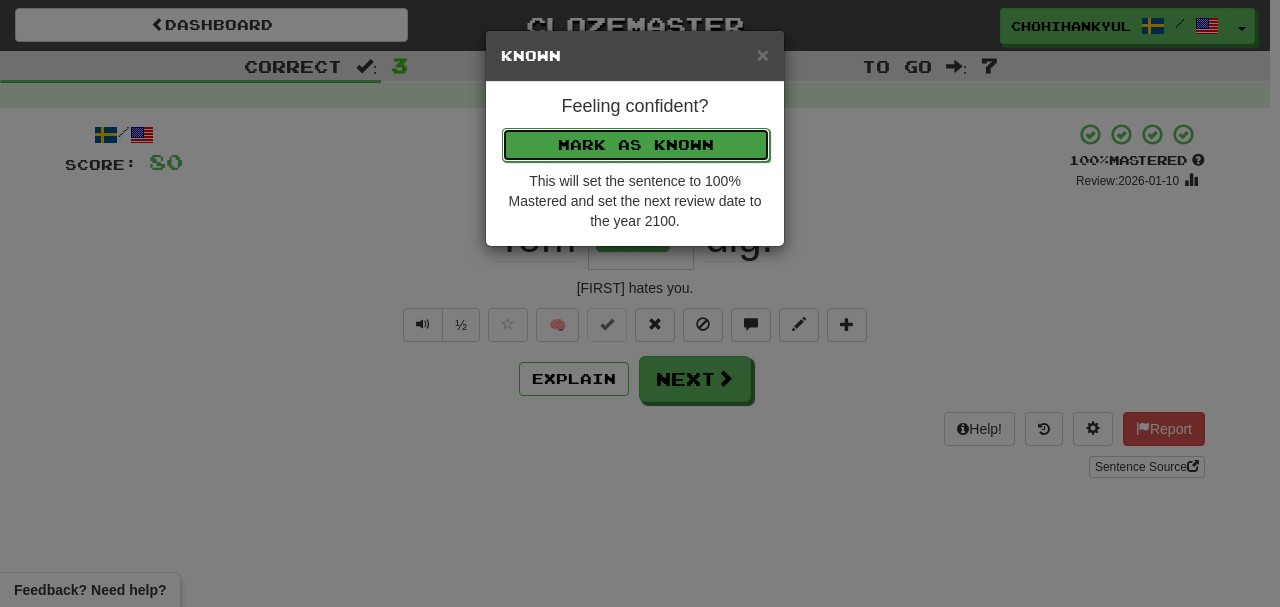 click on "Mark as Known" at bounding box center (636, 145) 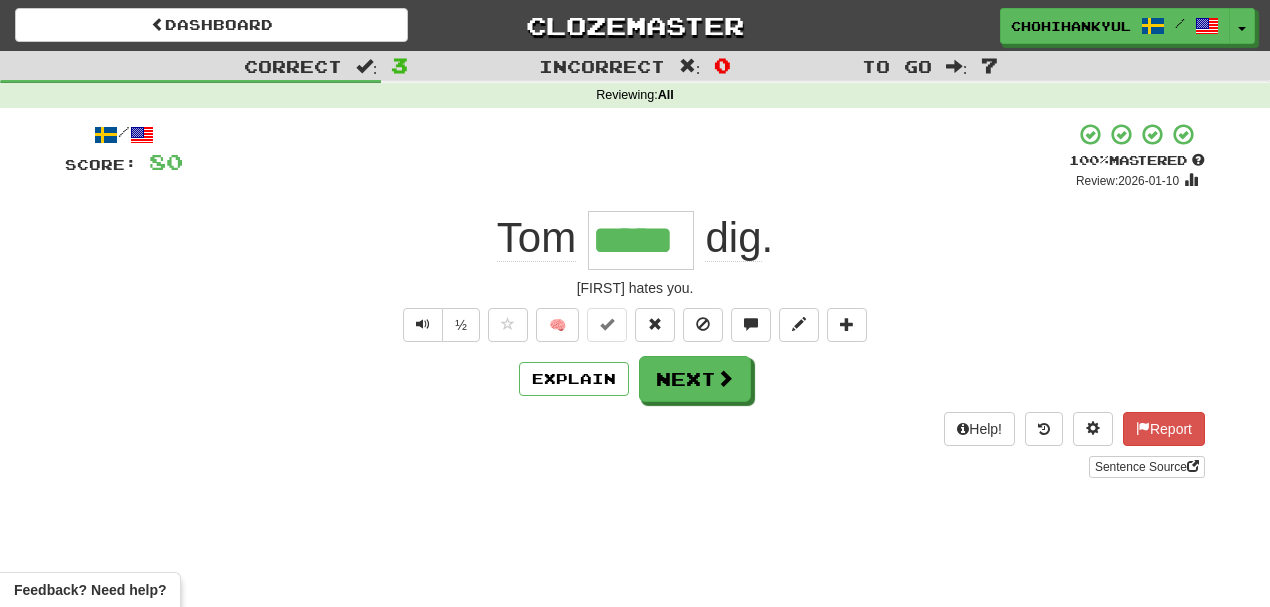 click on "/  Score:   80 + 32 100 %  Mastered Review:  2026-01-10 Tom   *****   dig . Tom hates you. ½ 🧠 Explain Next  Help!  Report Sentence Source" at bounding box center [635, 300] 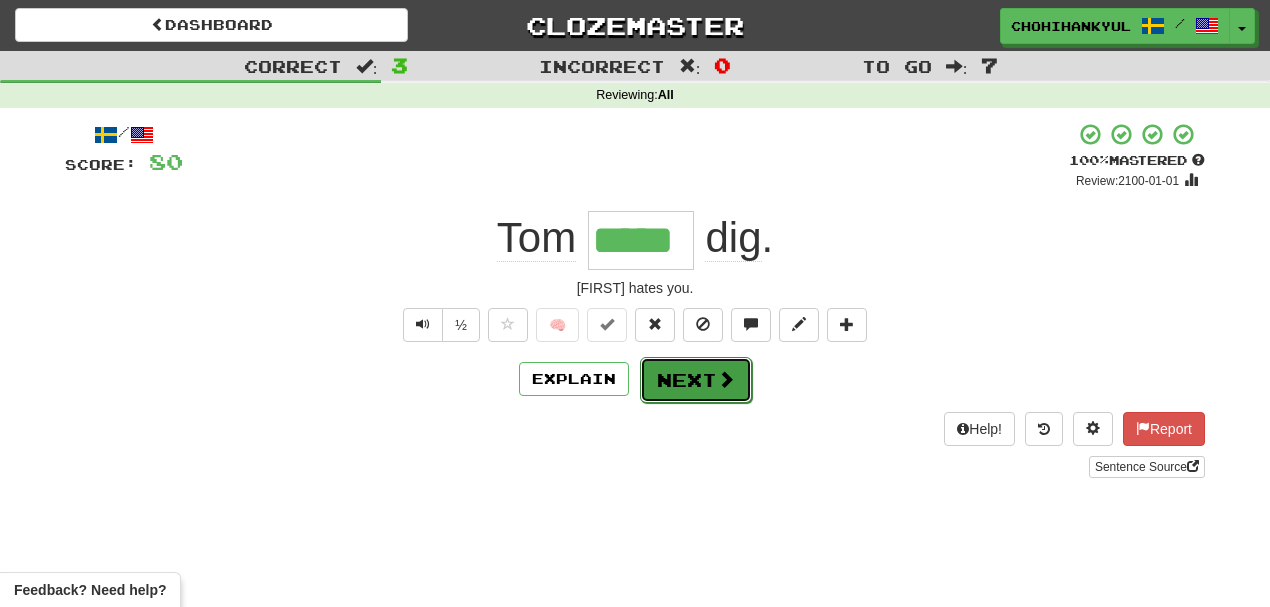 click on "Next" at bounding box center (696, 380) 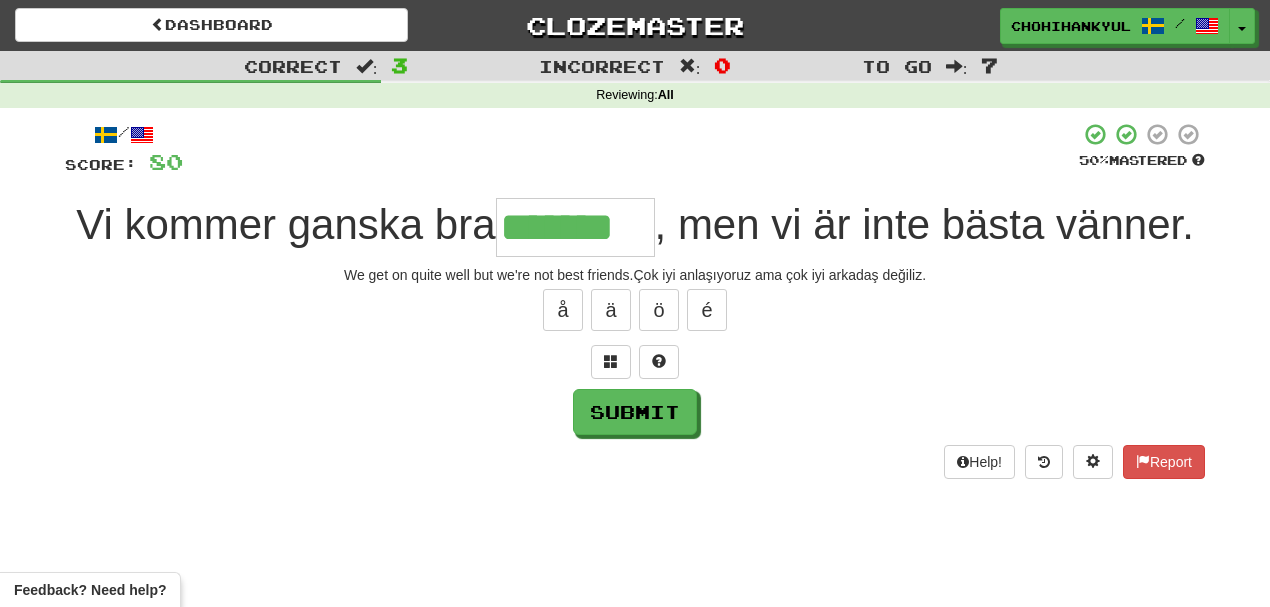 type on "*******" 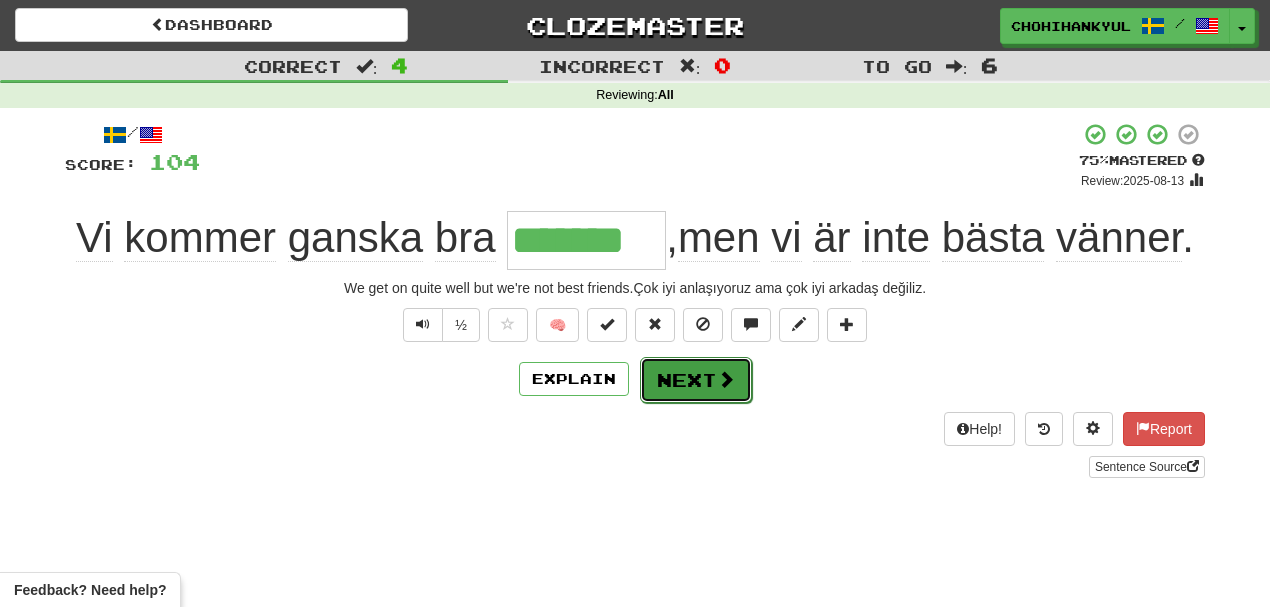 click on "Next" at bounding box center (696, 380) 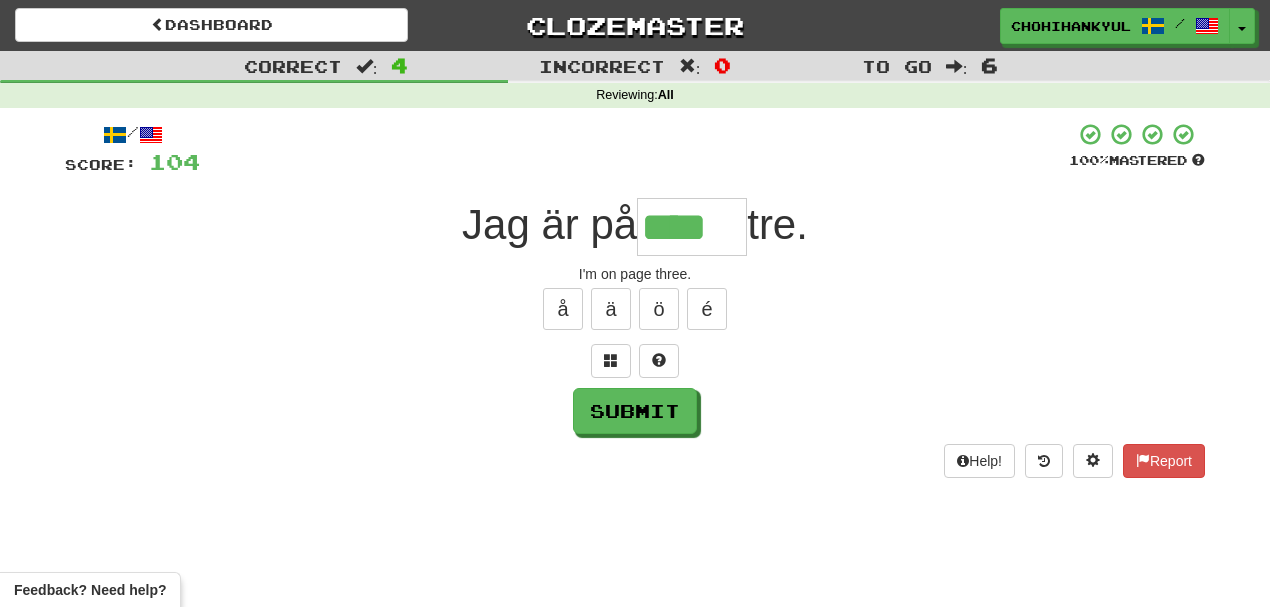 scroll, scrollTop: 0, scrollLeft: 0, axis: both 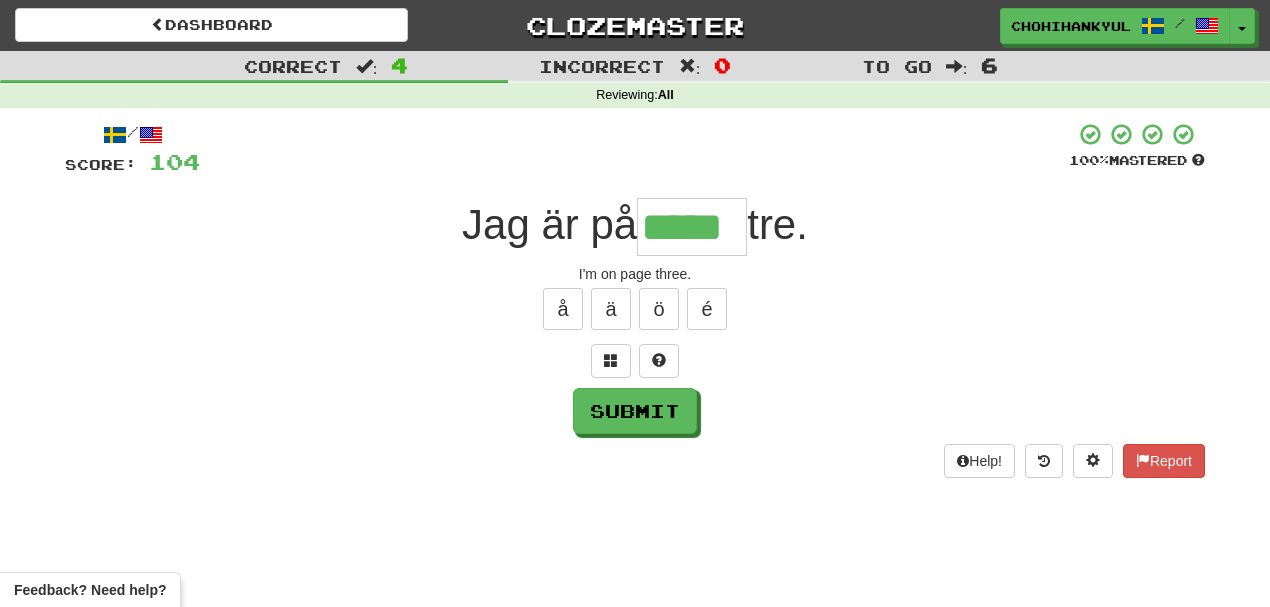 type on "*****" 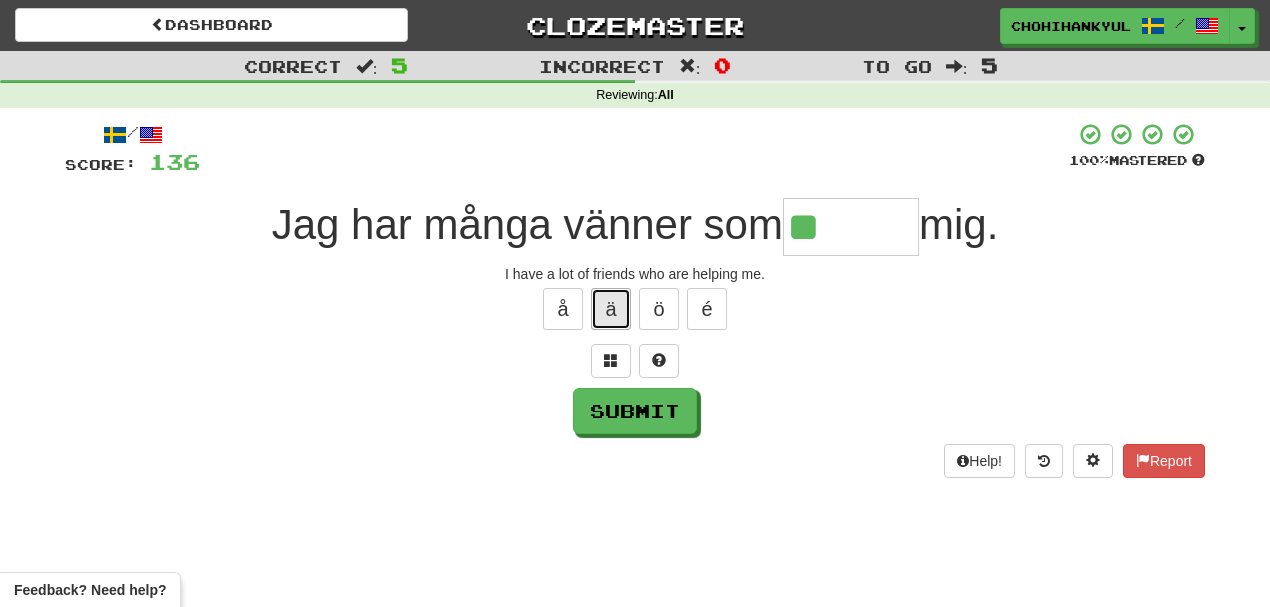 click on "ä" at bounding box center (611, 309) 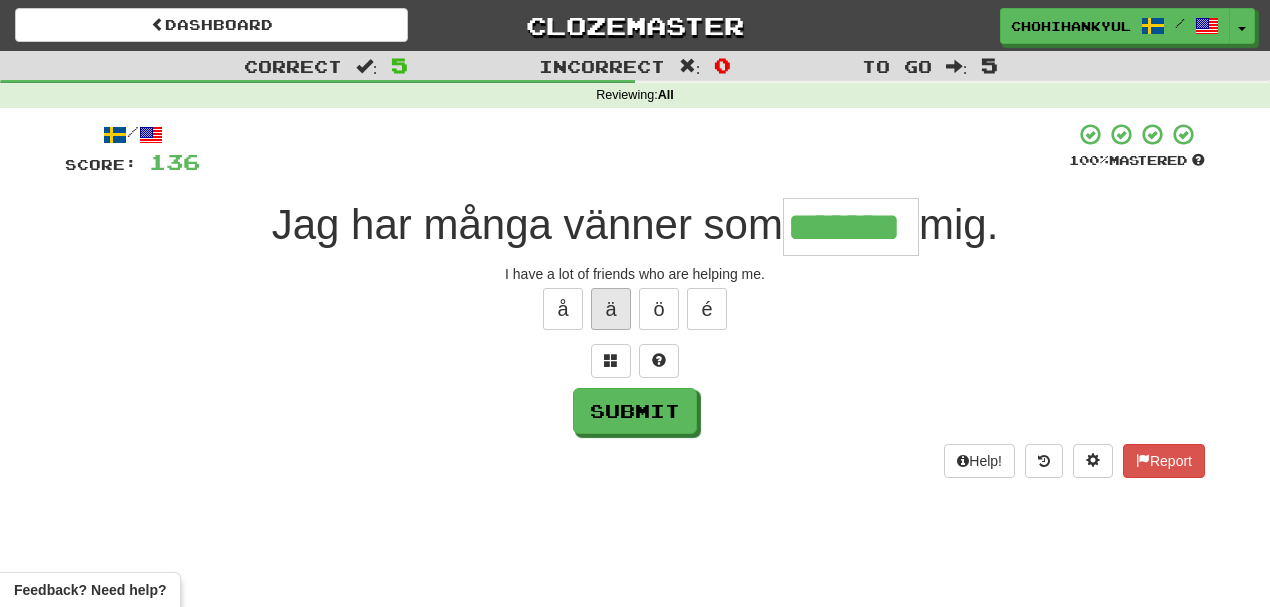 type on "*******" 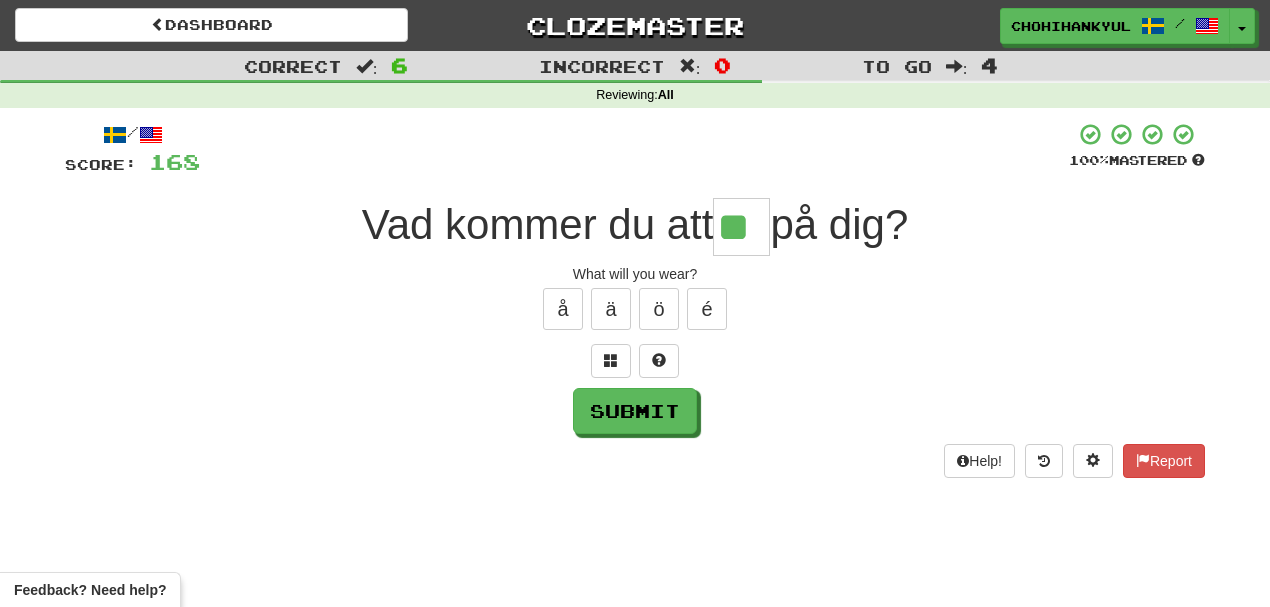type on "**" 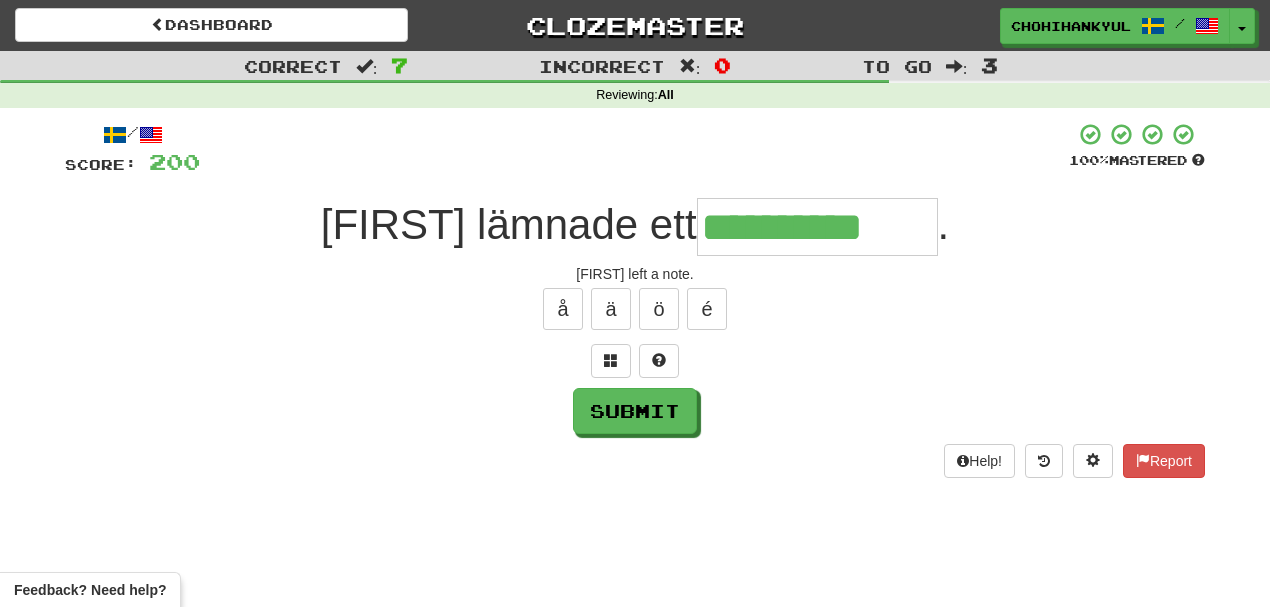 type on "**********" 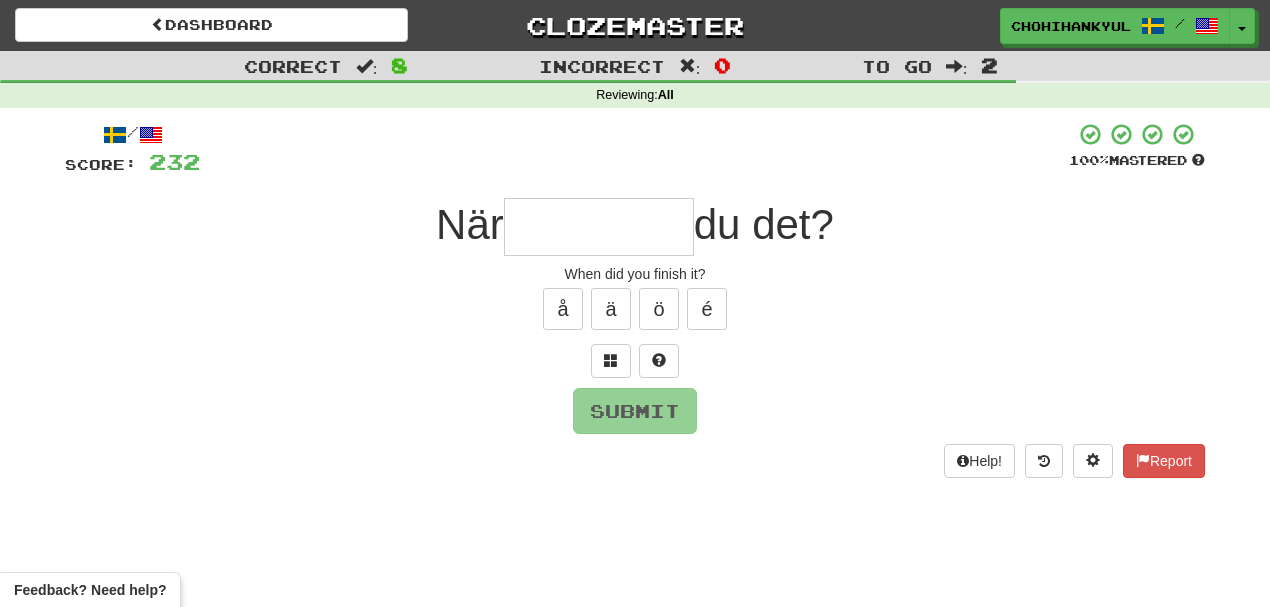 type on "*" 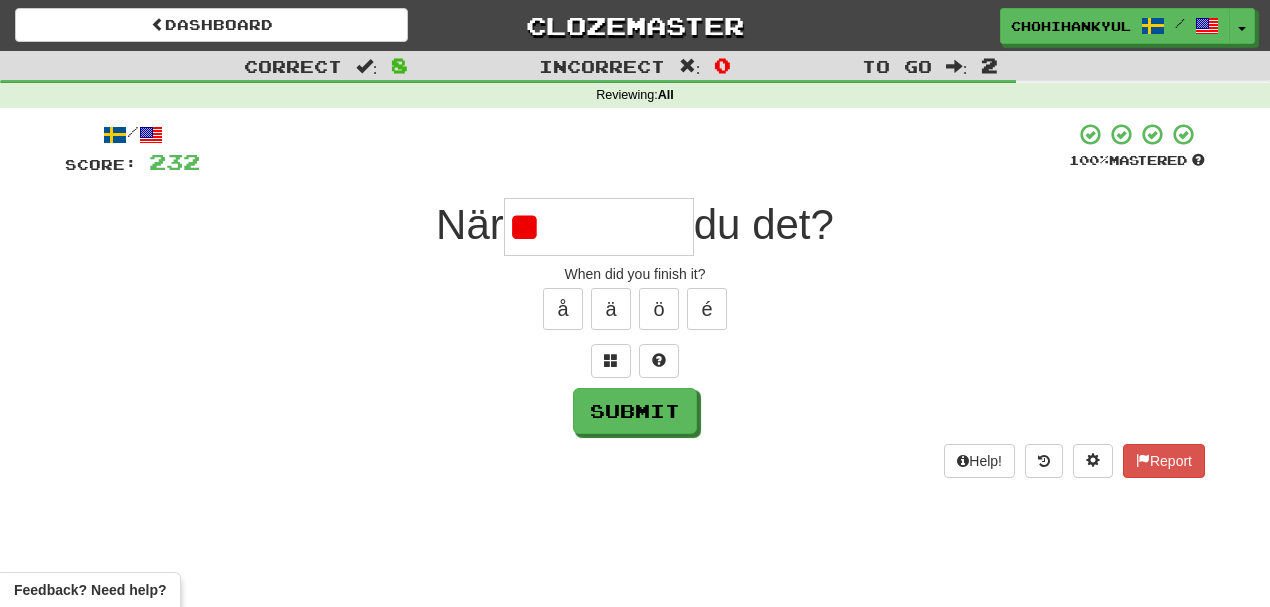 type on "*" 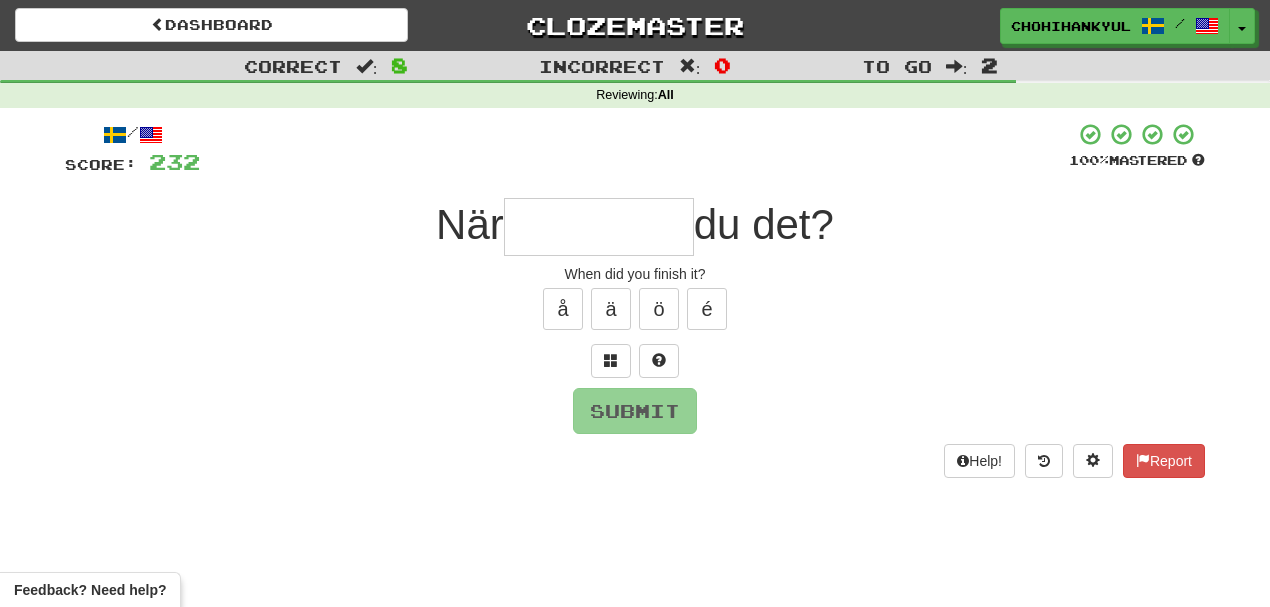type on "*" 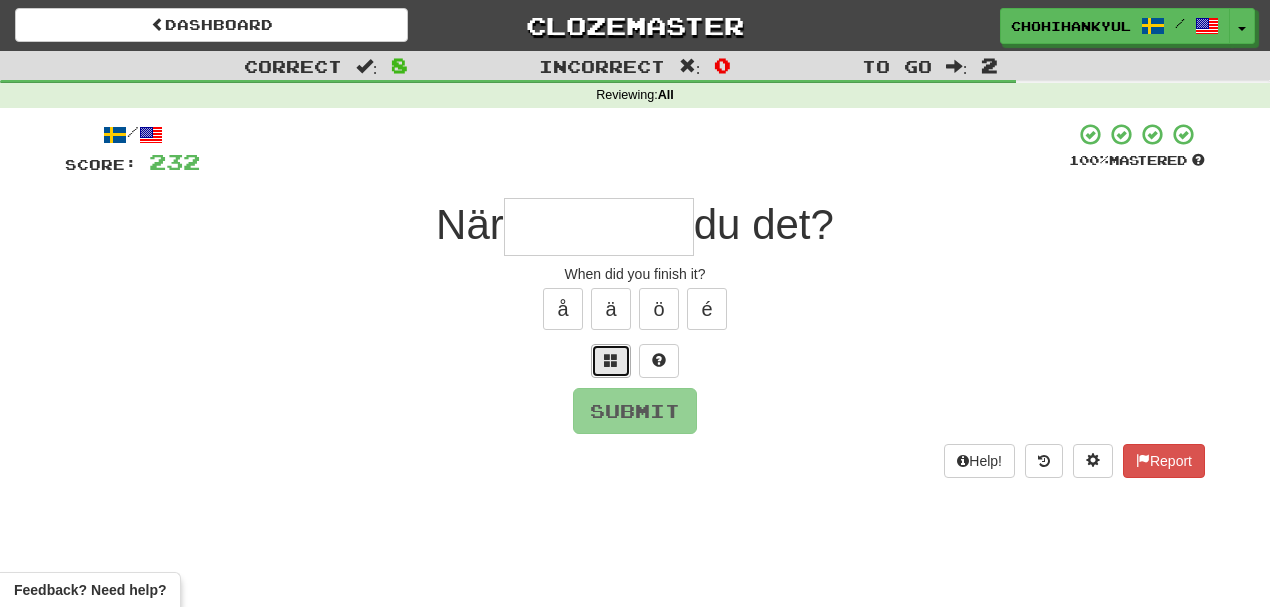 click at bounding box center (611, 361) 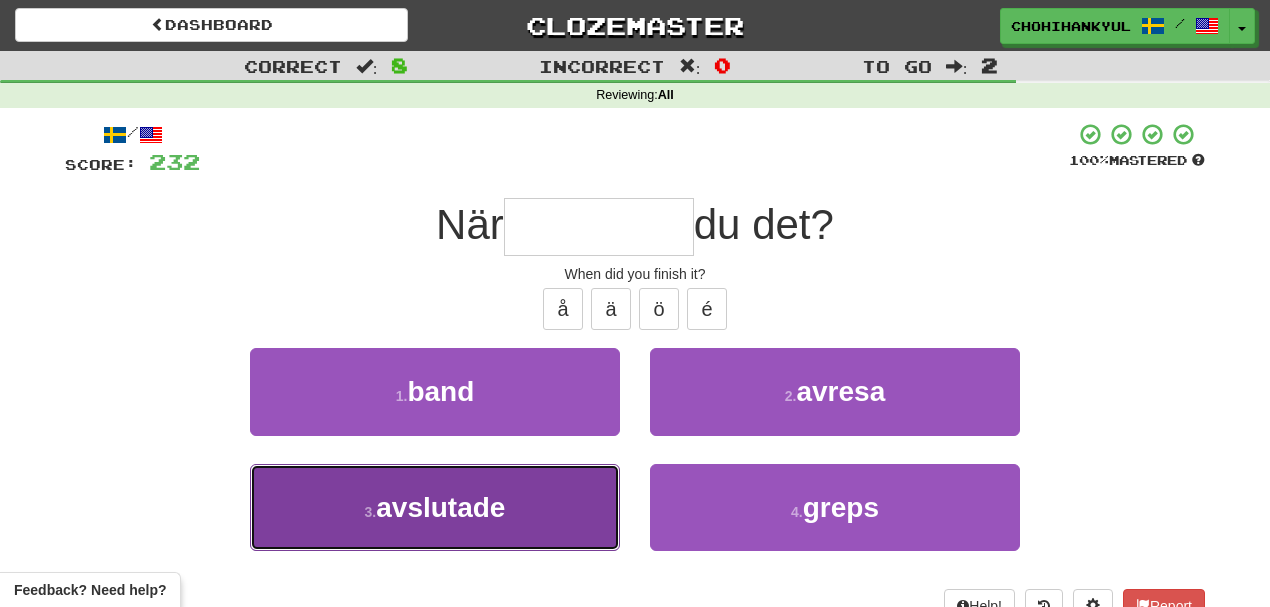 click on "3 .  avslutade" at bounding box center (435, 507) 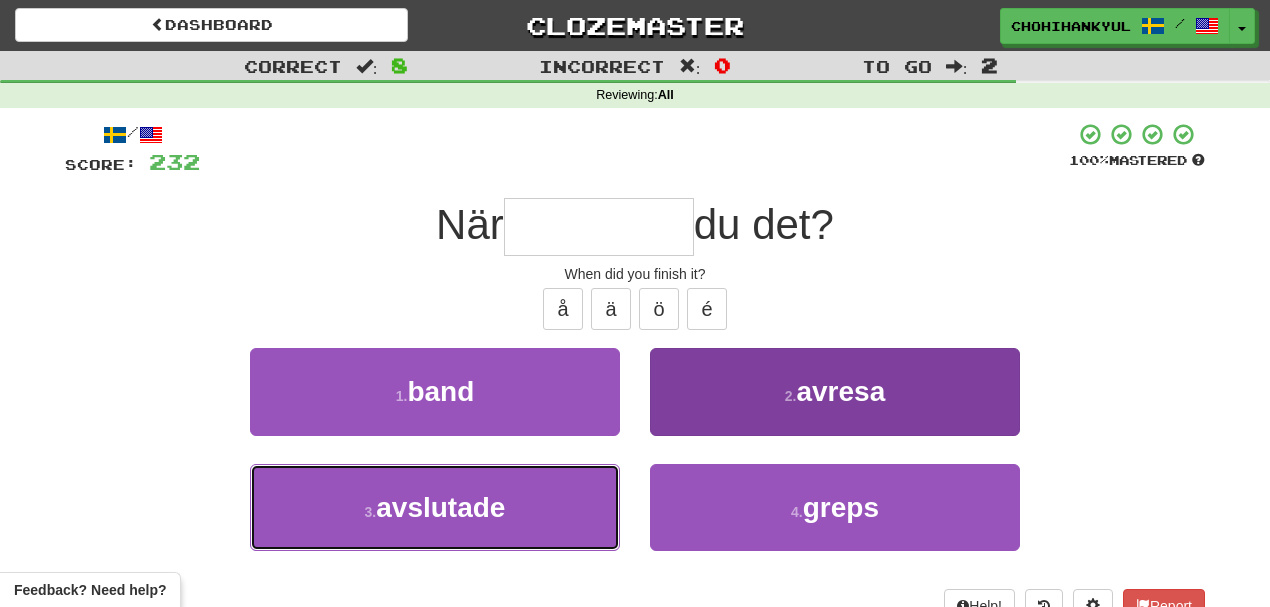 type on "*********" 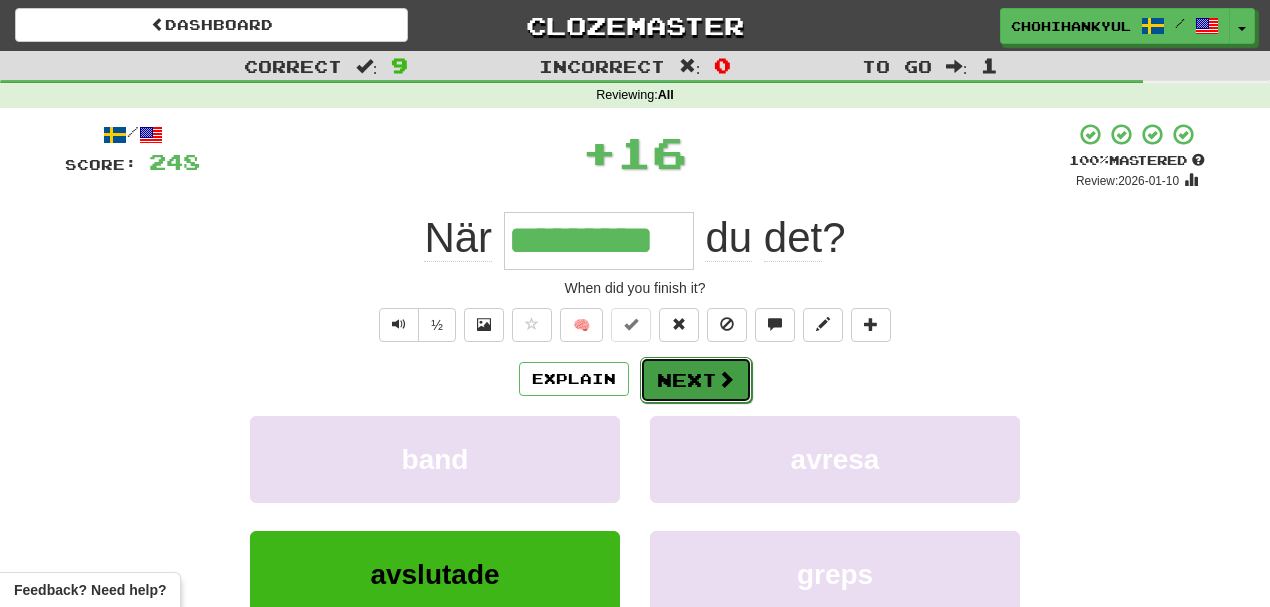 click on "Next" at bounding box center (696, 380) 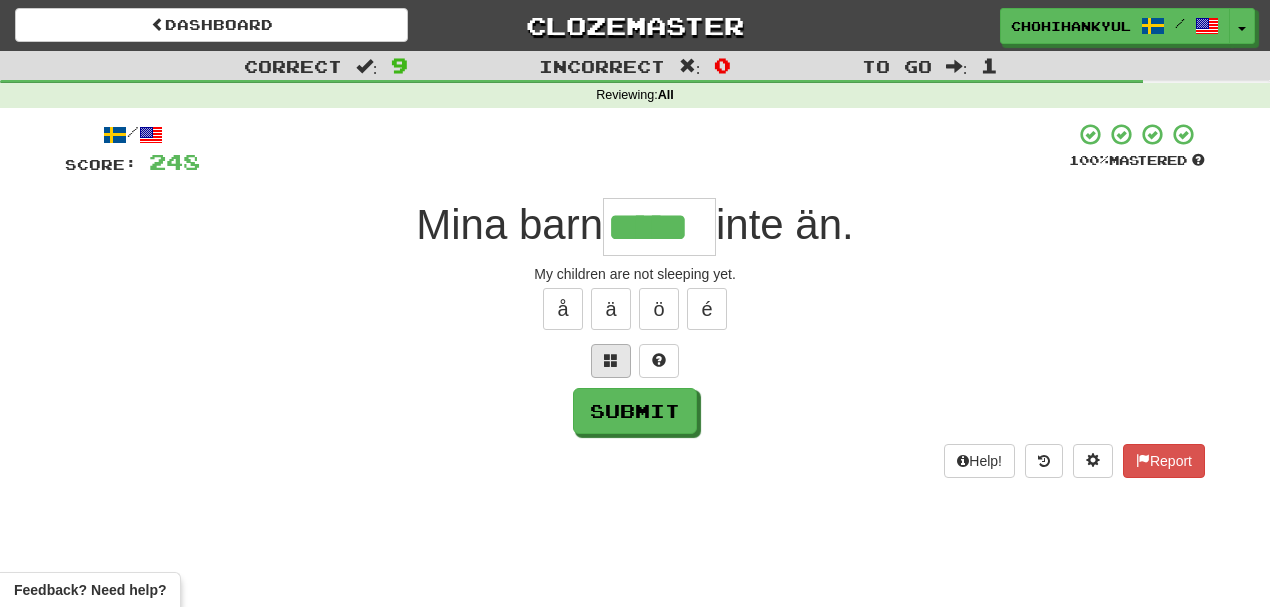 type on "*****" 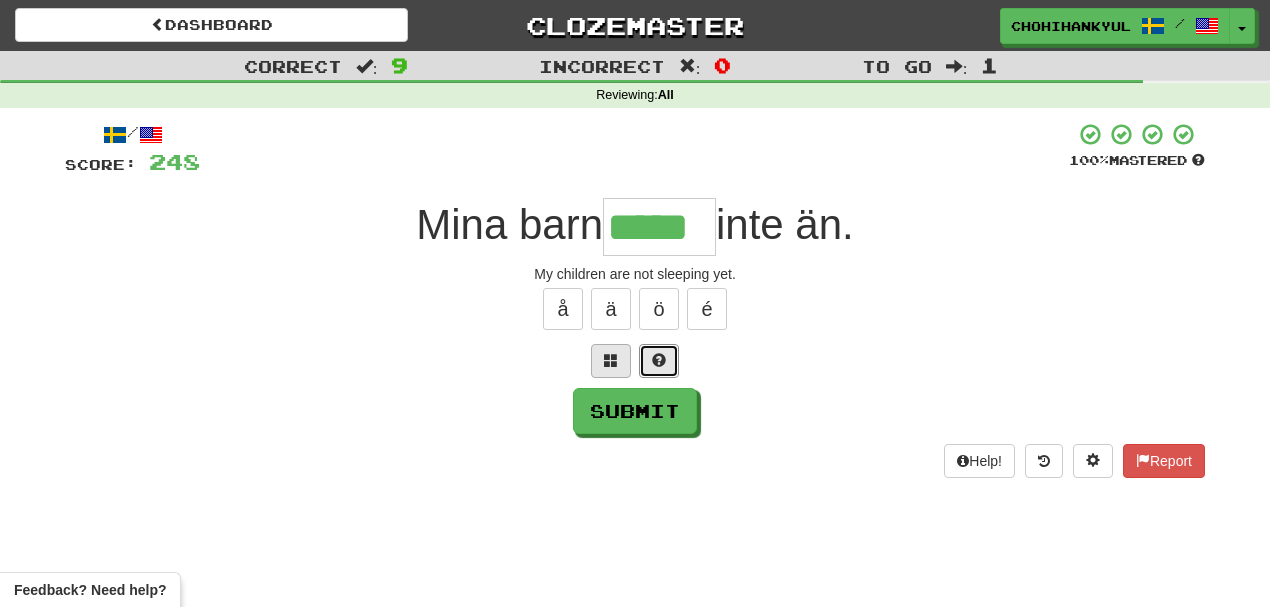 click at bounding box center (659, 361) 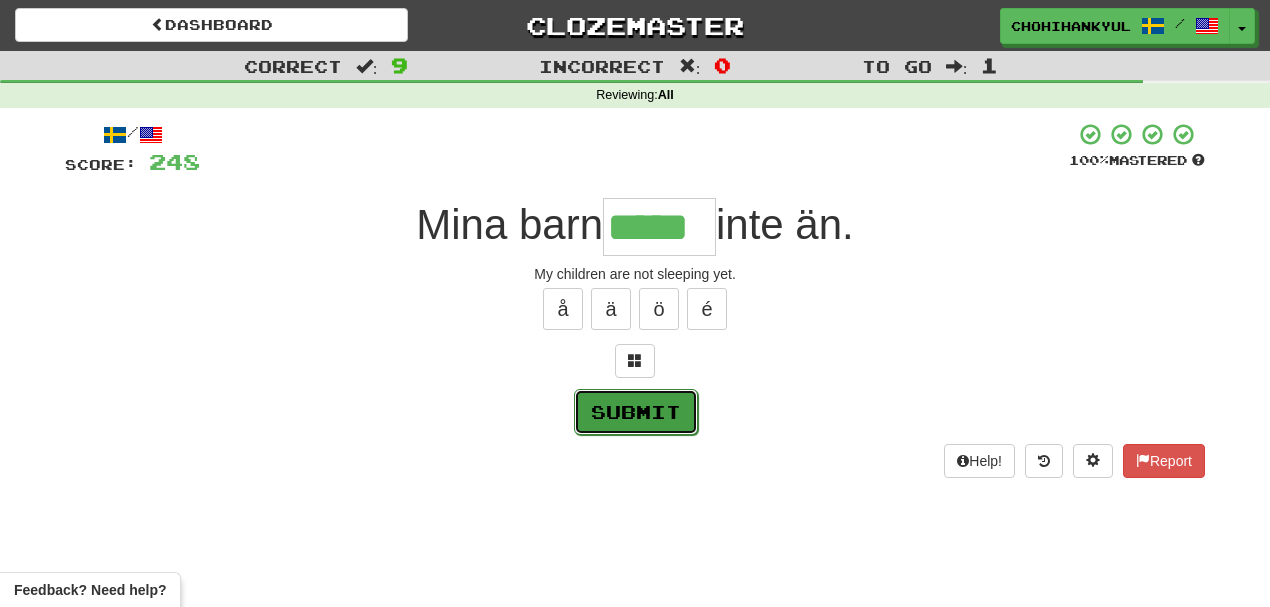click on "Submit" at bounding box center (636, 412) 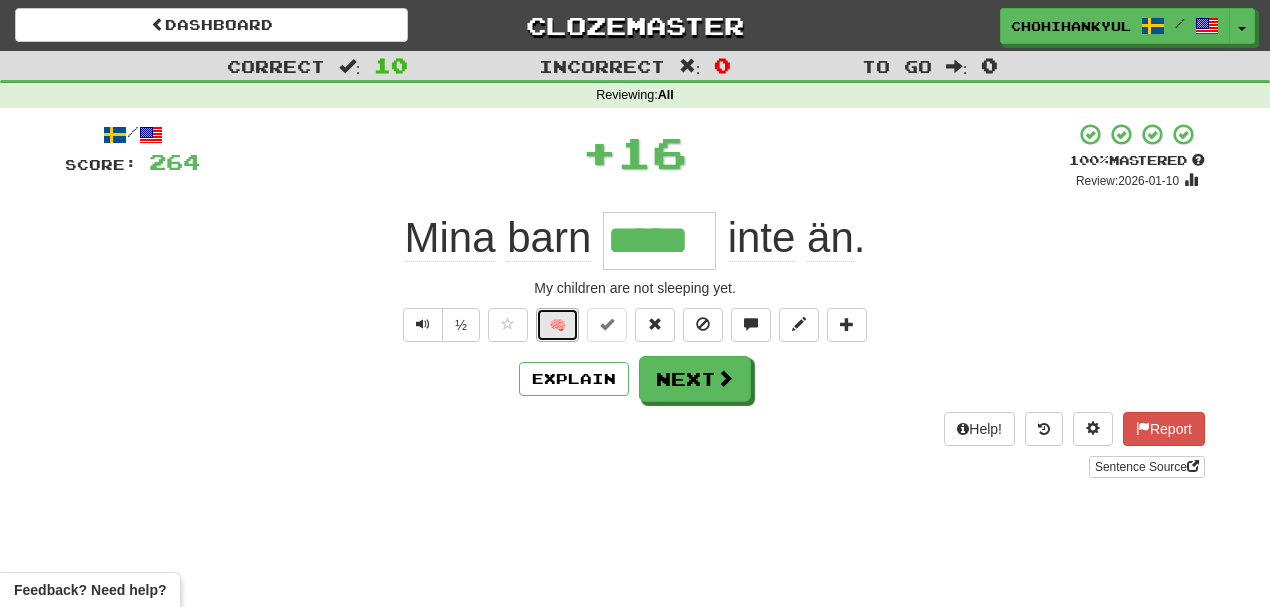 click on "🧠" at bounding box center (557, 325) 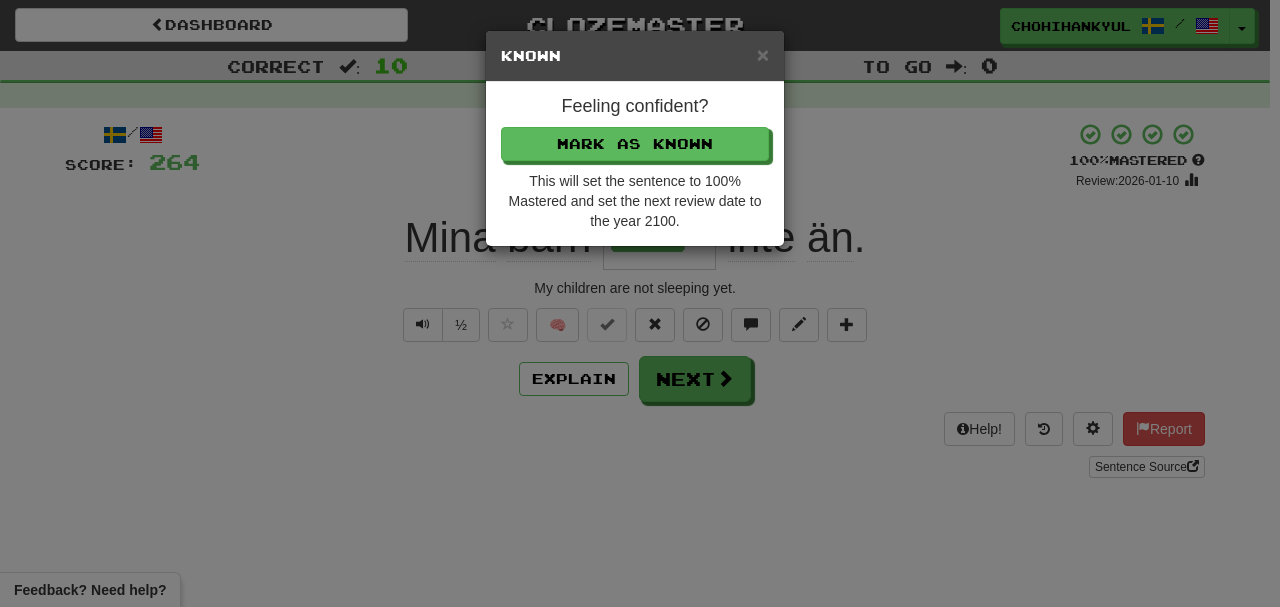 click on "Feeling confident?" at bounding box center [635, 107] 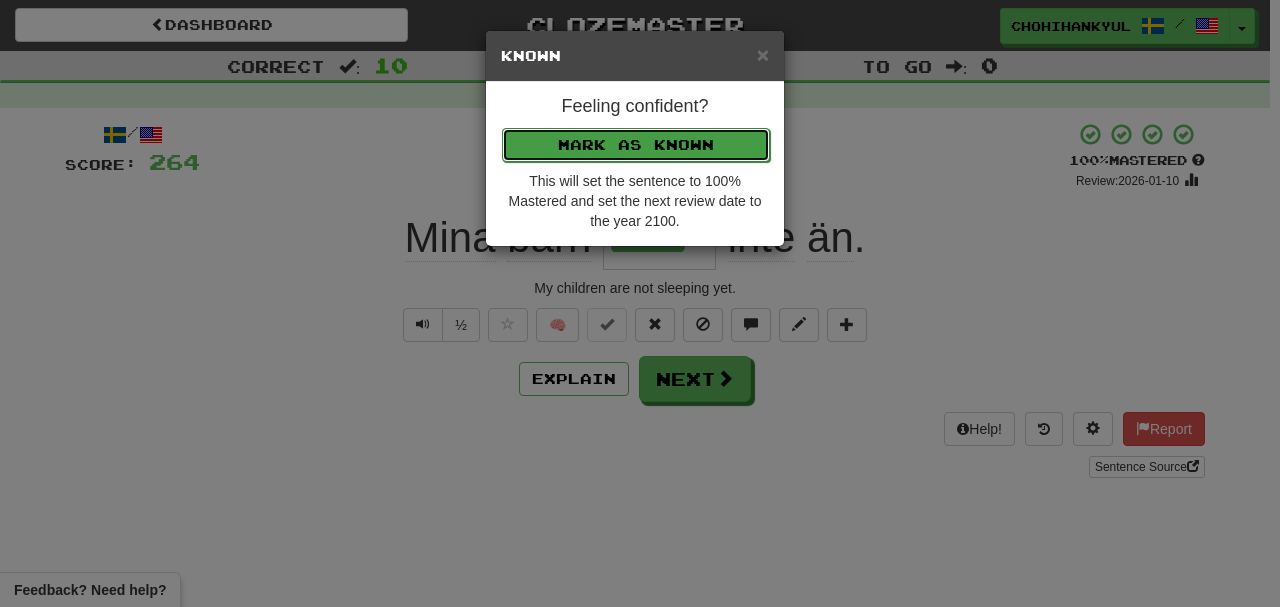 click on "Mark as Known" at bounding box center [636, 145] 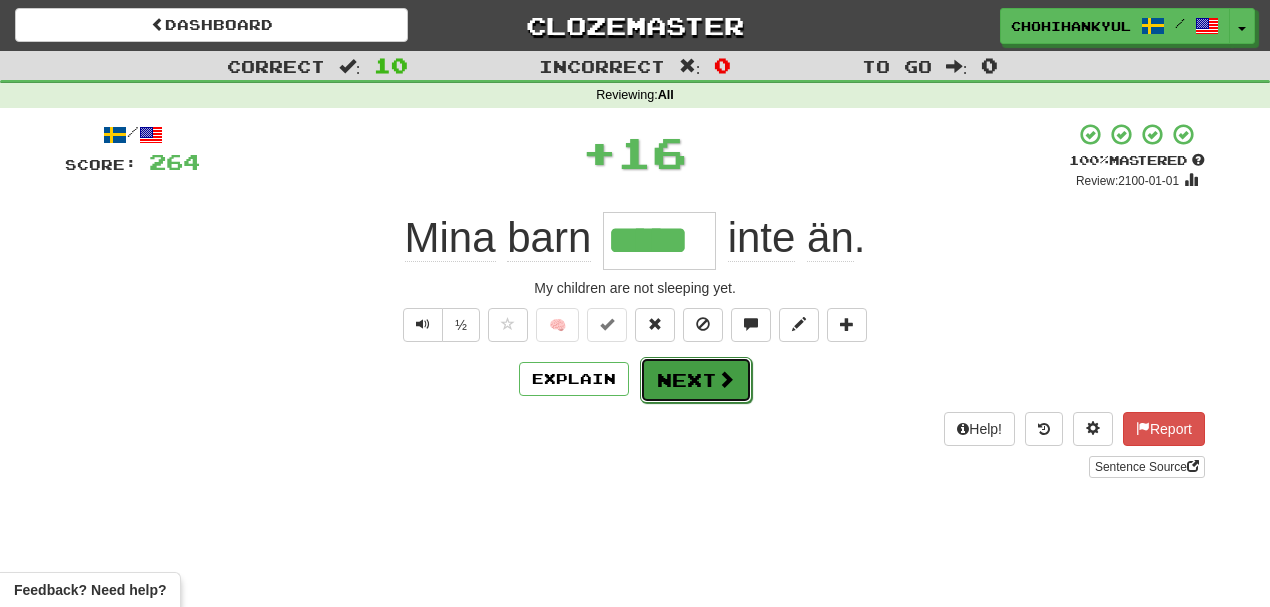 click on "Next" at bounding box center (696, 380) 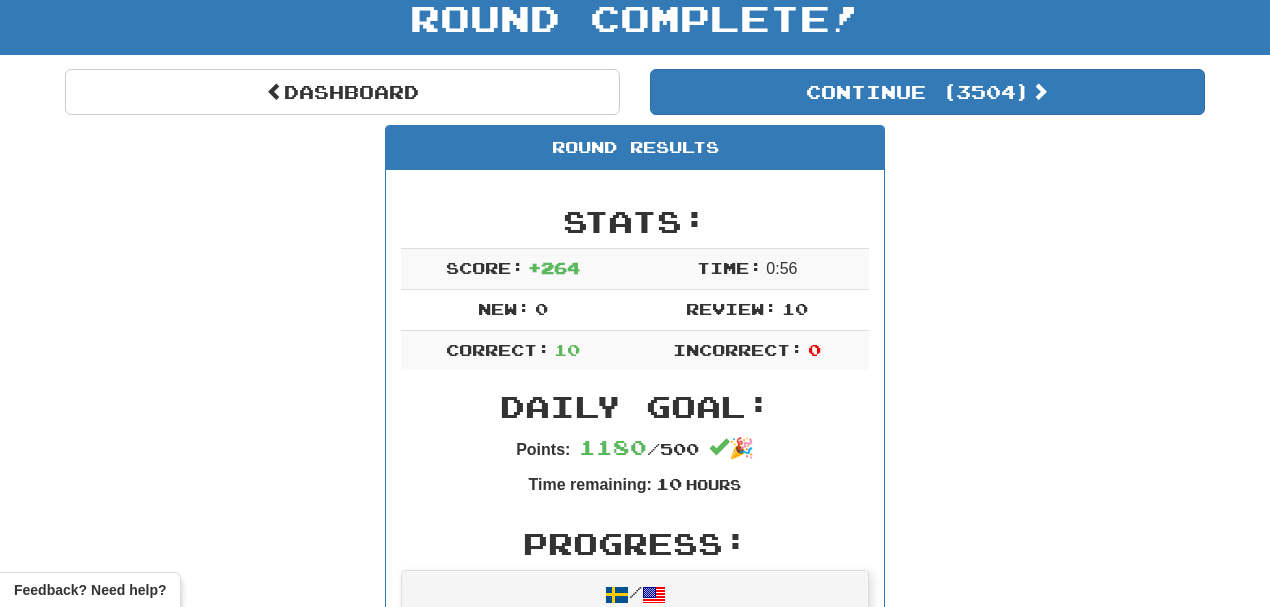 scroll, scrollTop: 0, scrollLeft: 0, axis: both 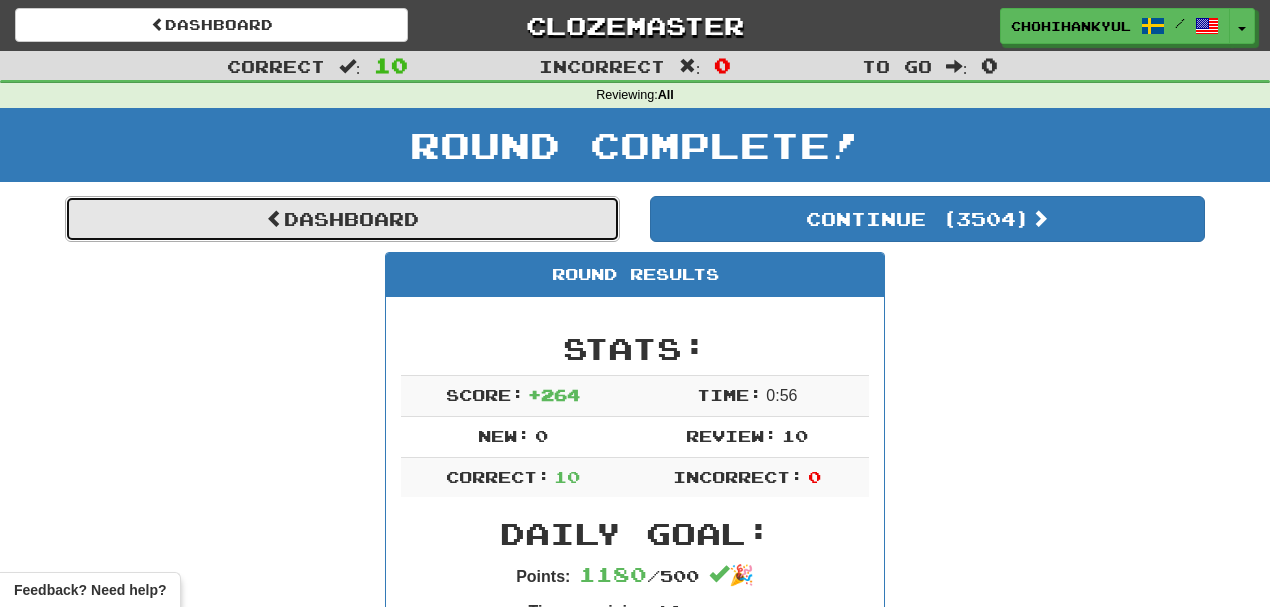 click on "Dashboard" at bounding box center [342, 219] 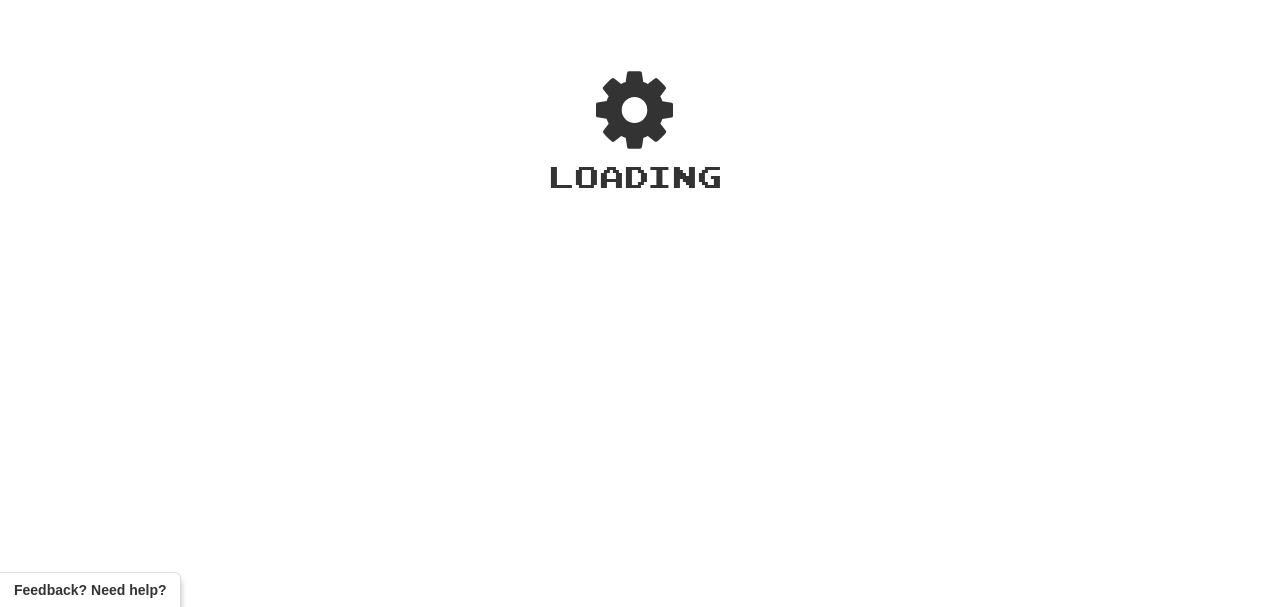 scroll, scrollTop: 0, scrollLeft: 0, axis: both 